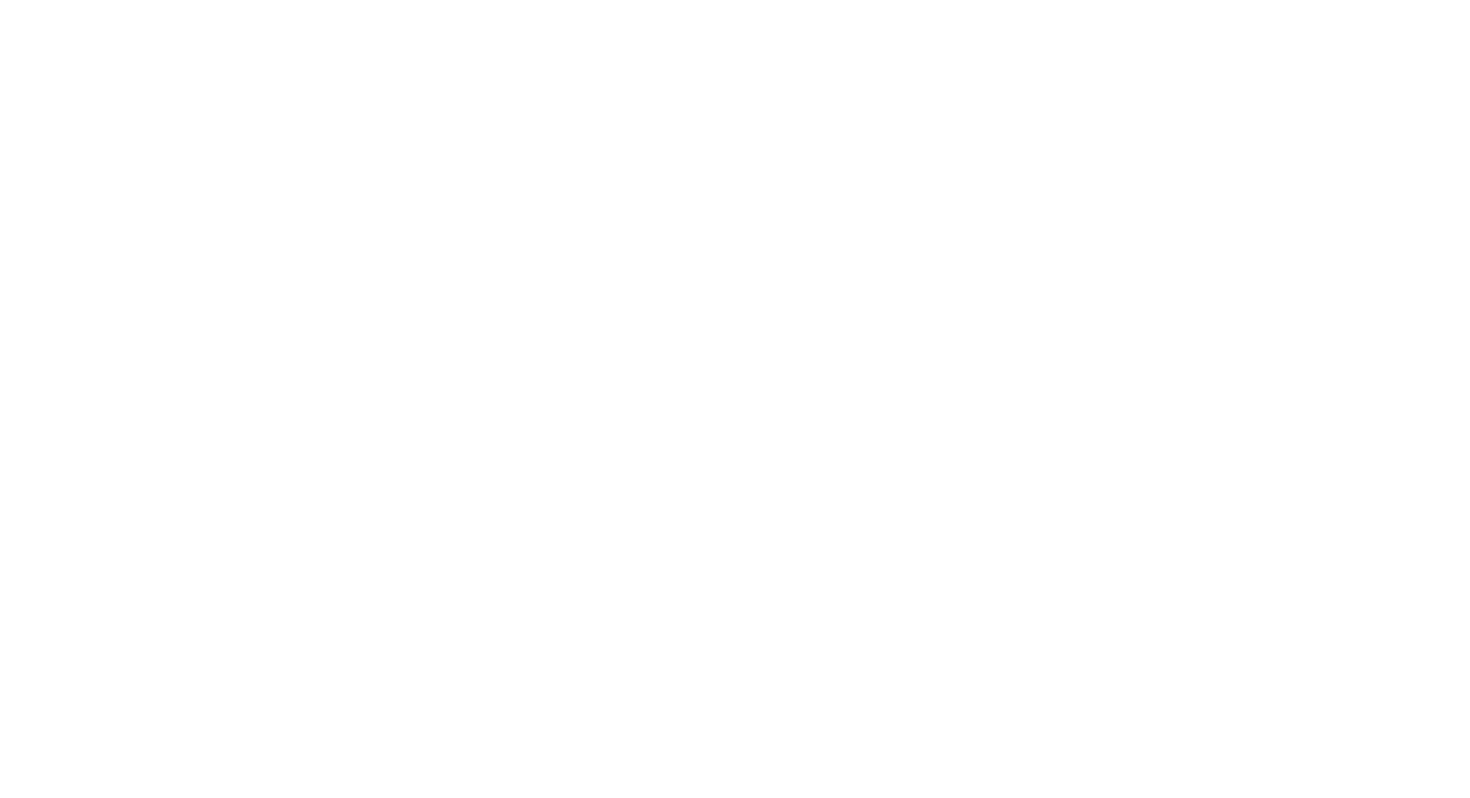 scroll, scrollTop: 0, scrollLeft: 0, axis: both 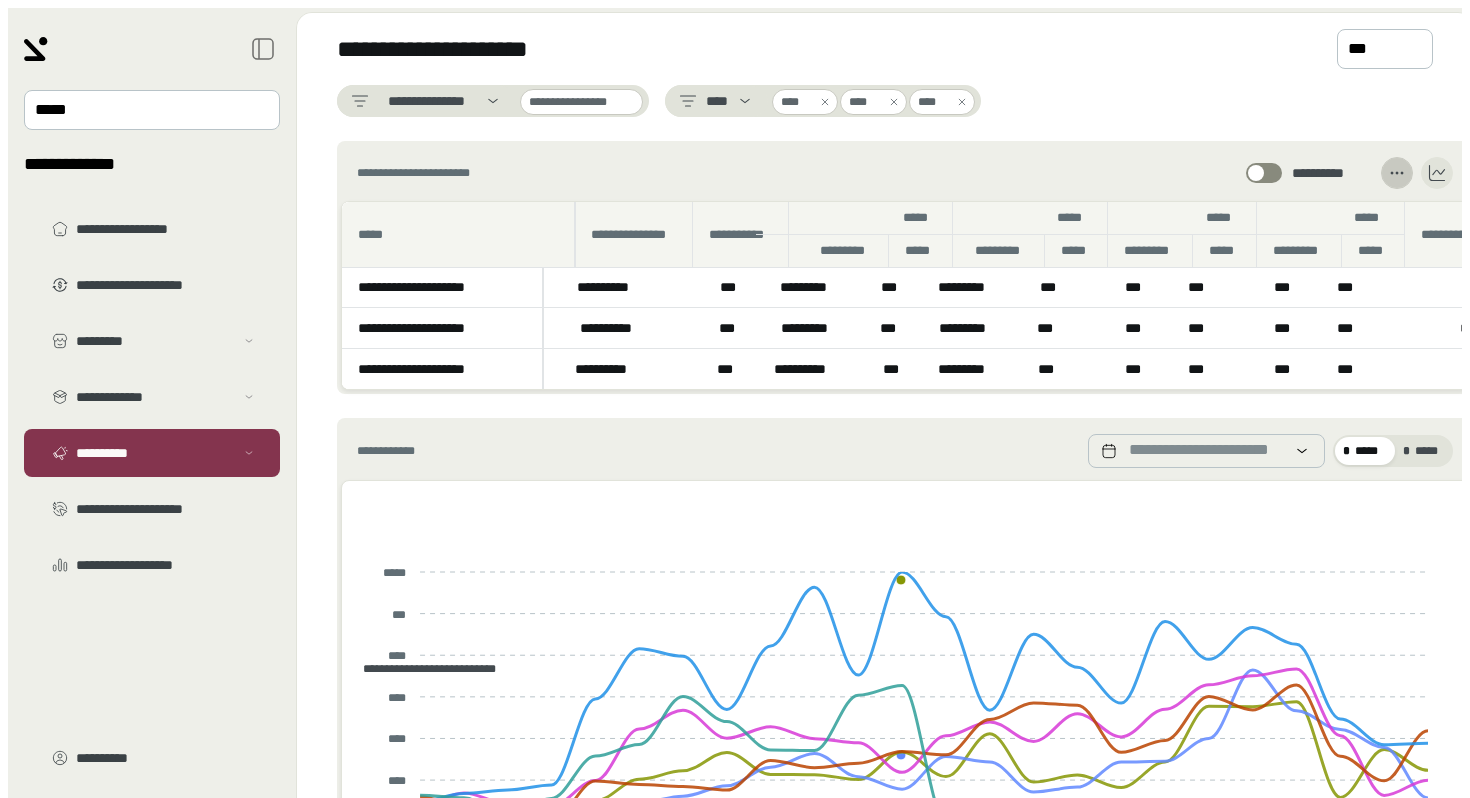 click at bounding box center [1397, 173] 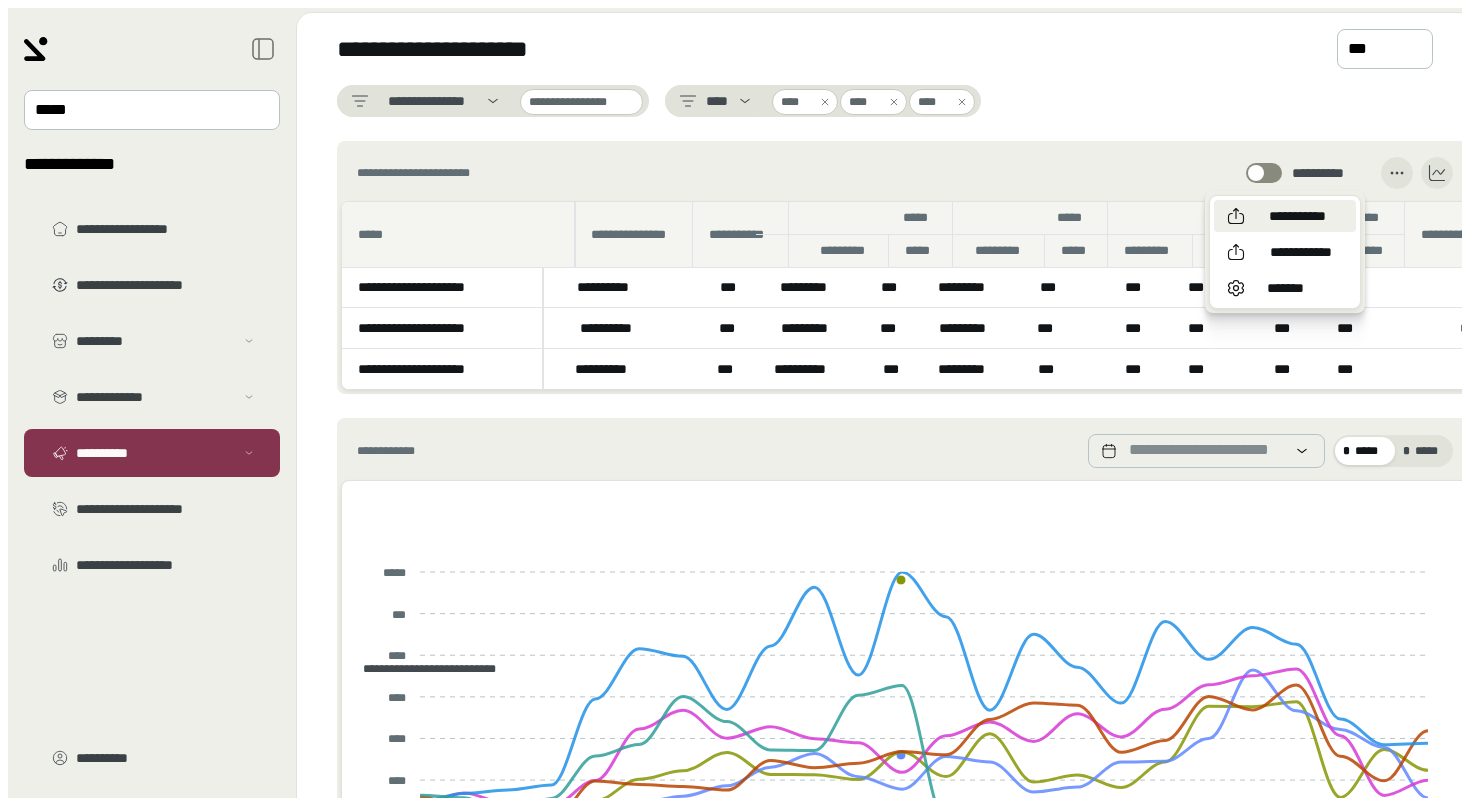 click on "**********" at bounding box center (1297, 216) 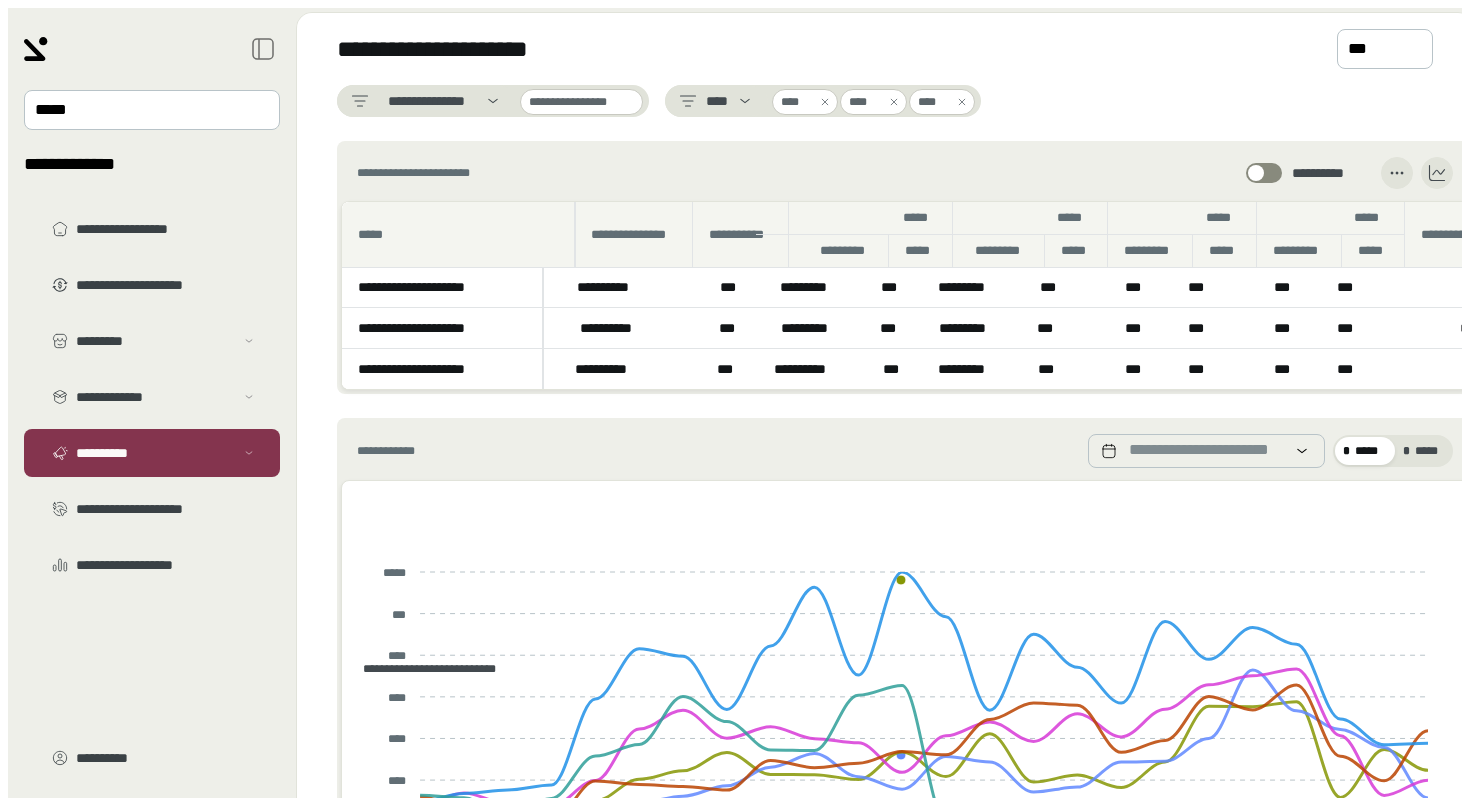 click on "**********" at bounding box center [901, 443] 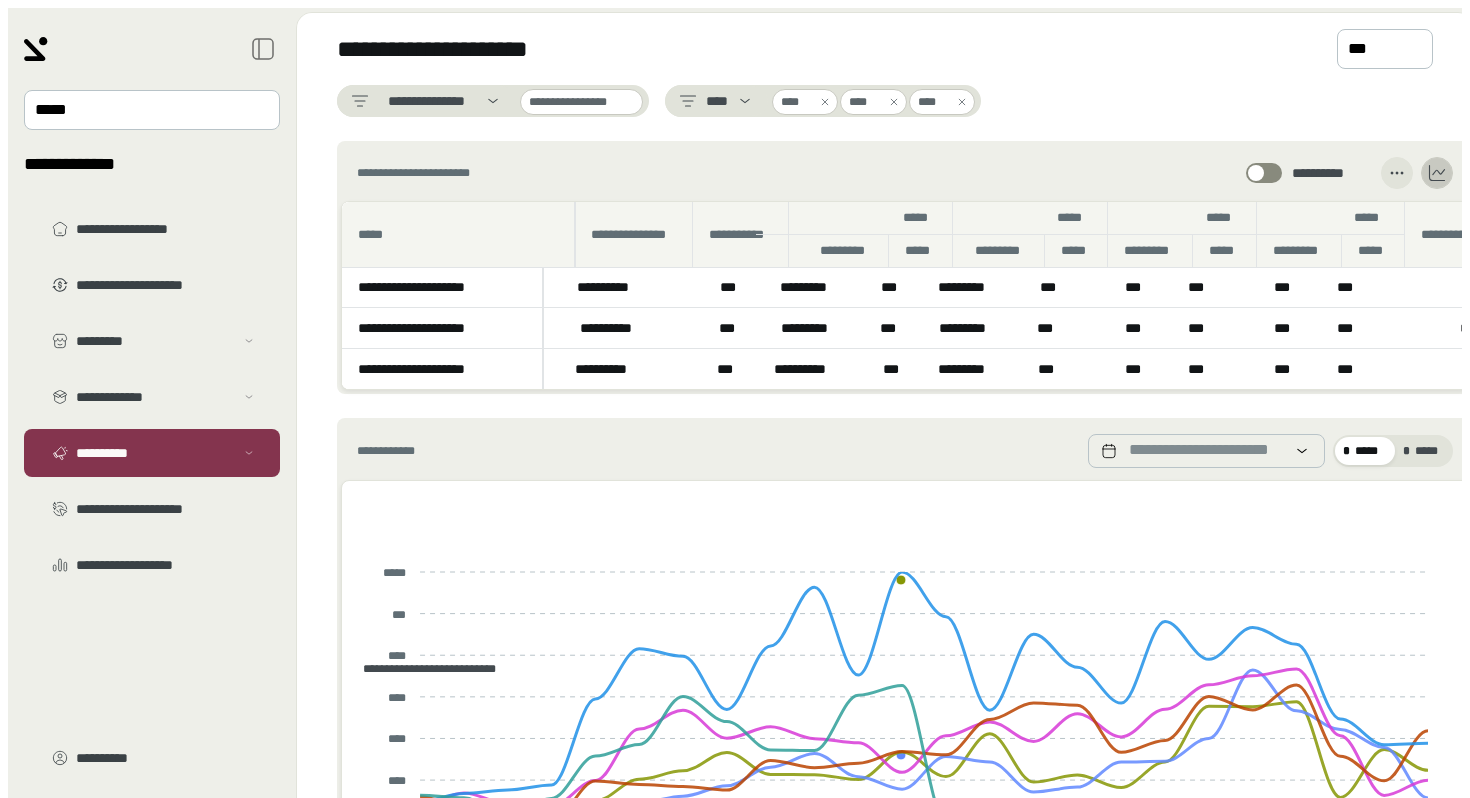 click at bounding box center [1397, 173] 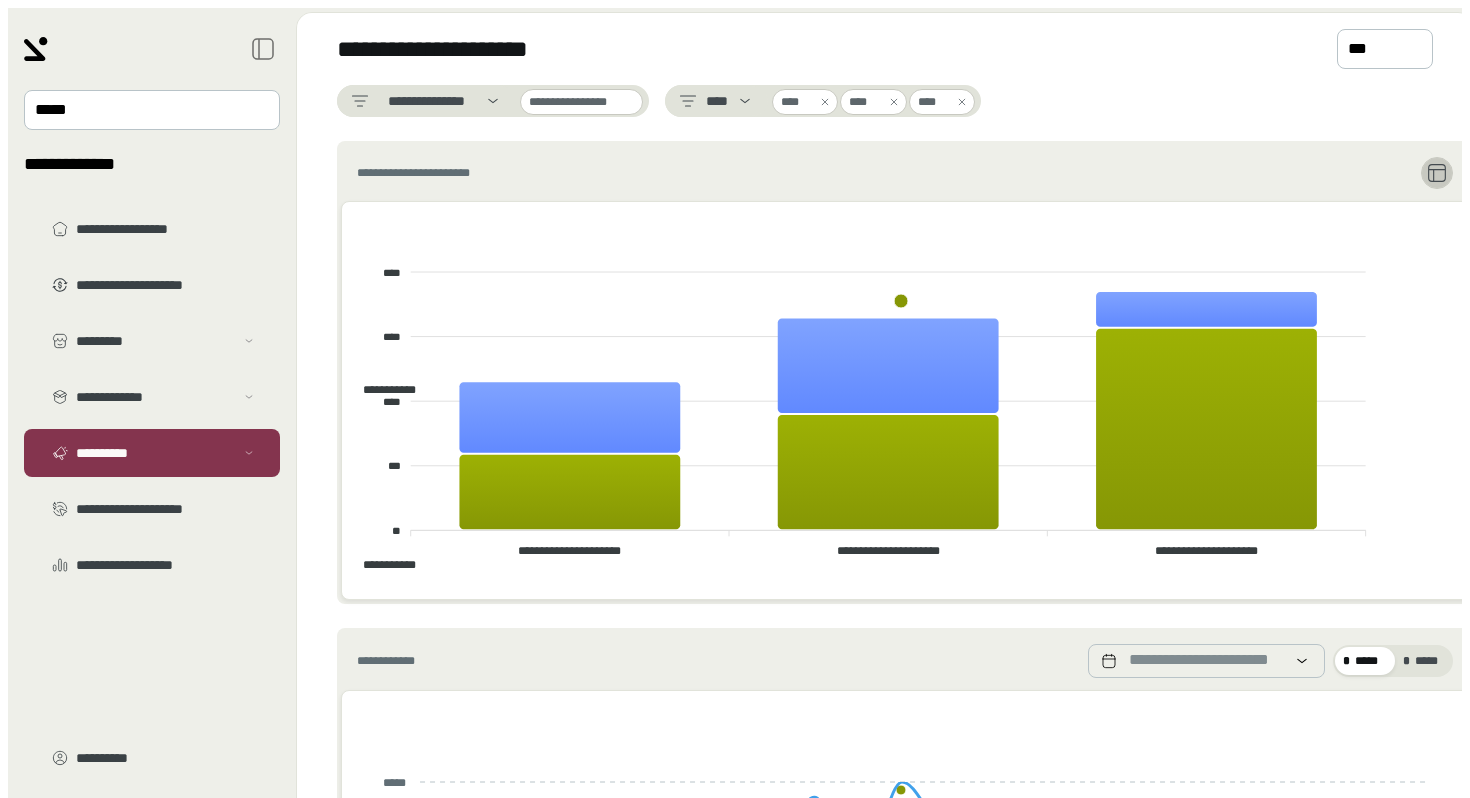 click at bounding box center [1437, 173] 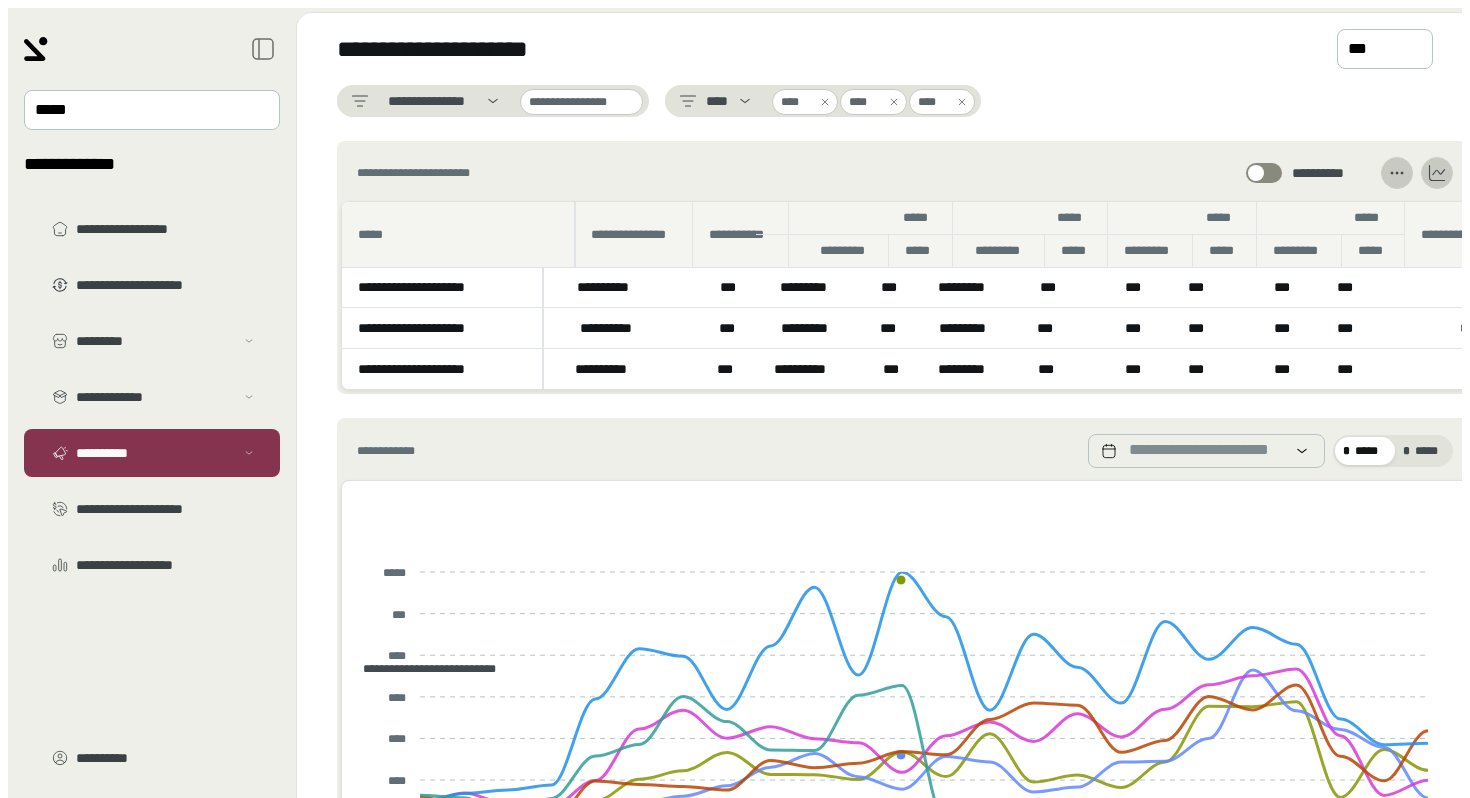 click at bounding box center (1397, 173) 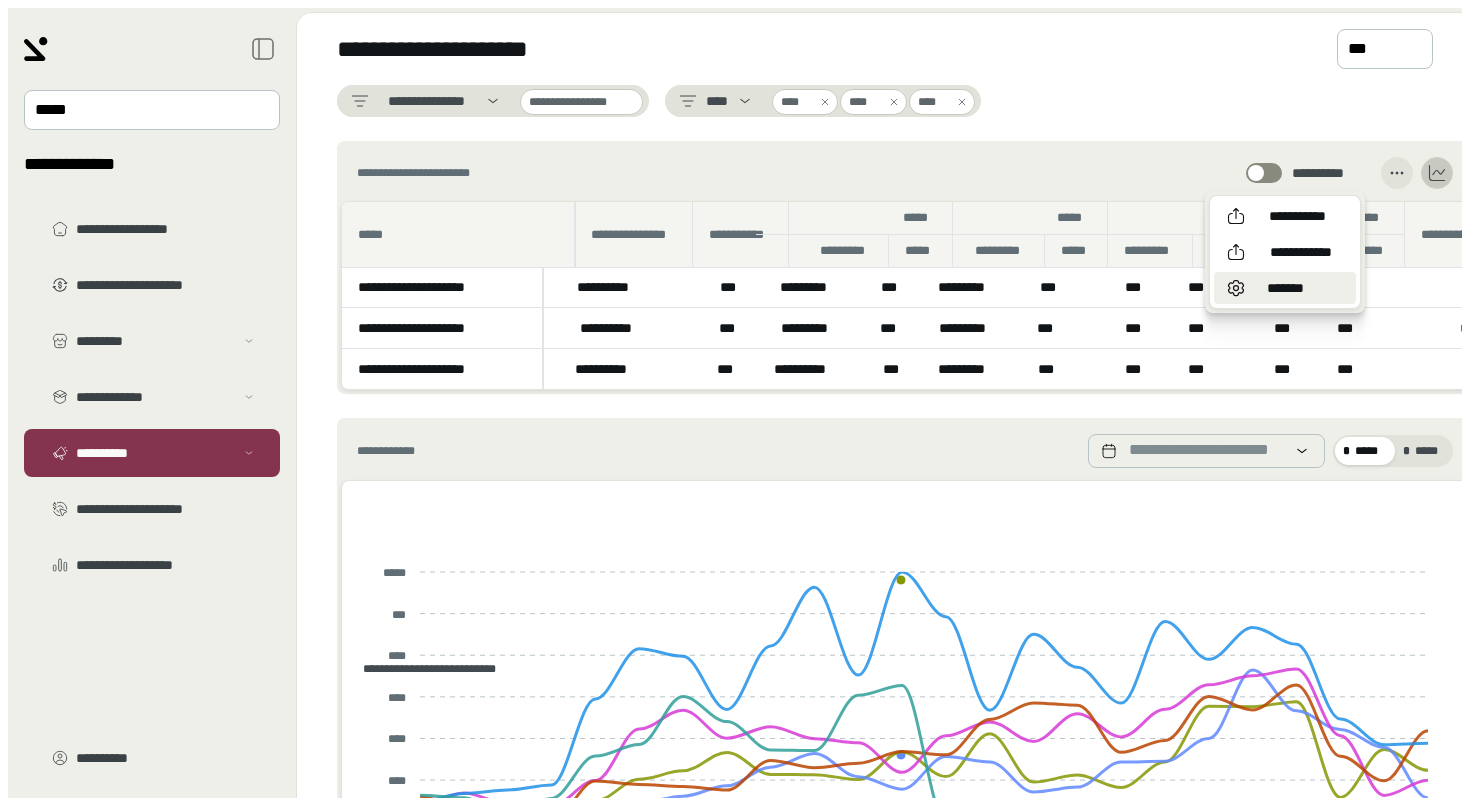 click on "*******" at bounding box center [1297, 216] 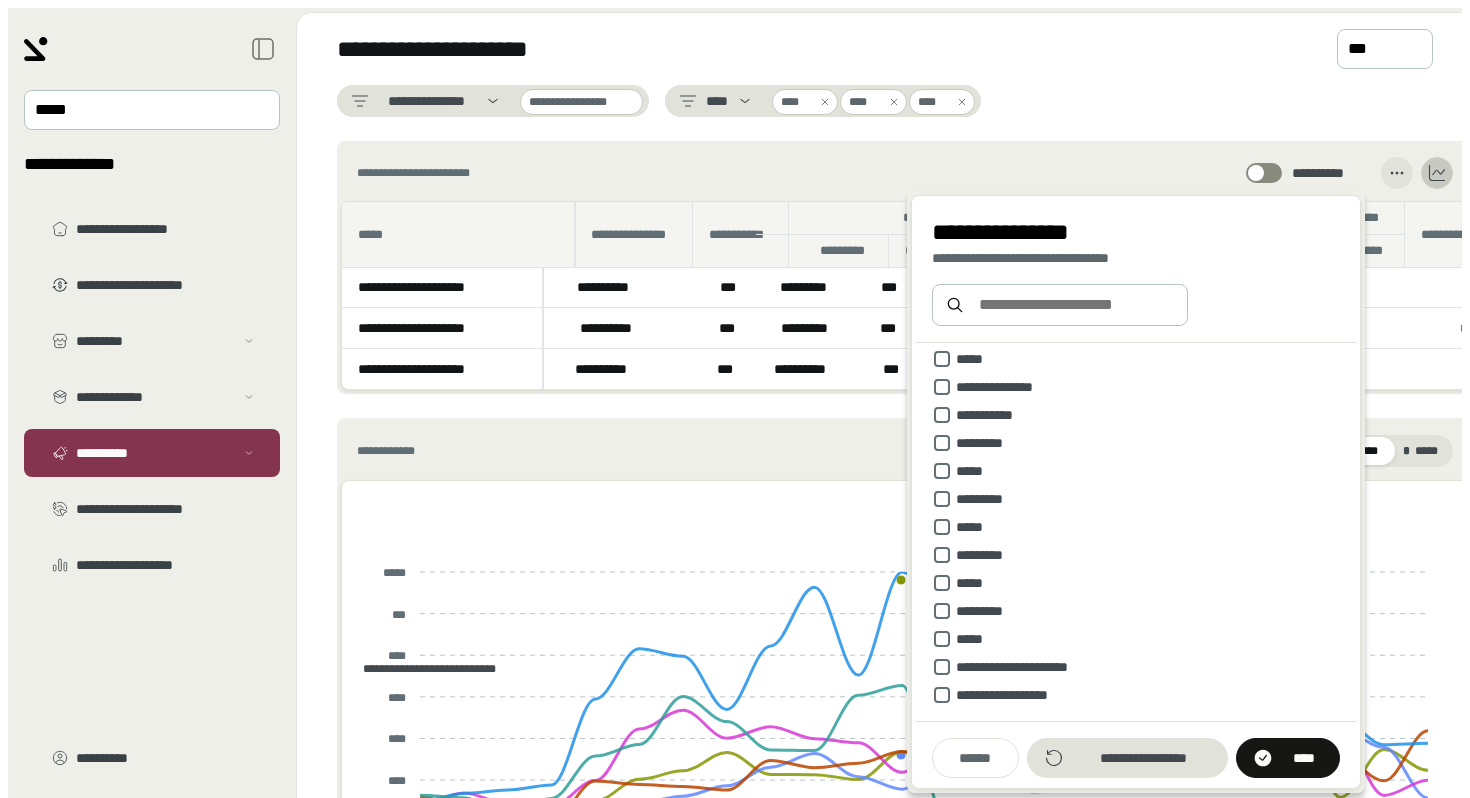 scroll, scrollTop: 0, scrollLeft: 0, axis: both 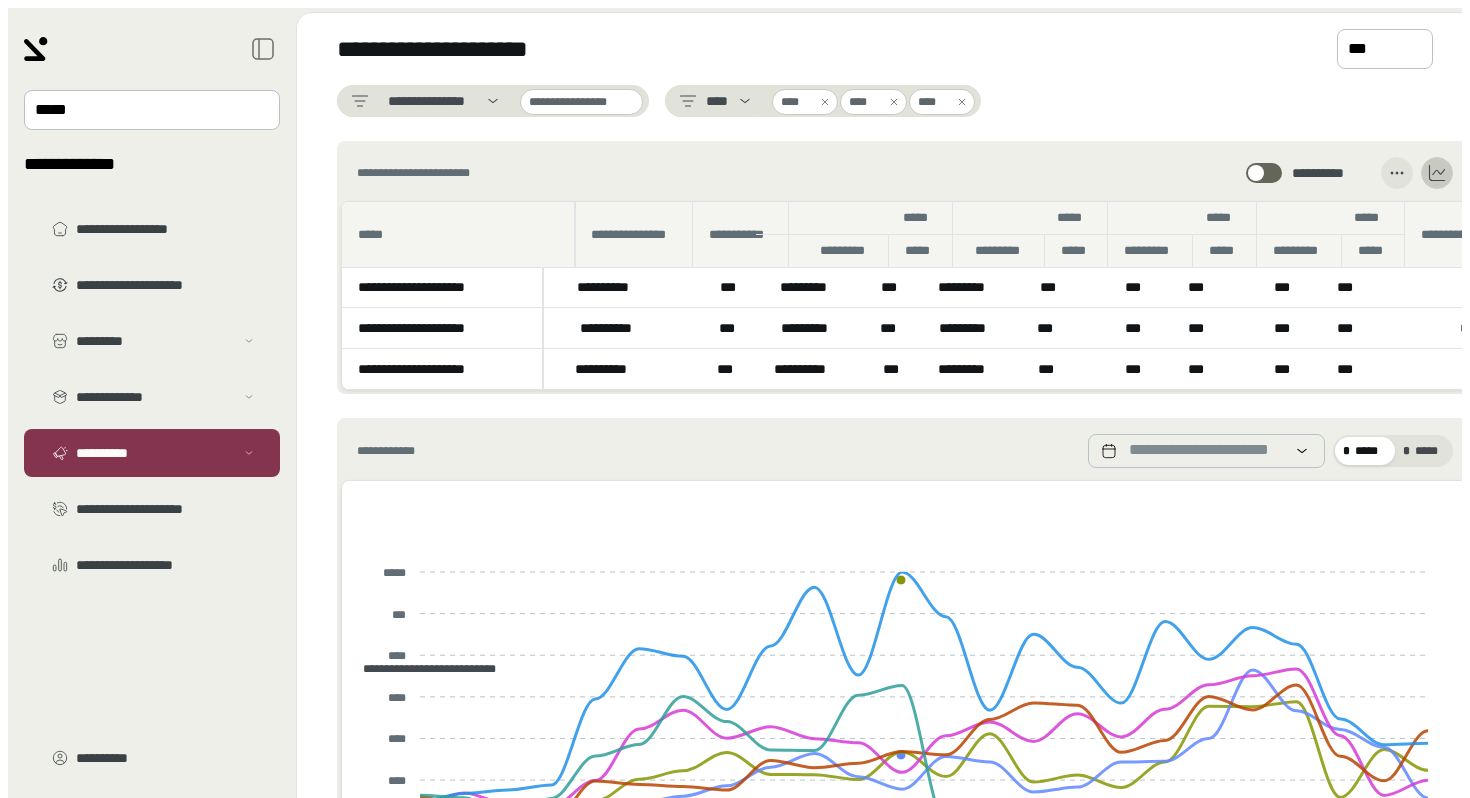 click at bounding box center [1256, 173] 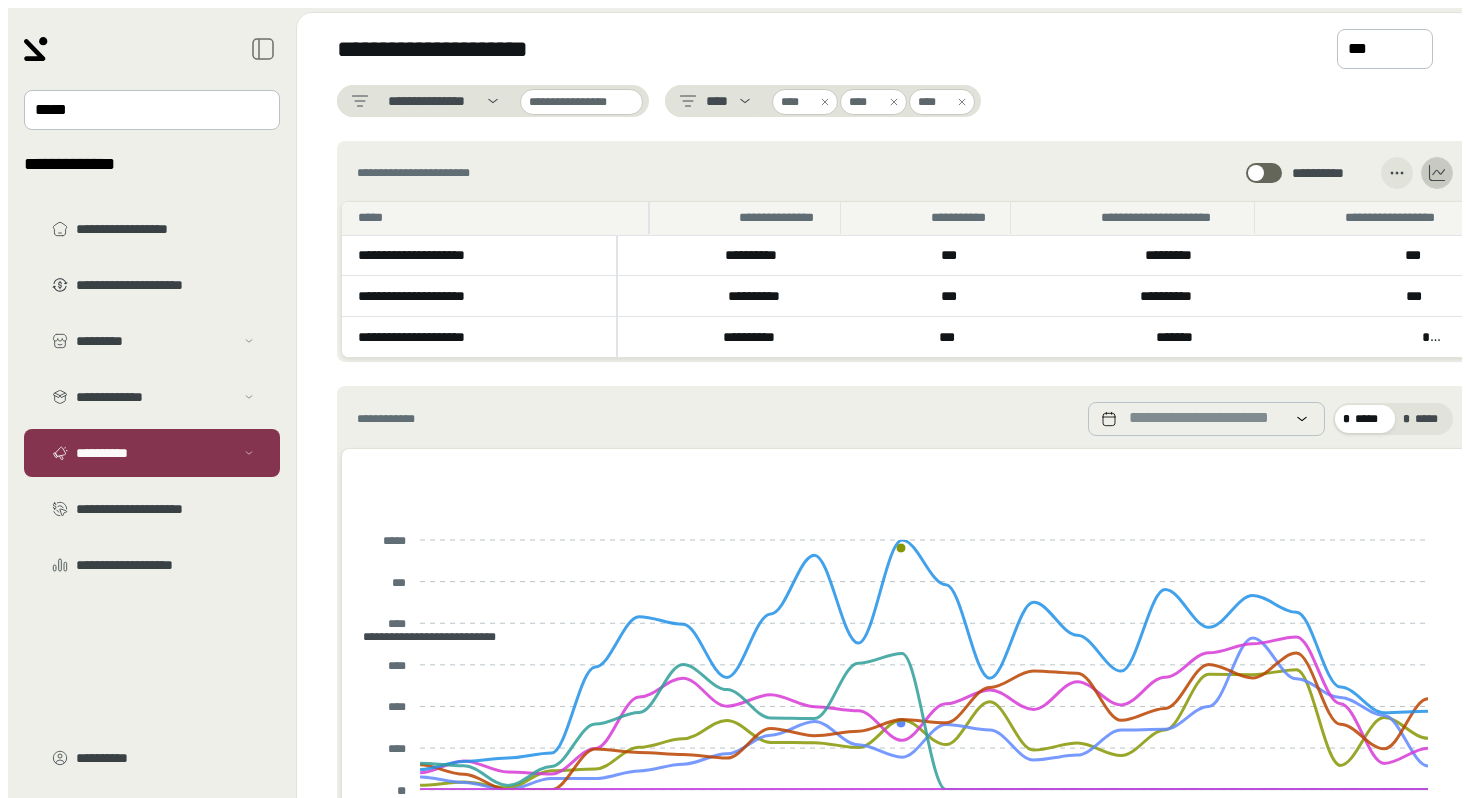 click at bounding box center (1264, 173) 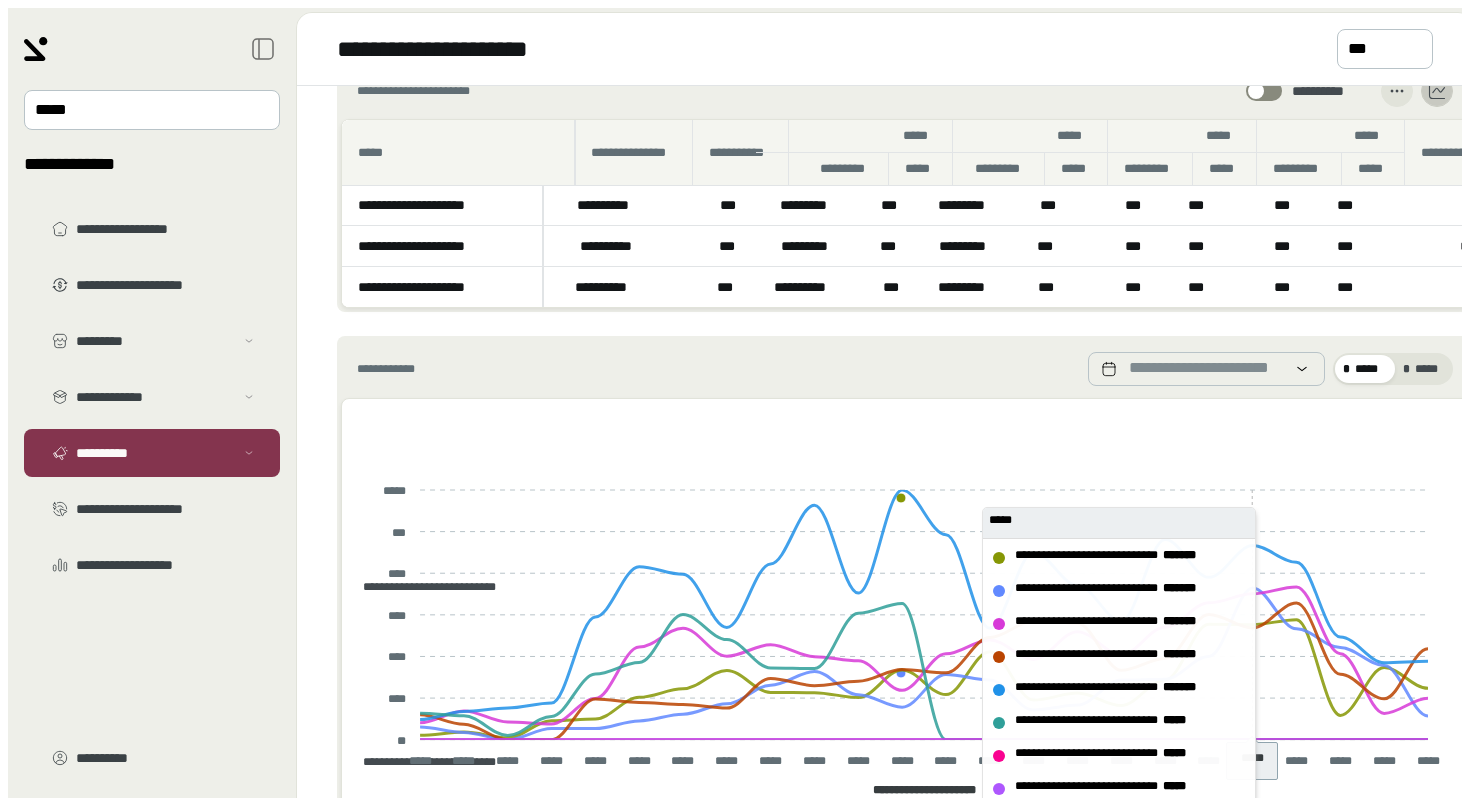 scroll, scrollTop: 331, scrollLeft: 0, axis: vertical 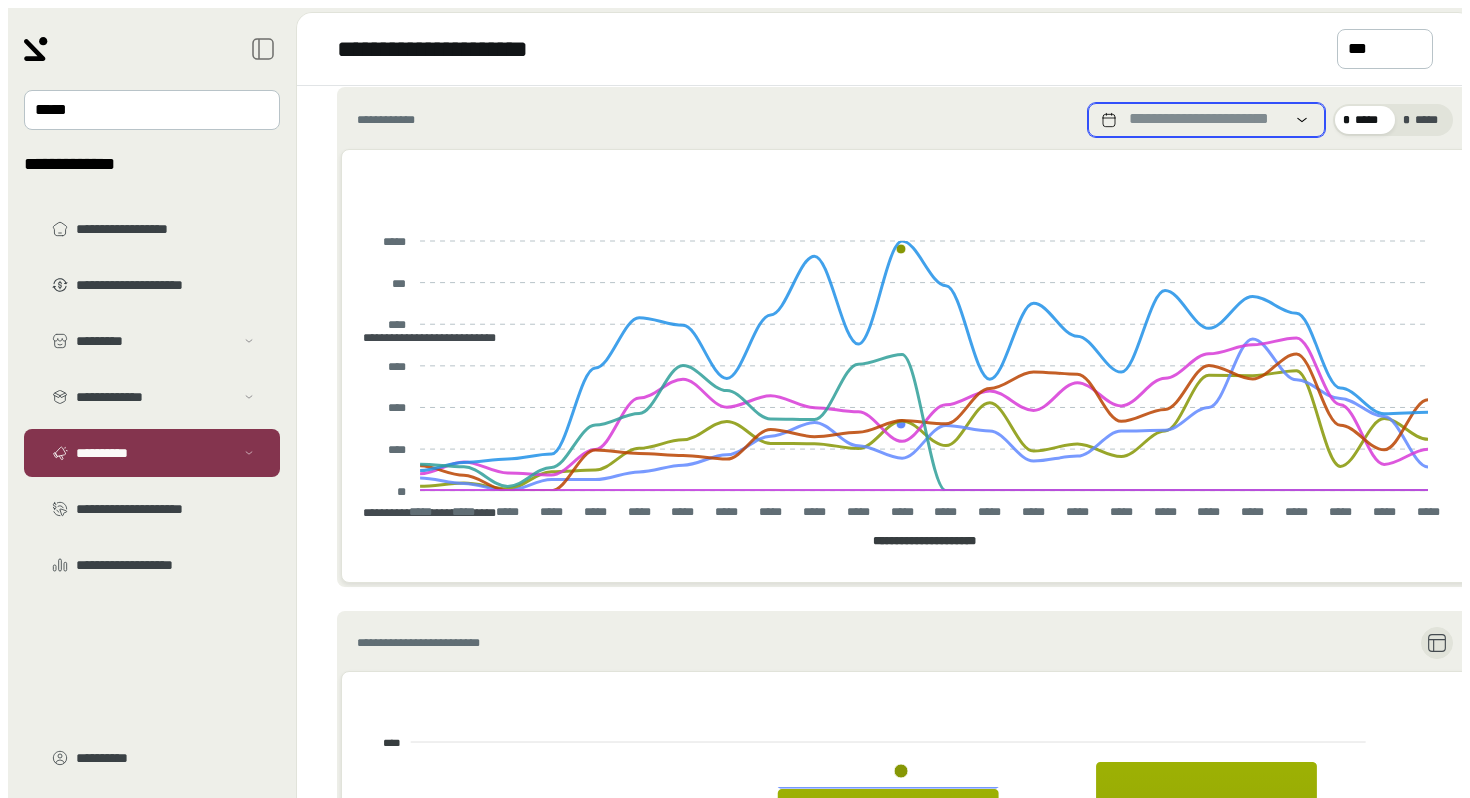 click on "**********" at bounding box center [1206, 120] 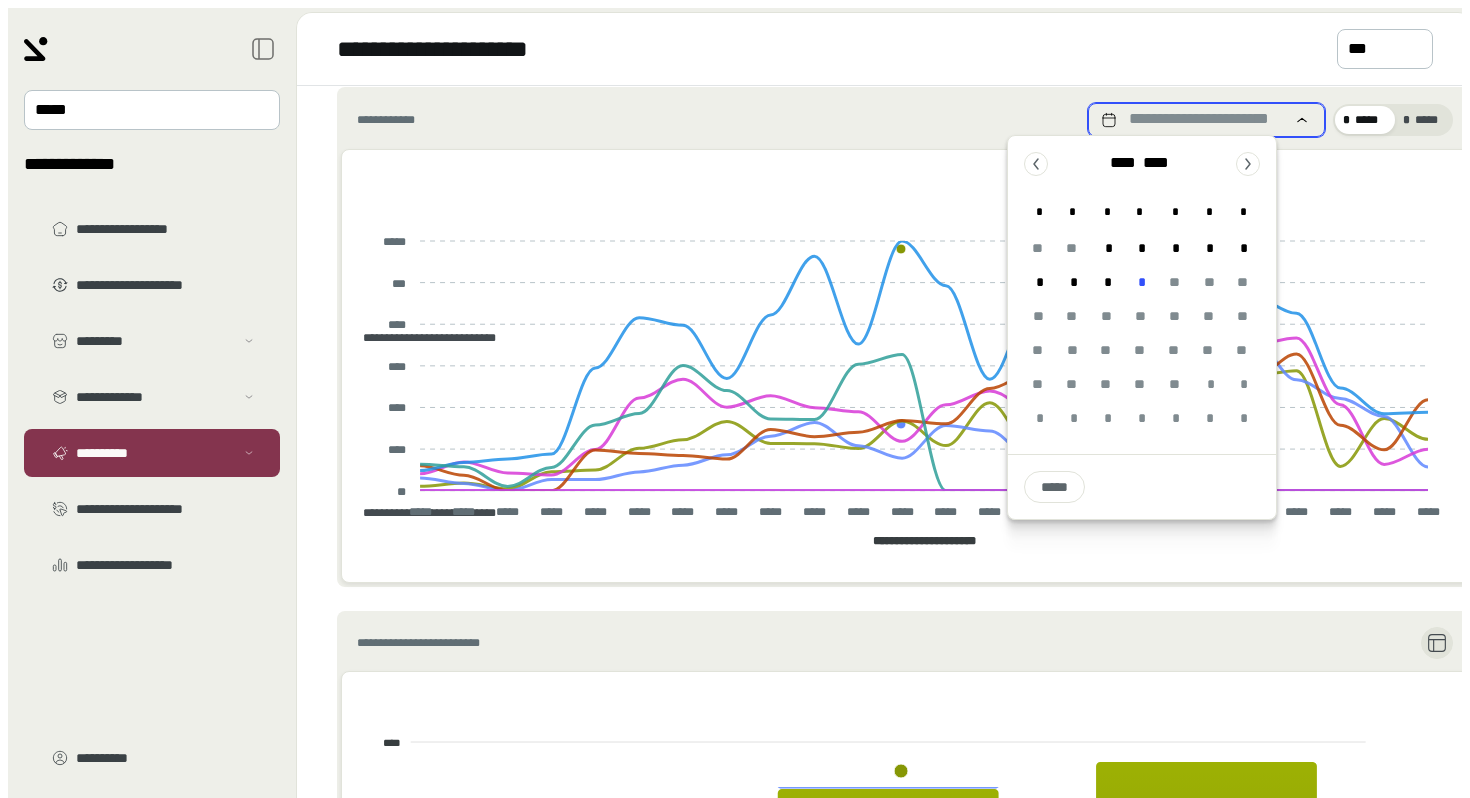 click on "**********" at bounding box center [1206, 120] 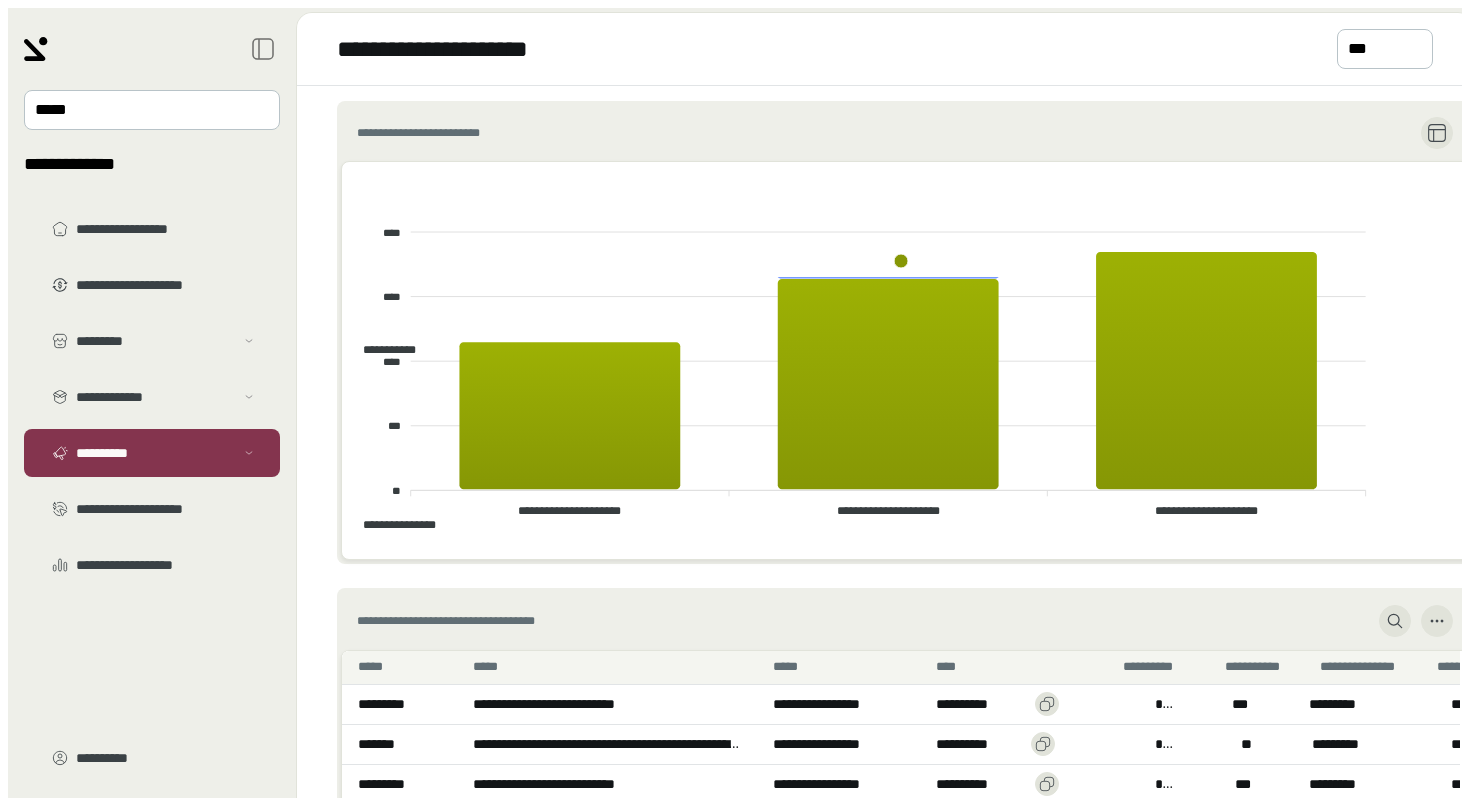 scroll, scrollTop: 1025, scrollLeft: 0, axis: vertical 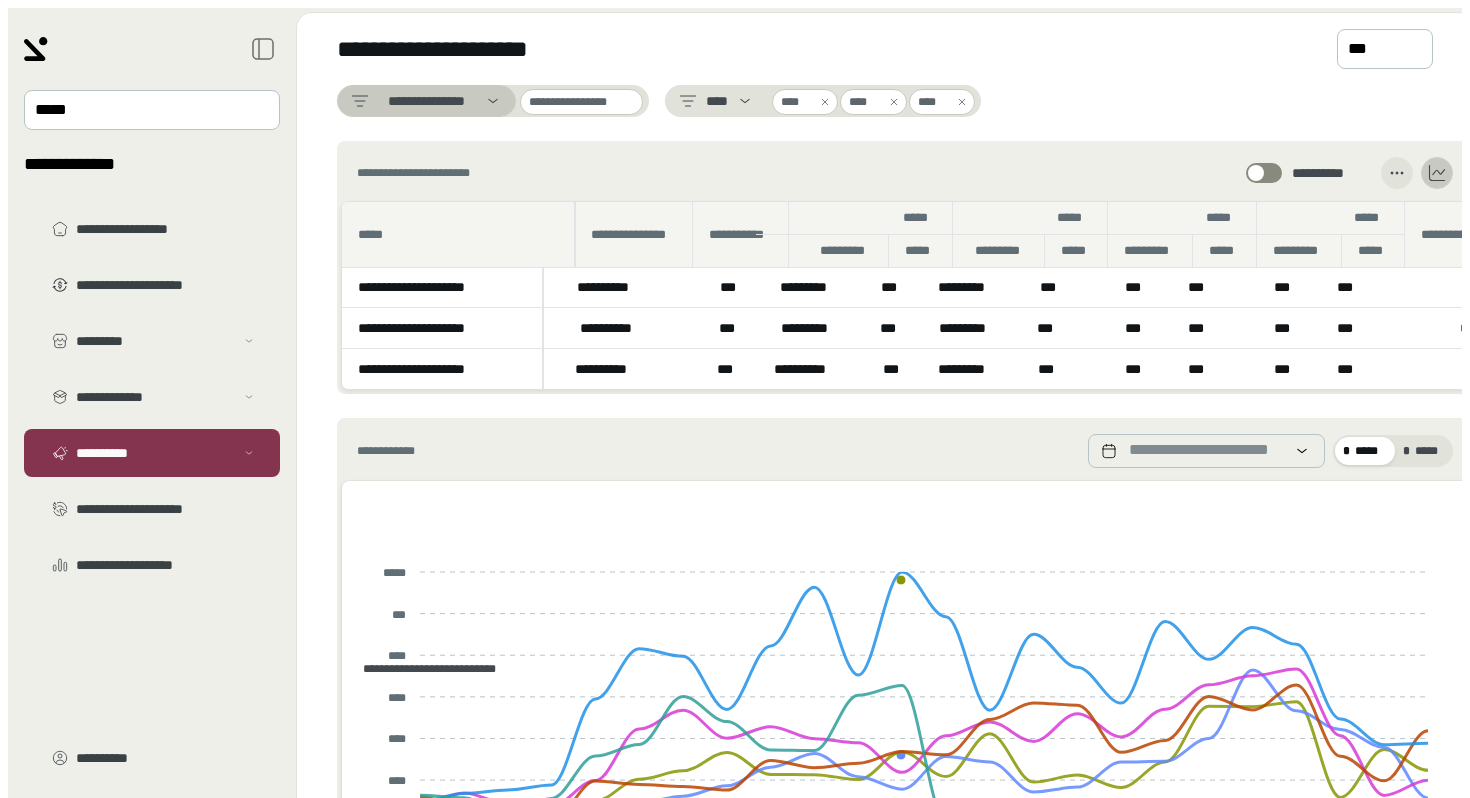 click on "**********" at bounding box center (426, 101) 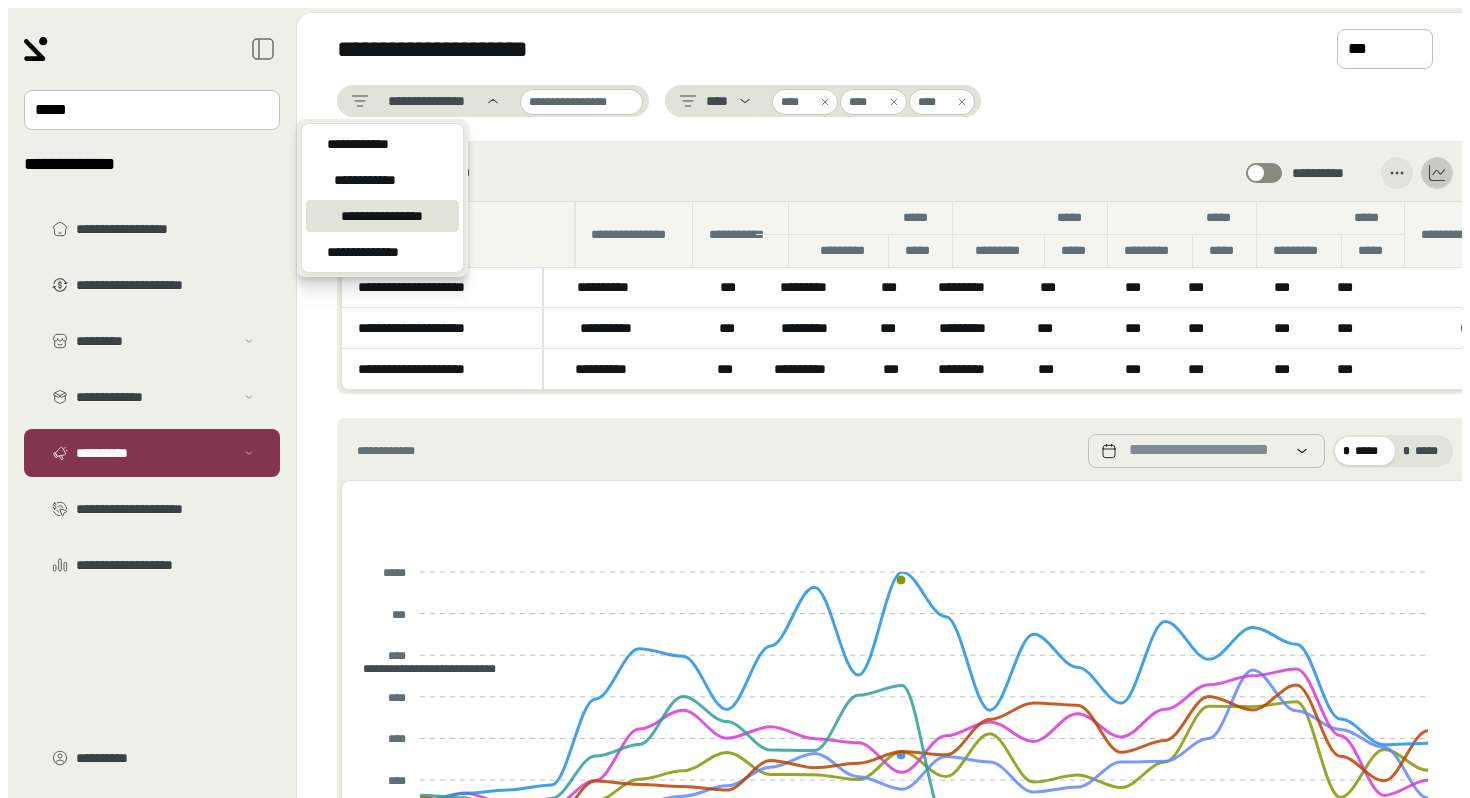 click on "**********" at bounding box center (901, 101) 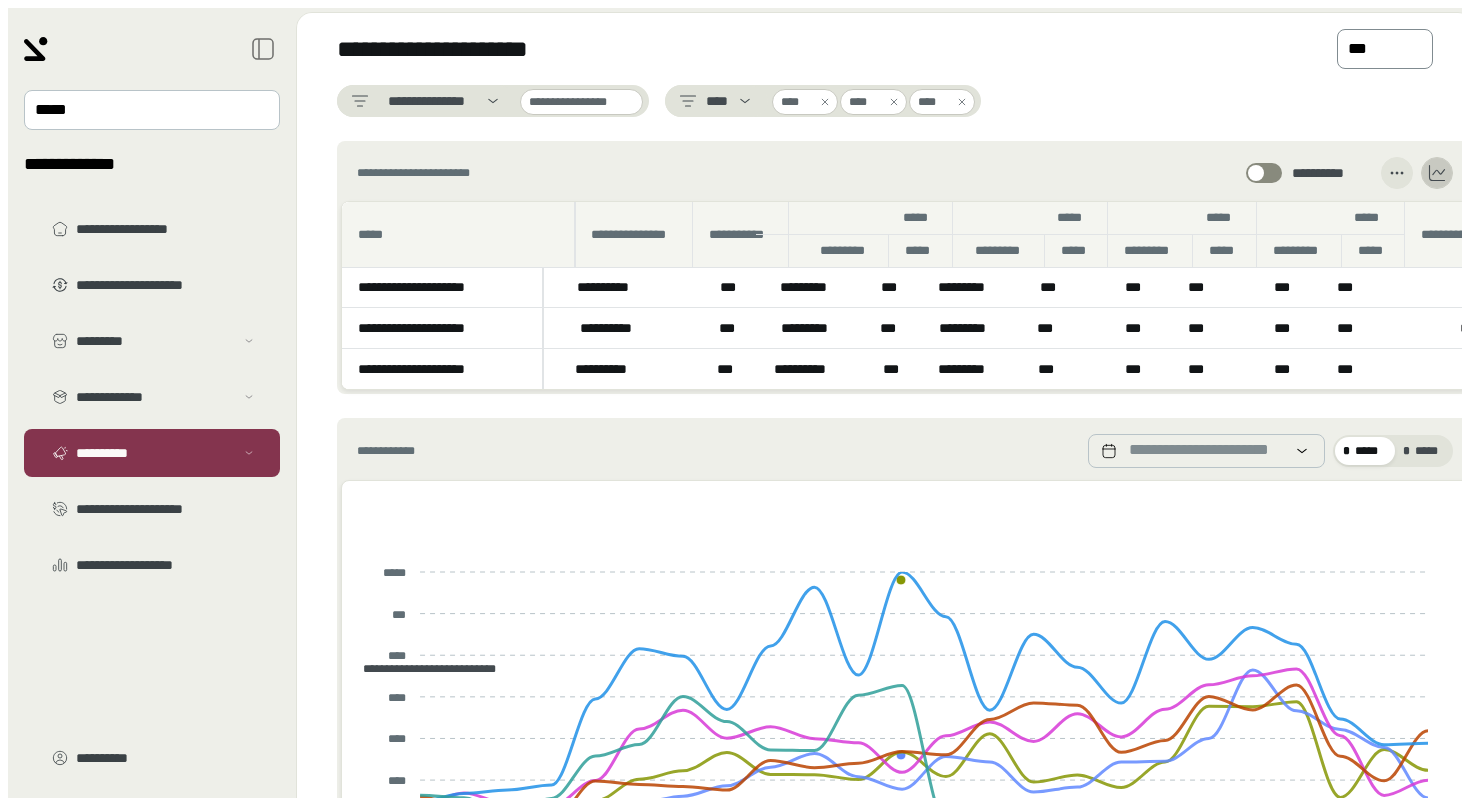 click on "***" at bounding box center (1371, 49) 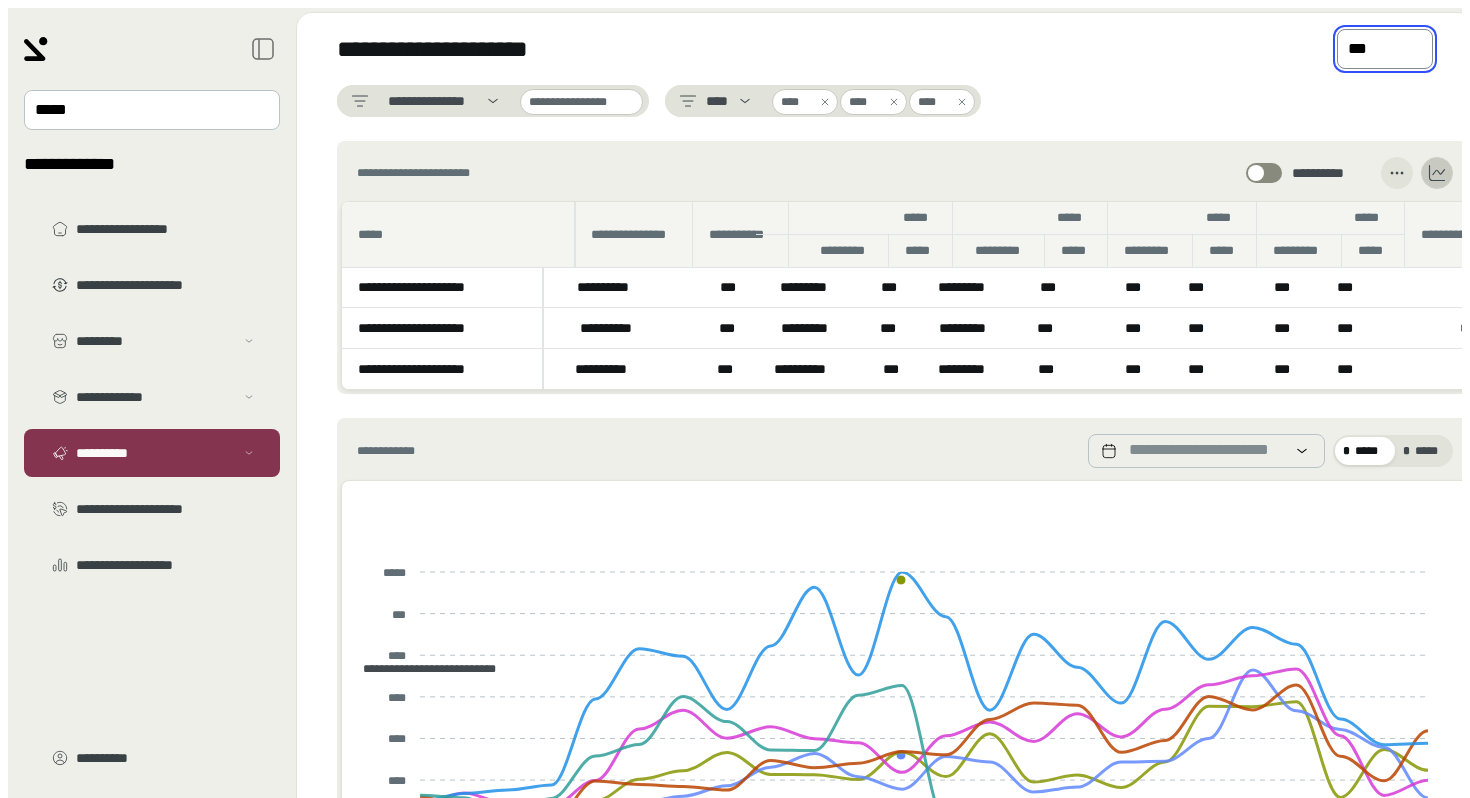 click on "***" at bounding box center (1371, 49) 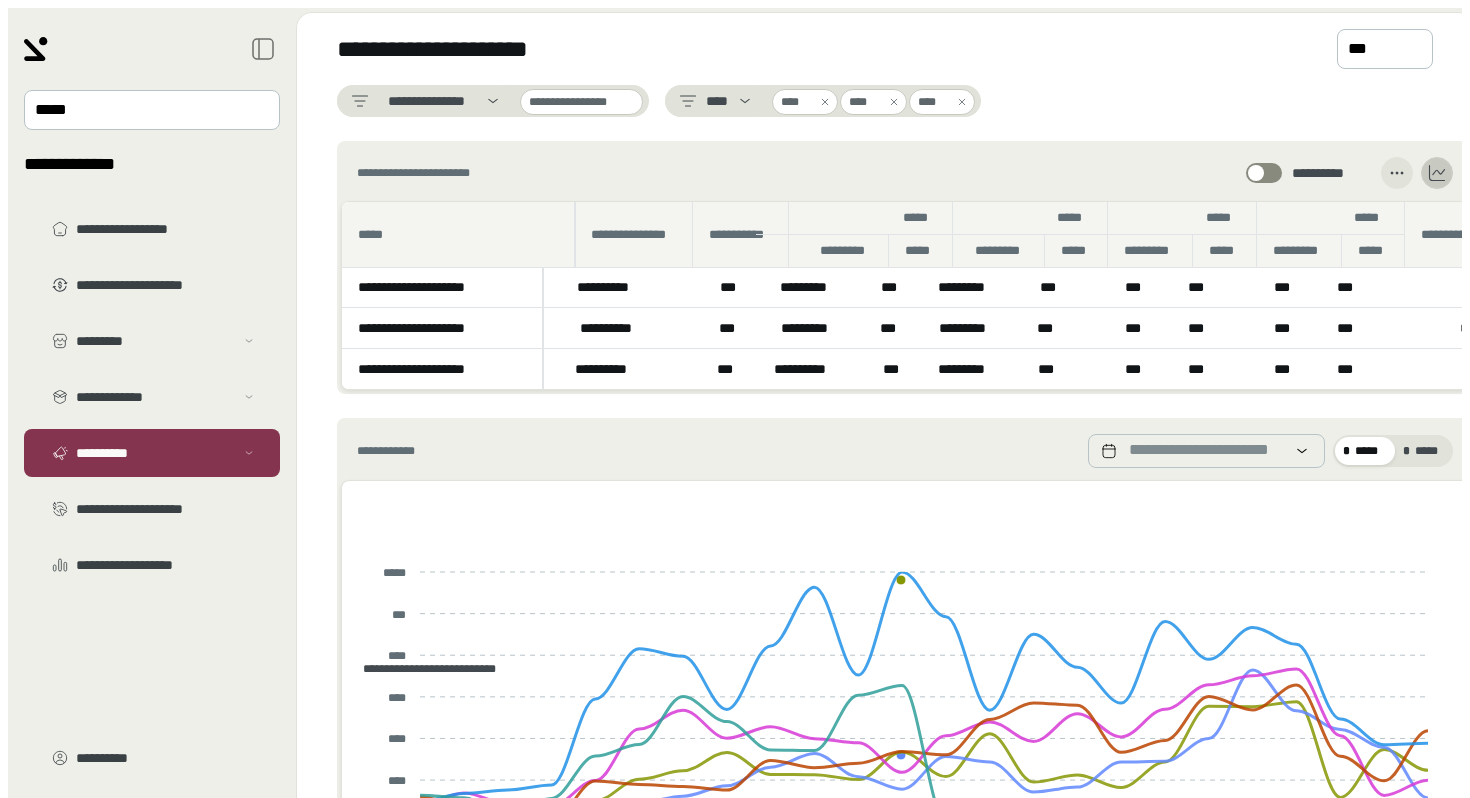 click on "**********" at bounding box center (885, 49) 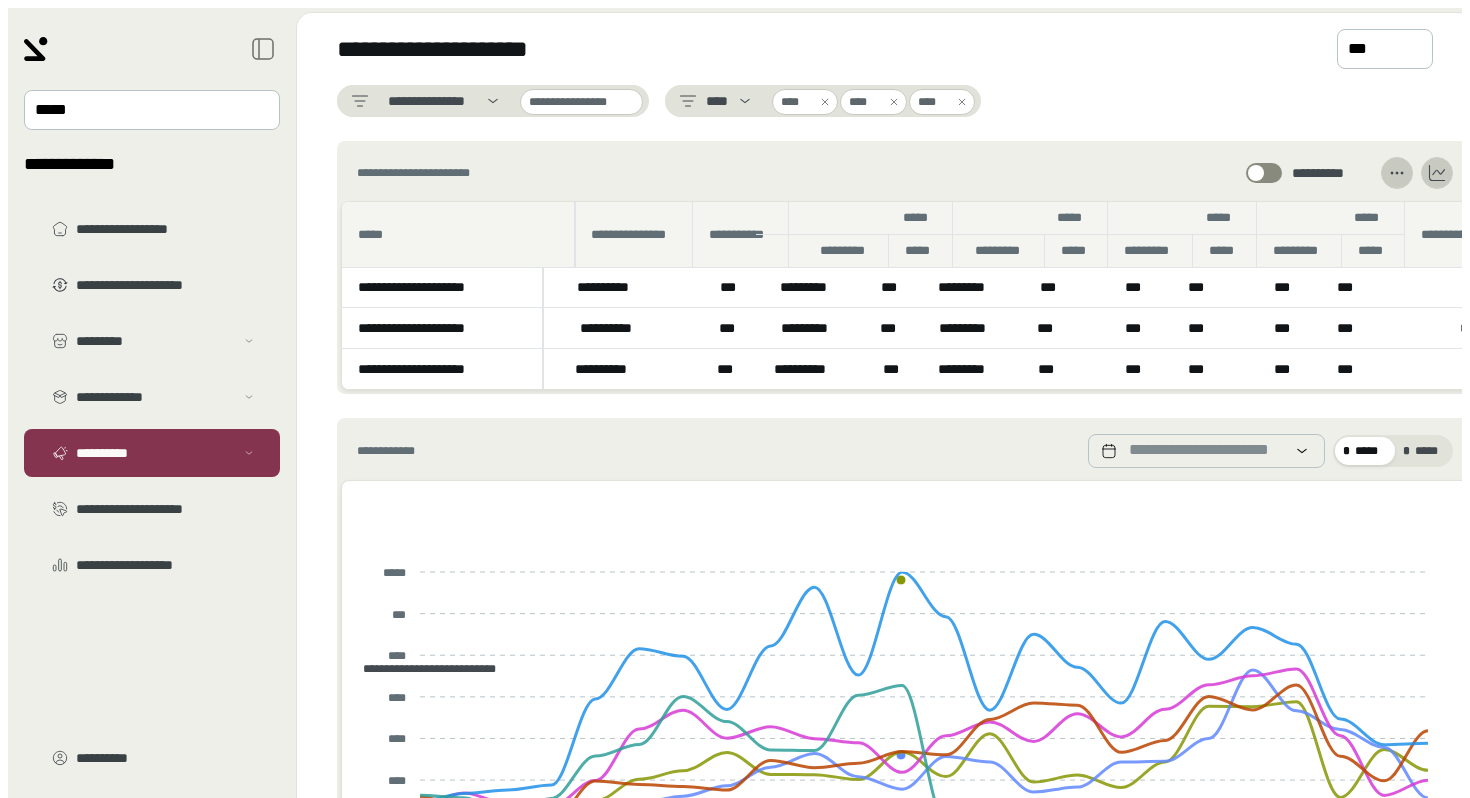 click at bounding box center [1397, 173] 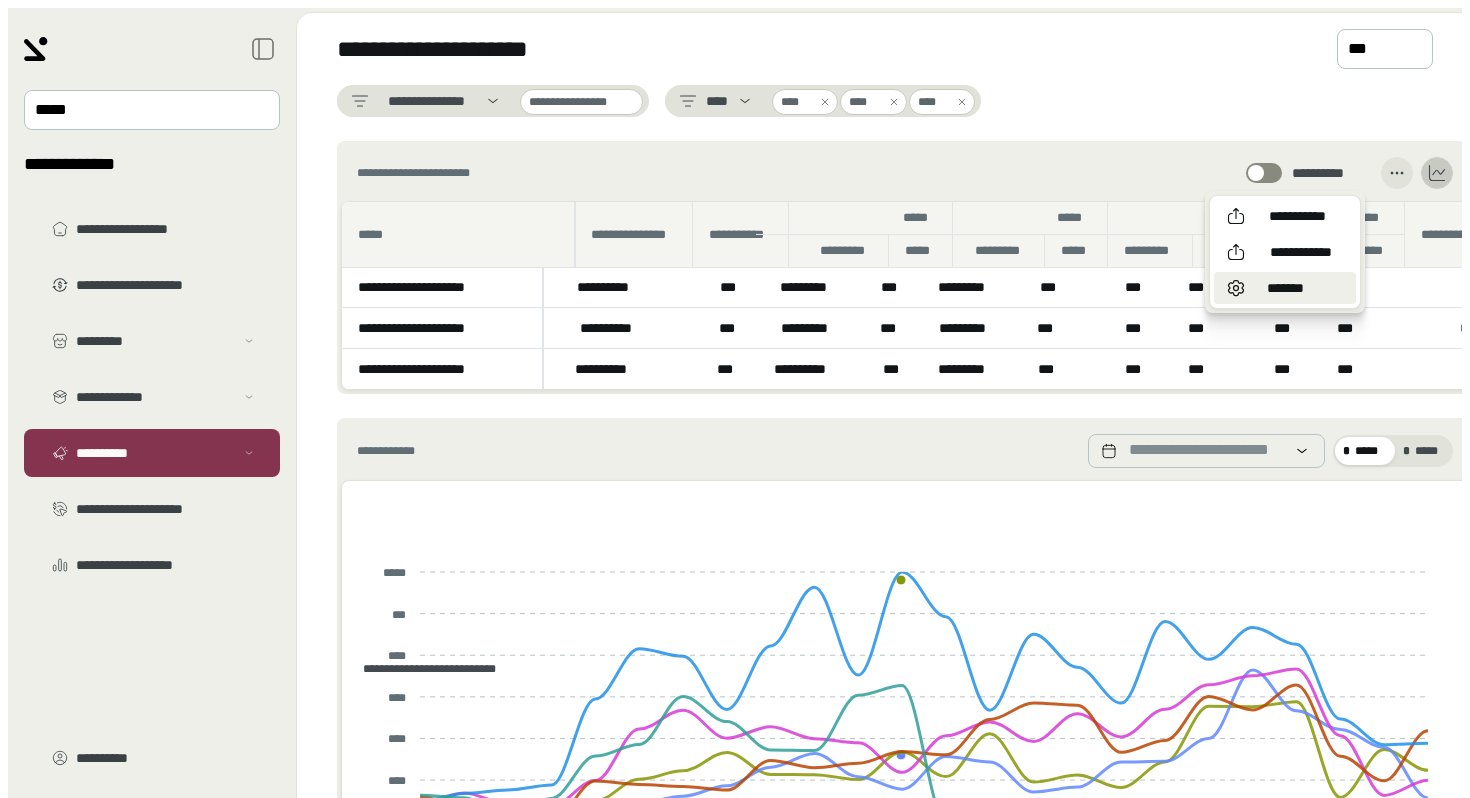click on "*******" at bounding box center (1297, 216) 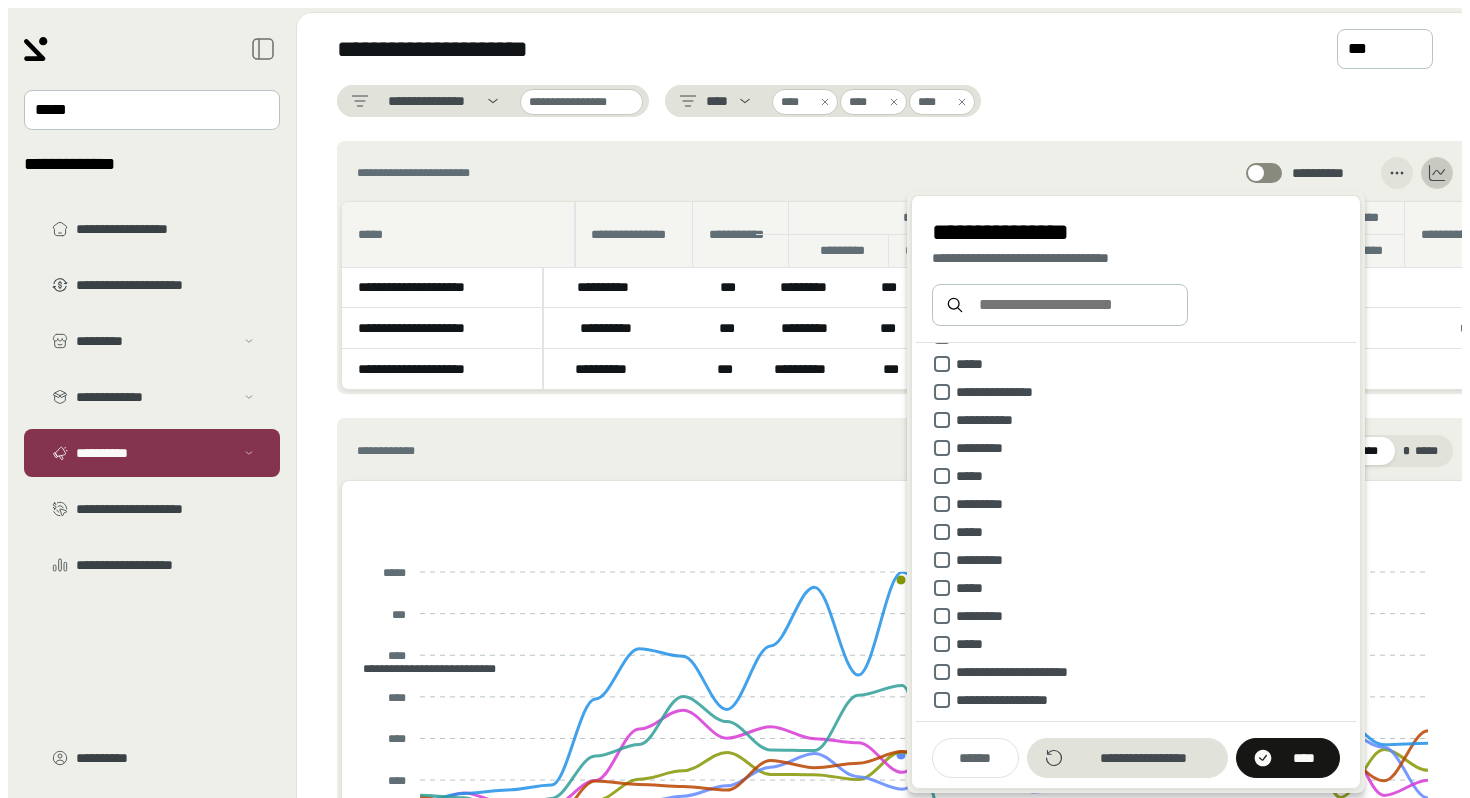 scroll, scrollTop: 38, scrollLeft: 0, axis: vertical 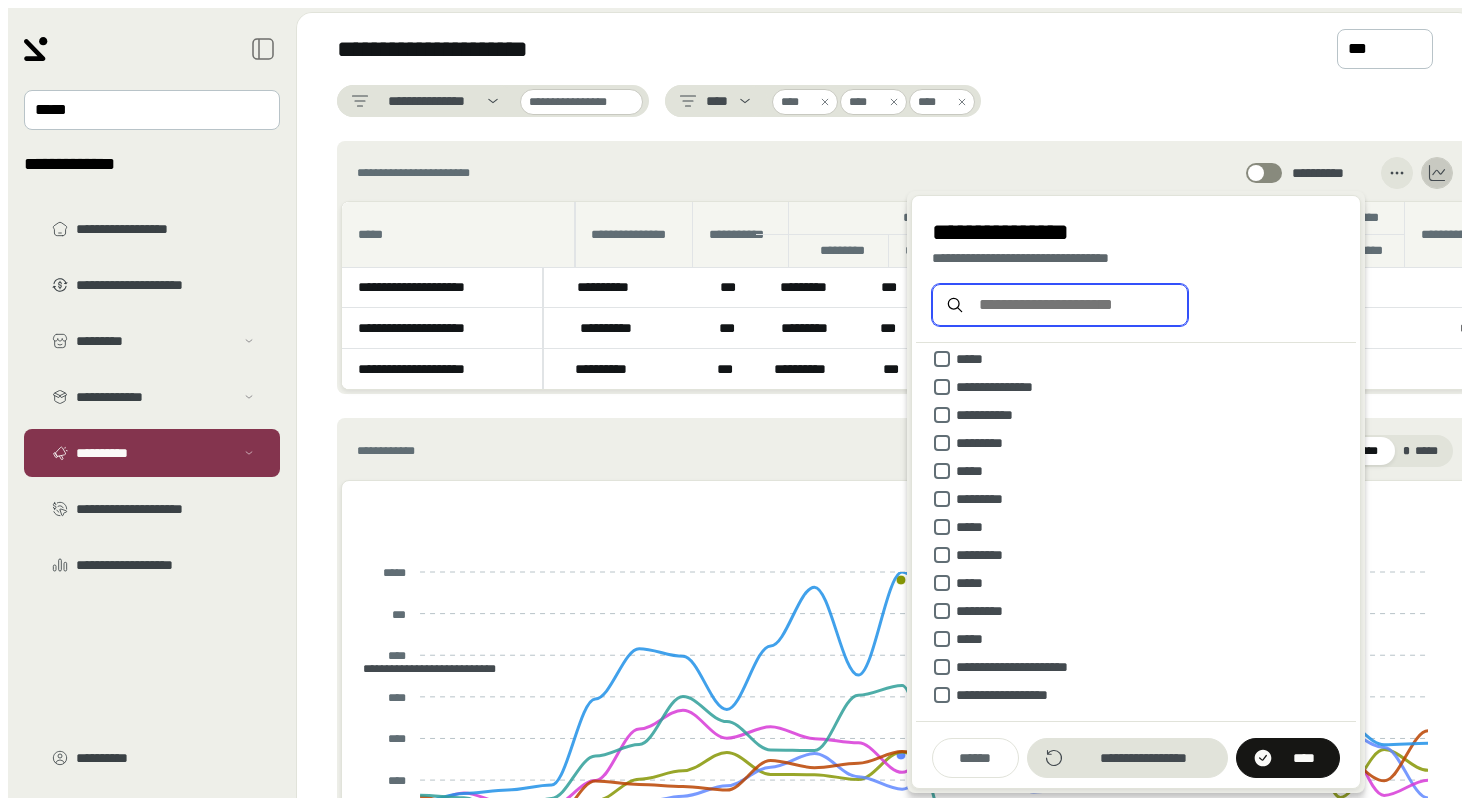 click at bounding box center [1076, 305] 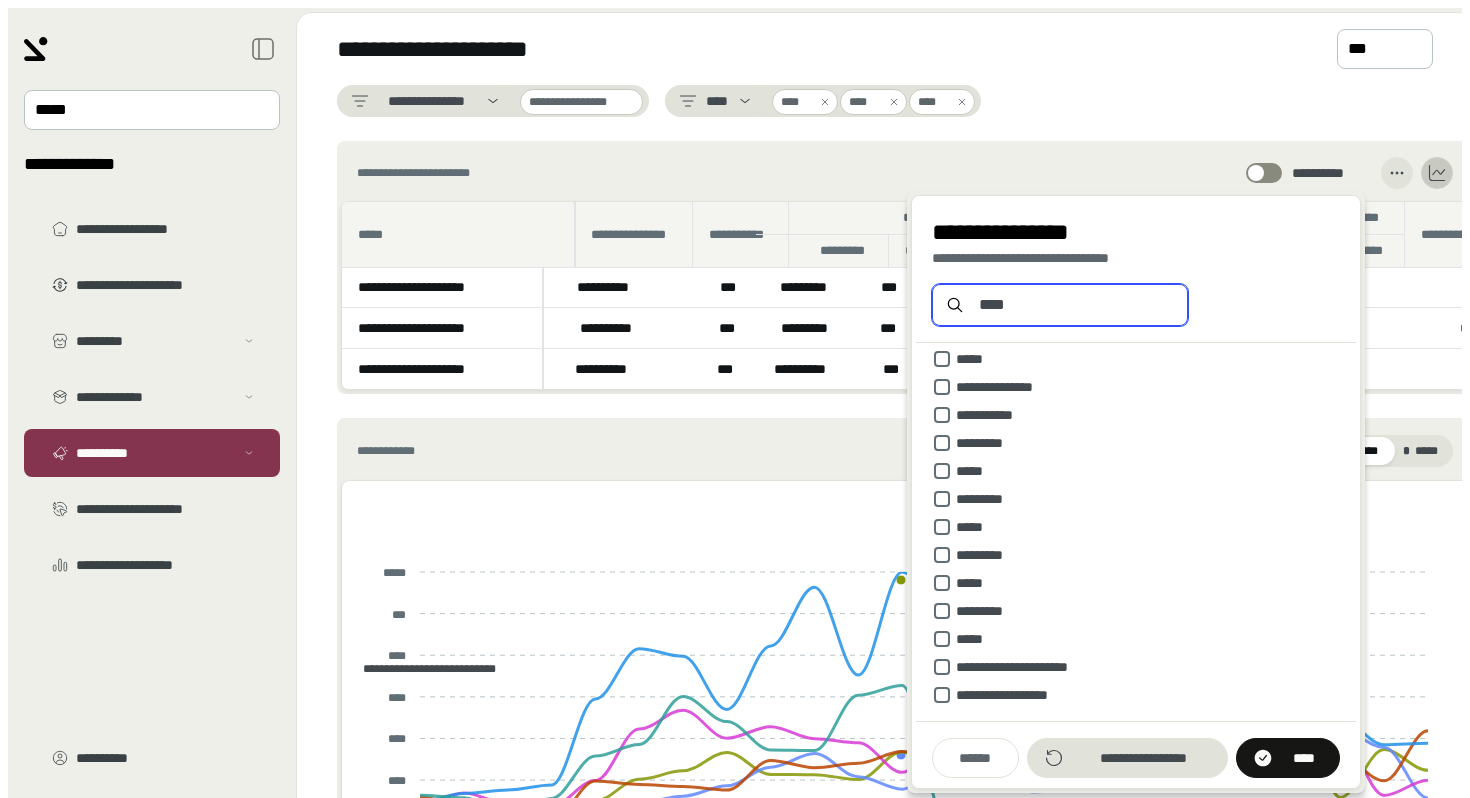 scroll, scrollTop: 0, scrollLeft: 0, axis: both 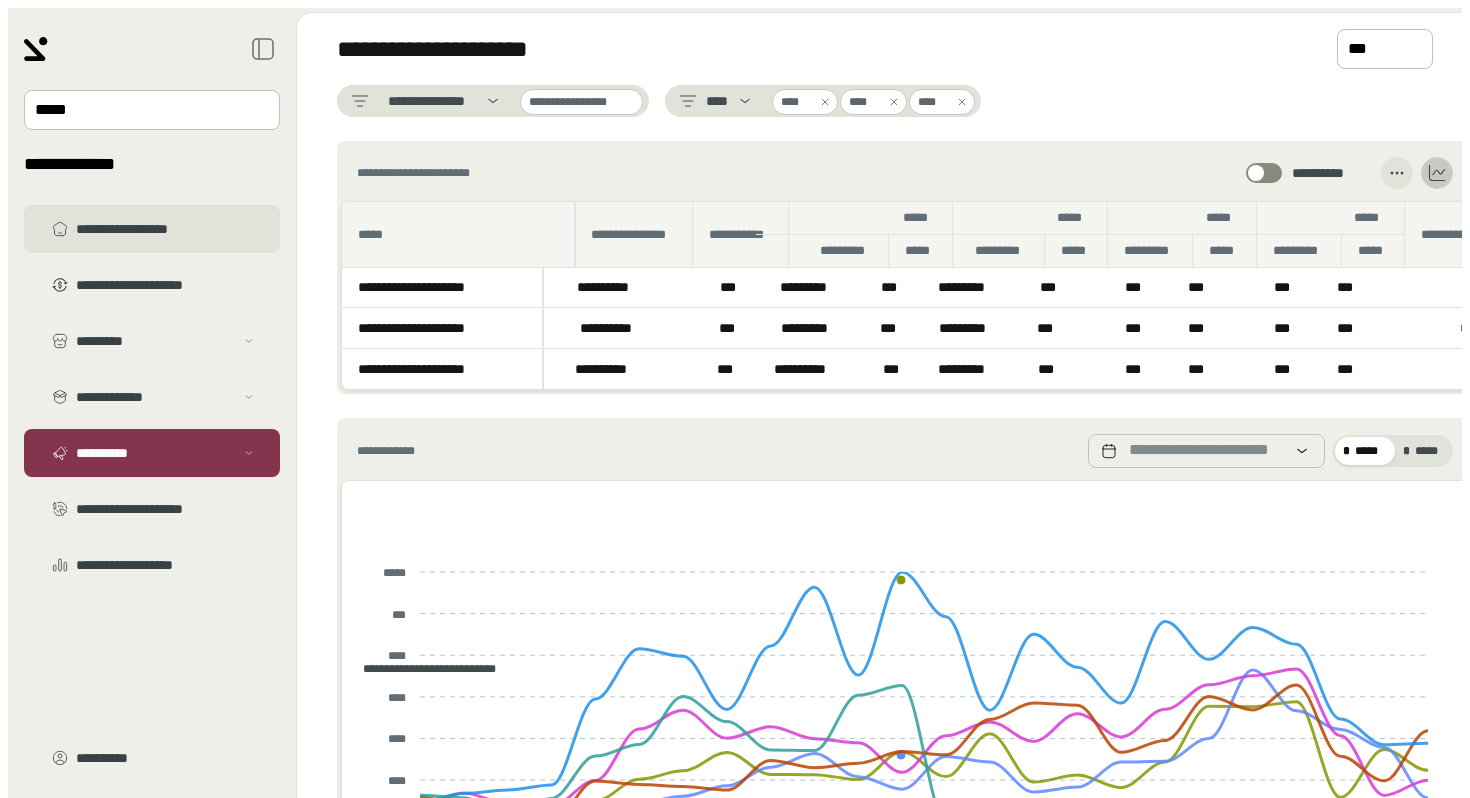 click on "**********" at bounding box center (166, 229) 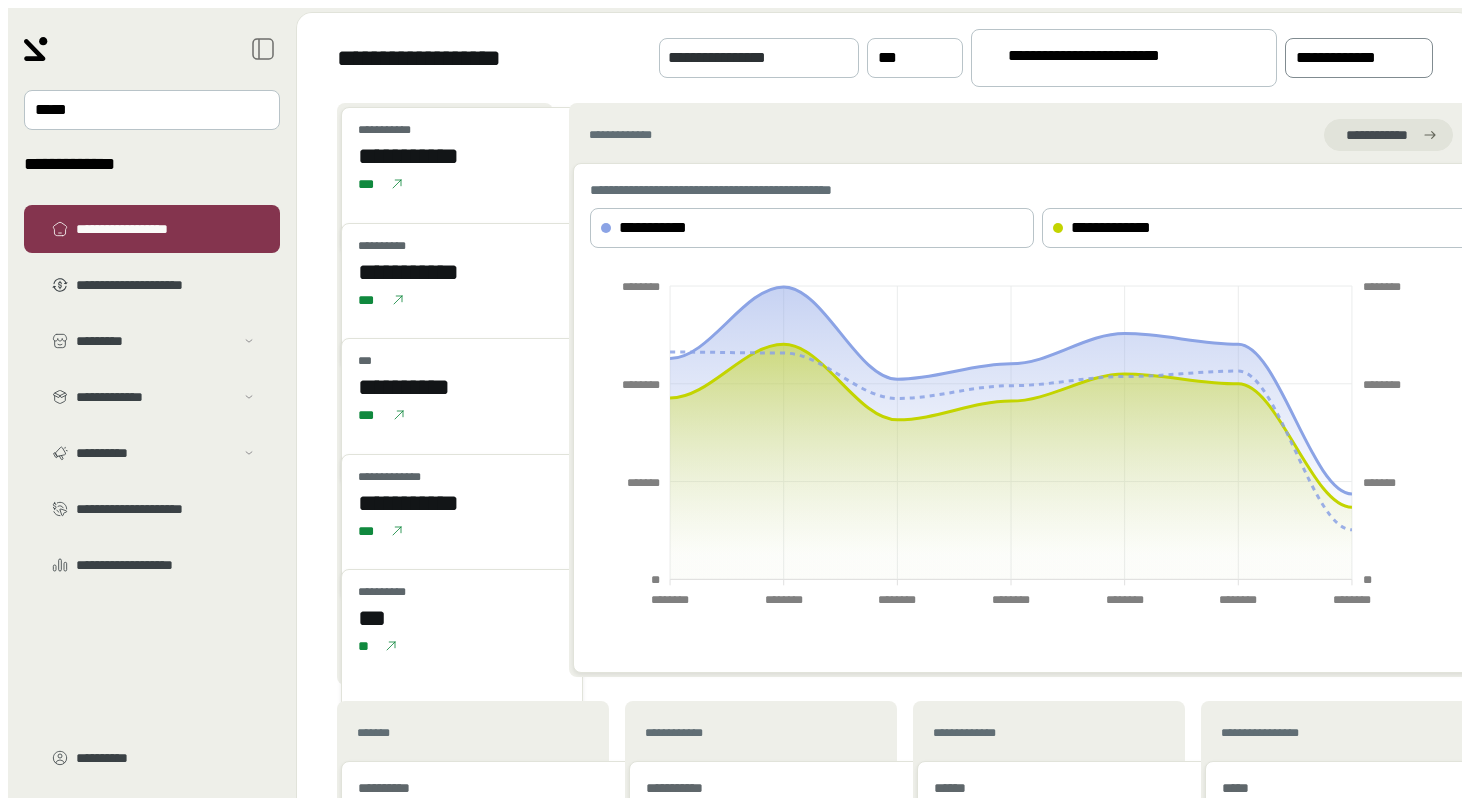 click on "**********" at bounding box center (1359, 58) 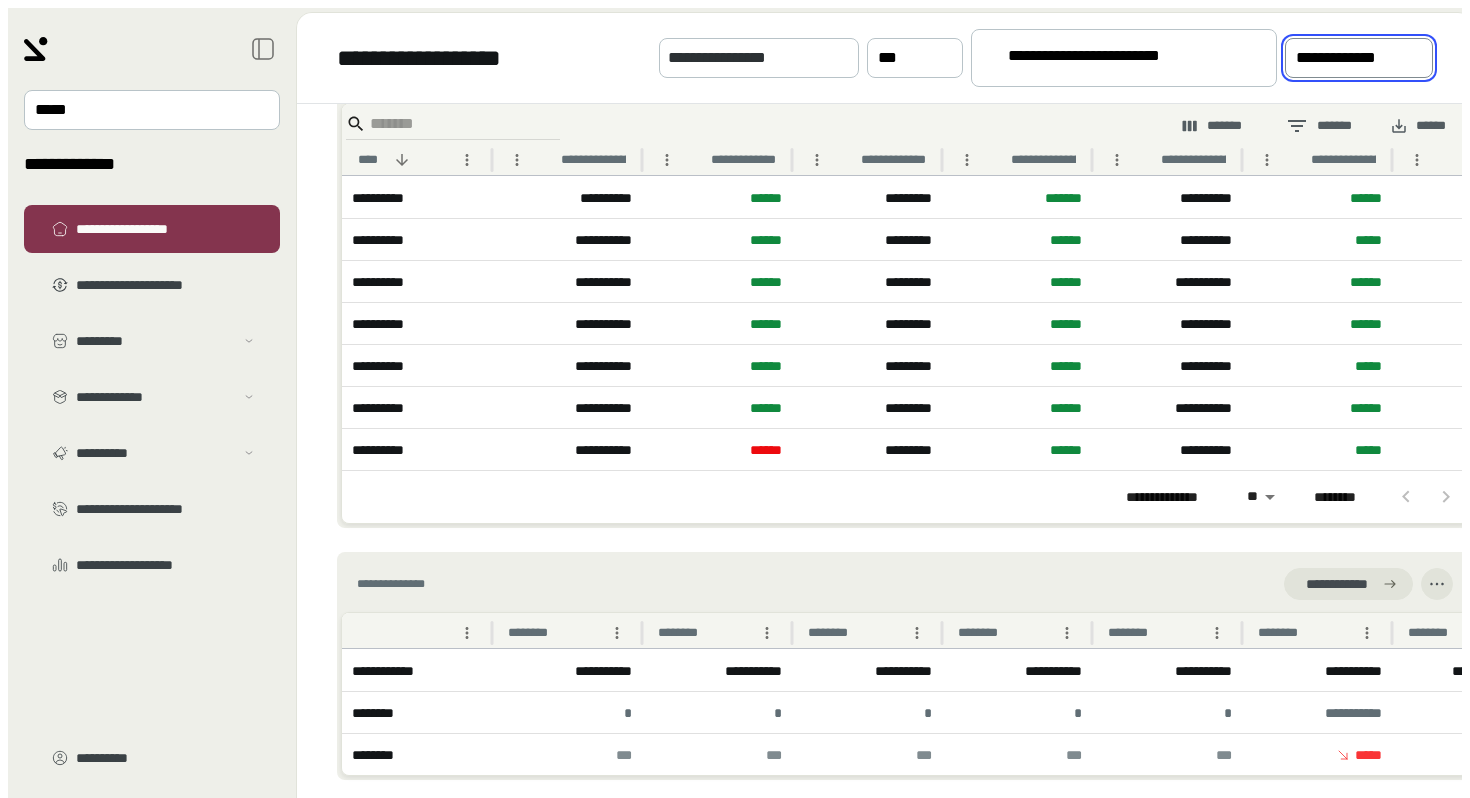 scroll, scrollTop: 1279, scrollLeft: 0, axis: vertical 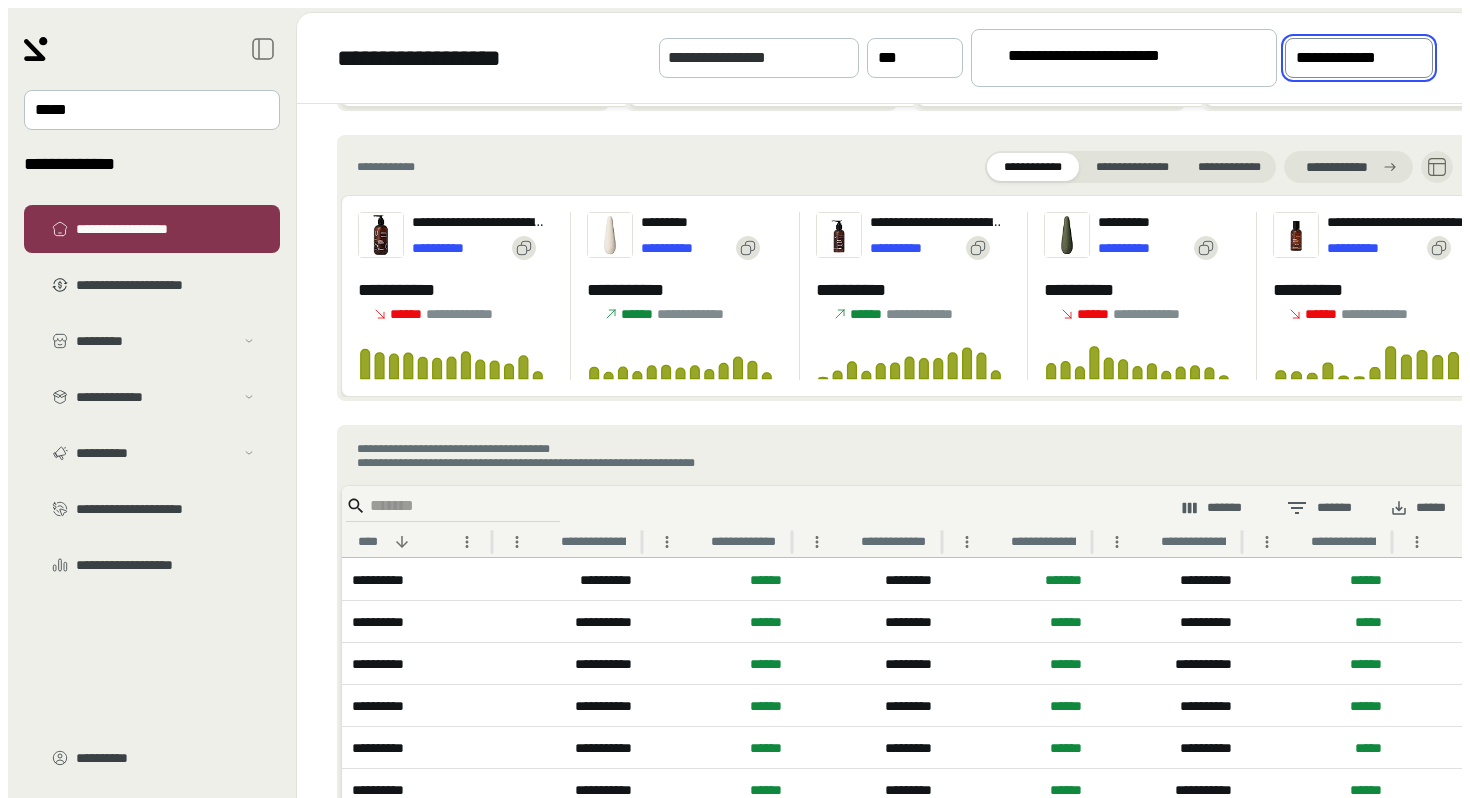 click on "*******" at bounding box center [1213, 508] 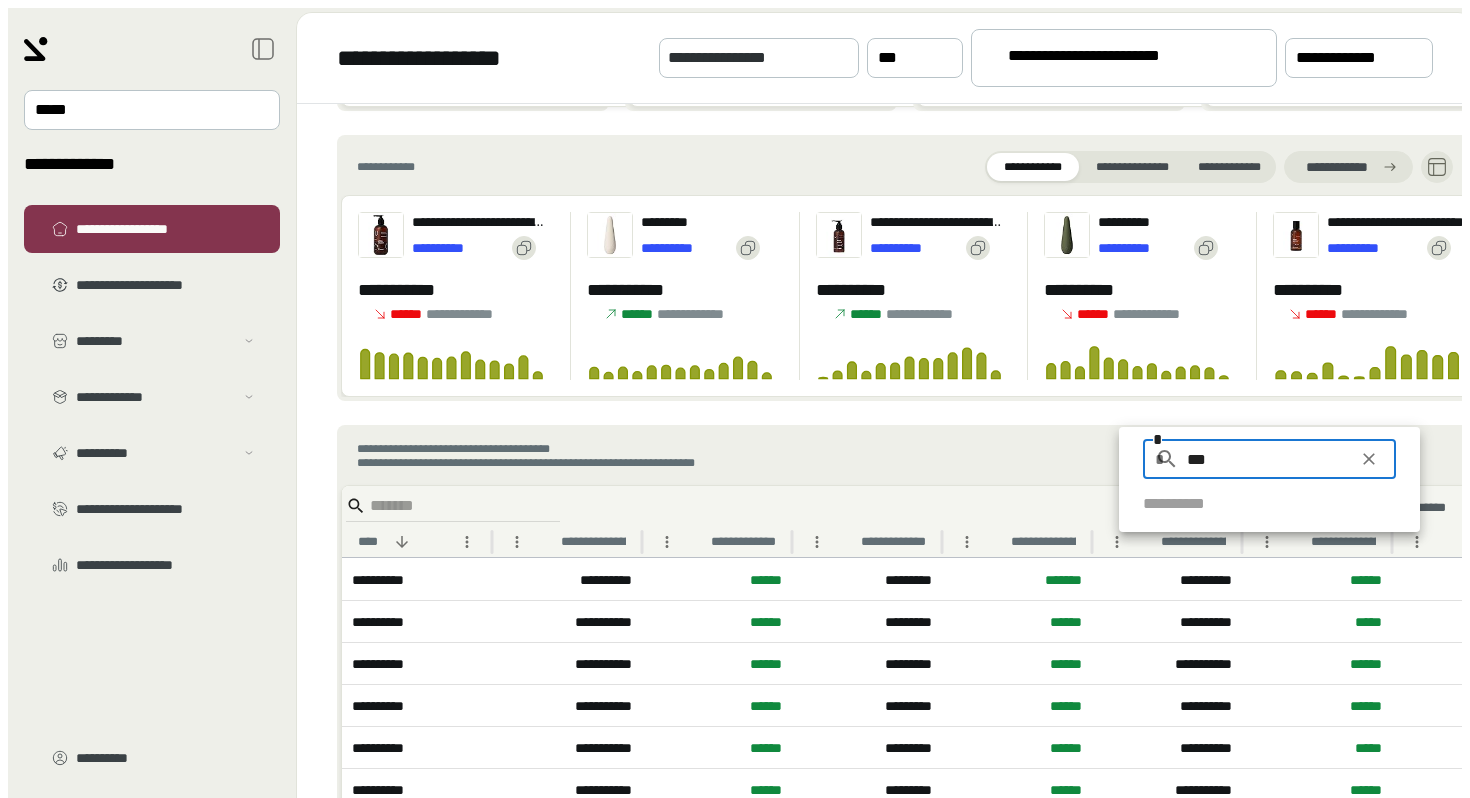 type on "****" 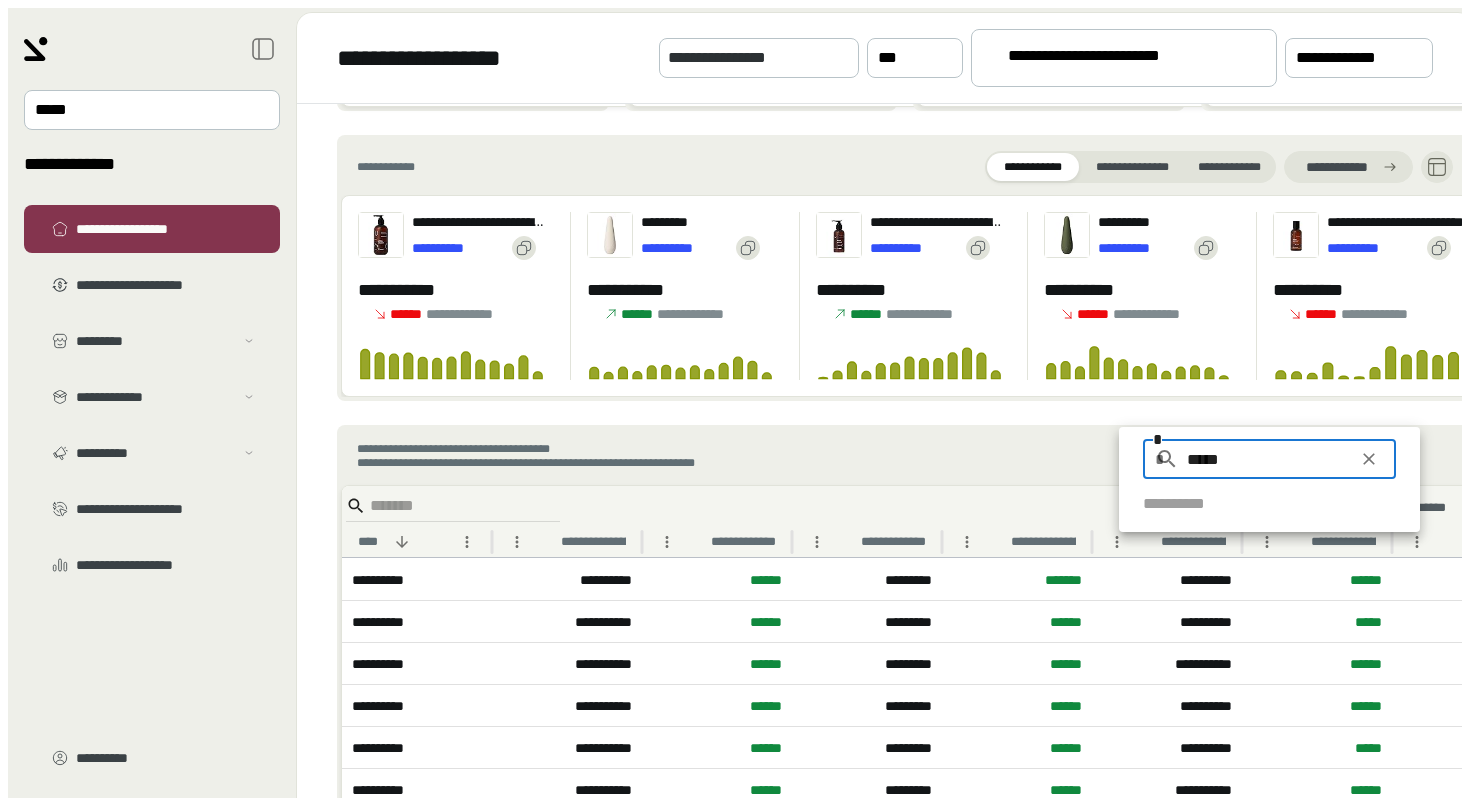type 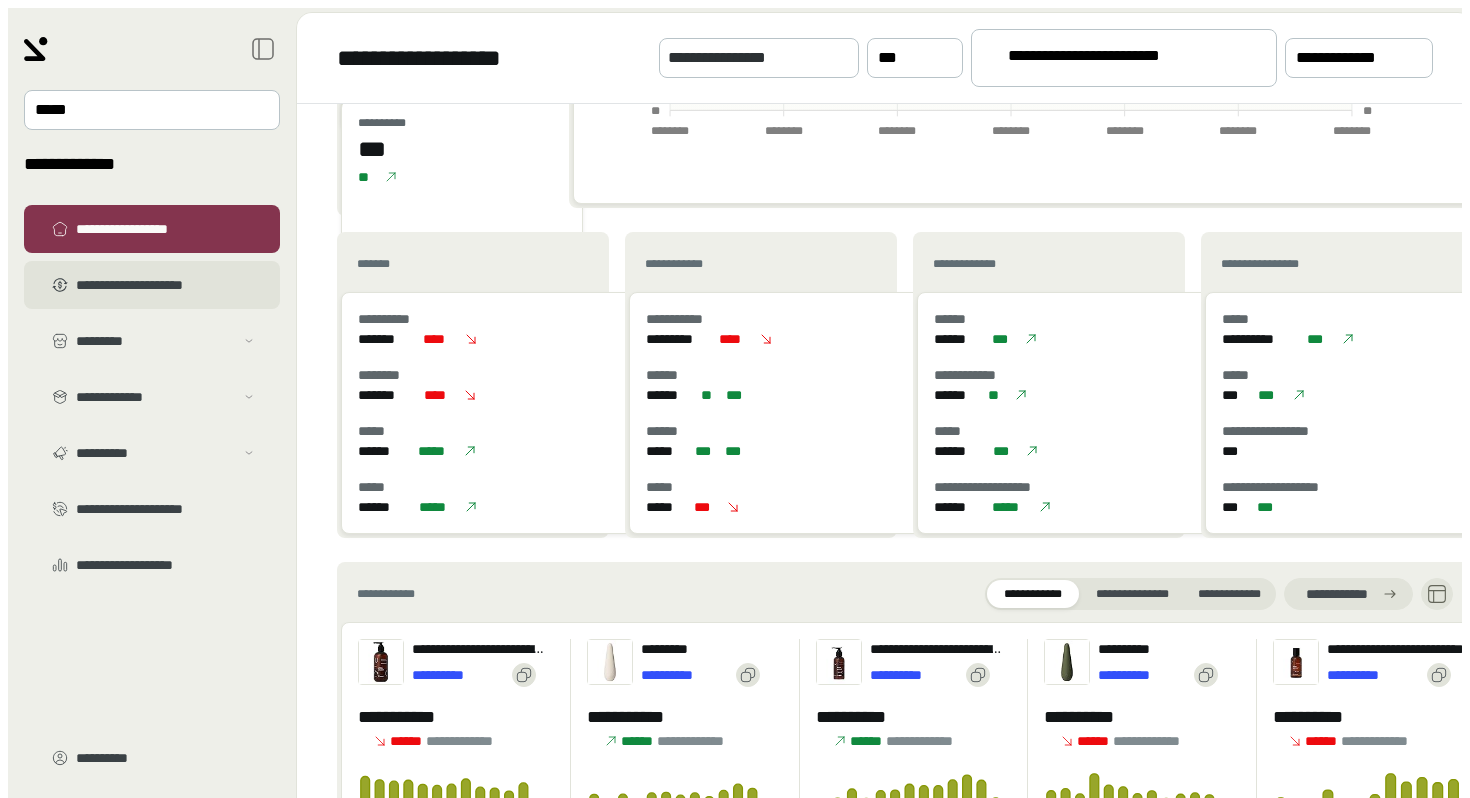 click on "**********" at bounding box center (152, 285) 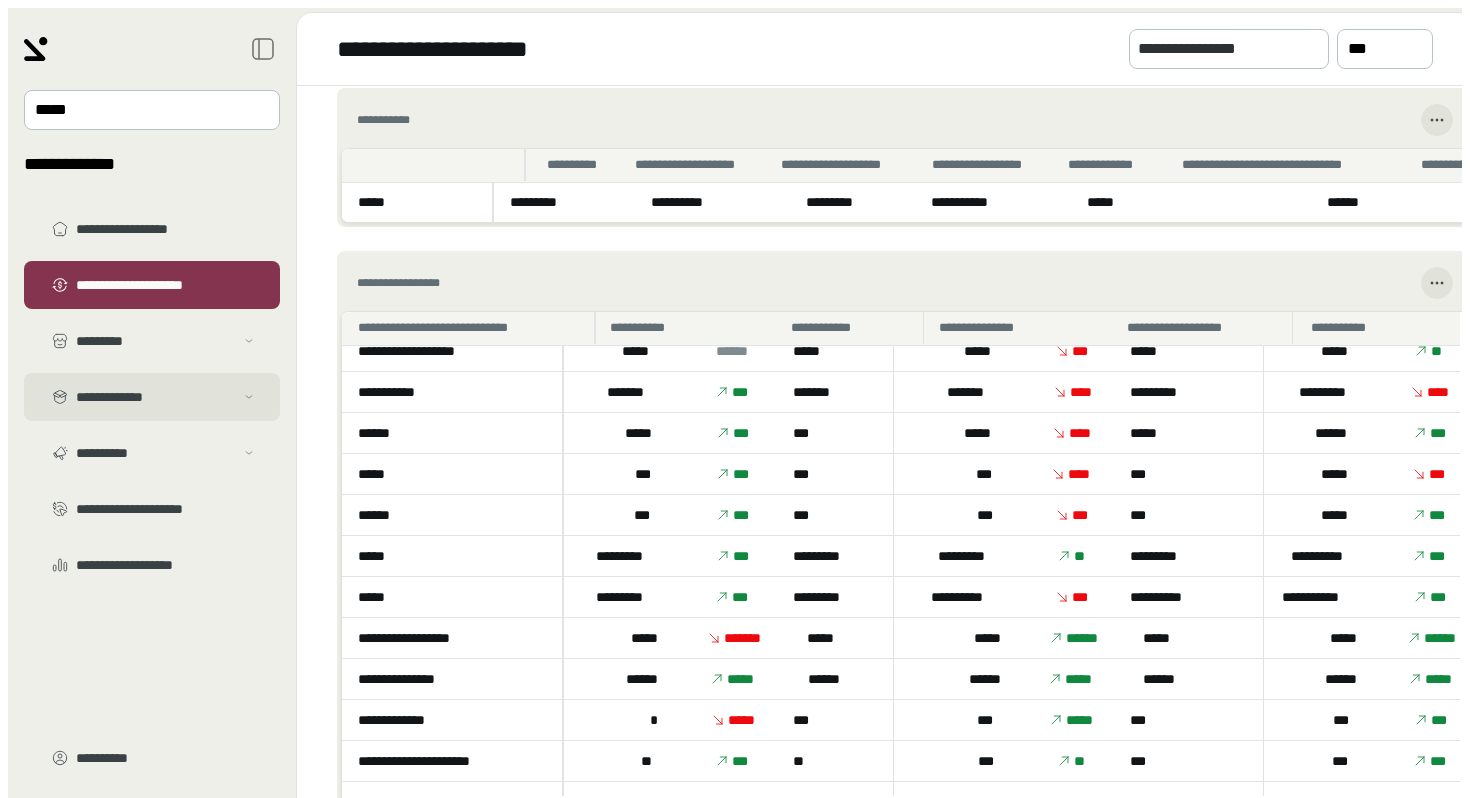 click on "**********" at bounding box center [155, 397] 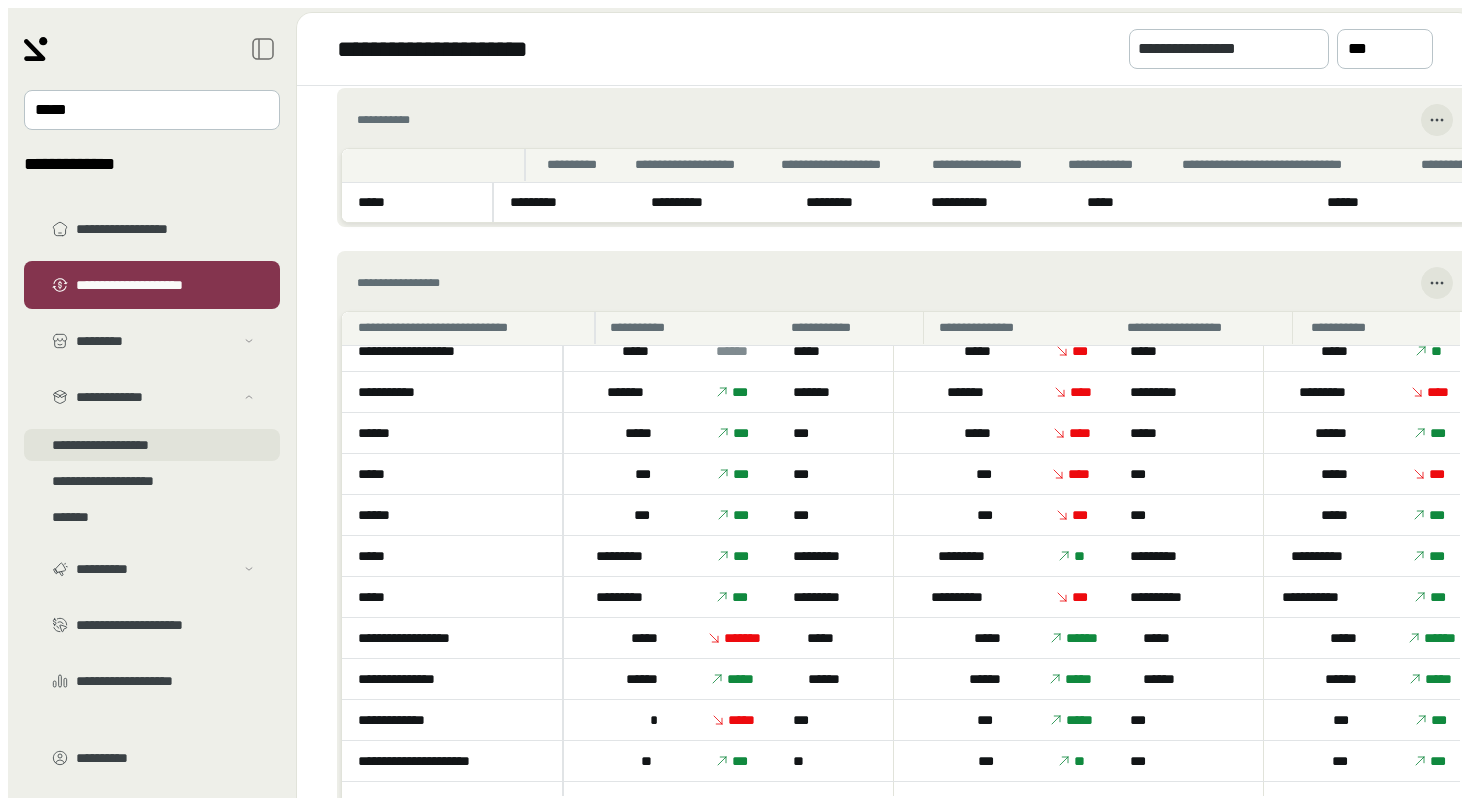 click on "**********" at bounding box center (152, 445) 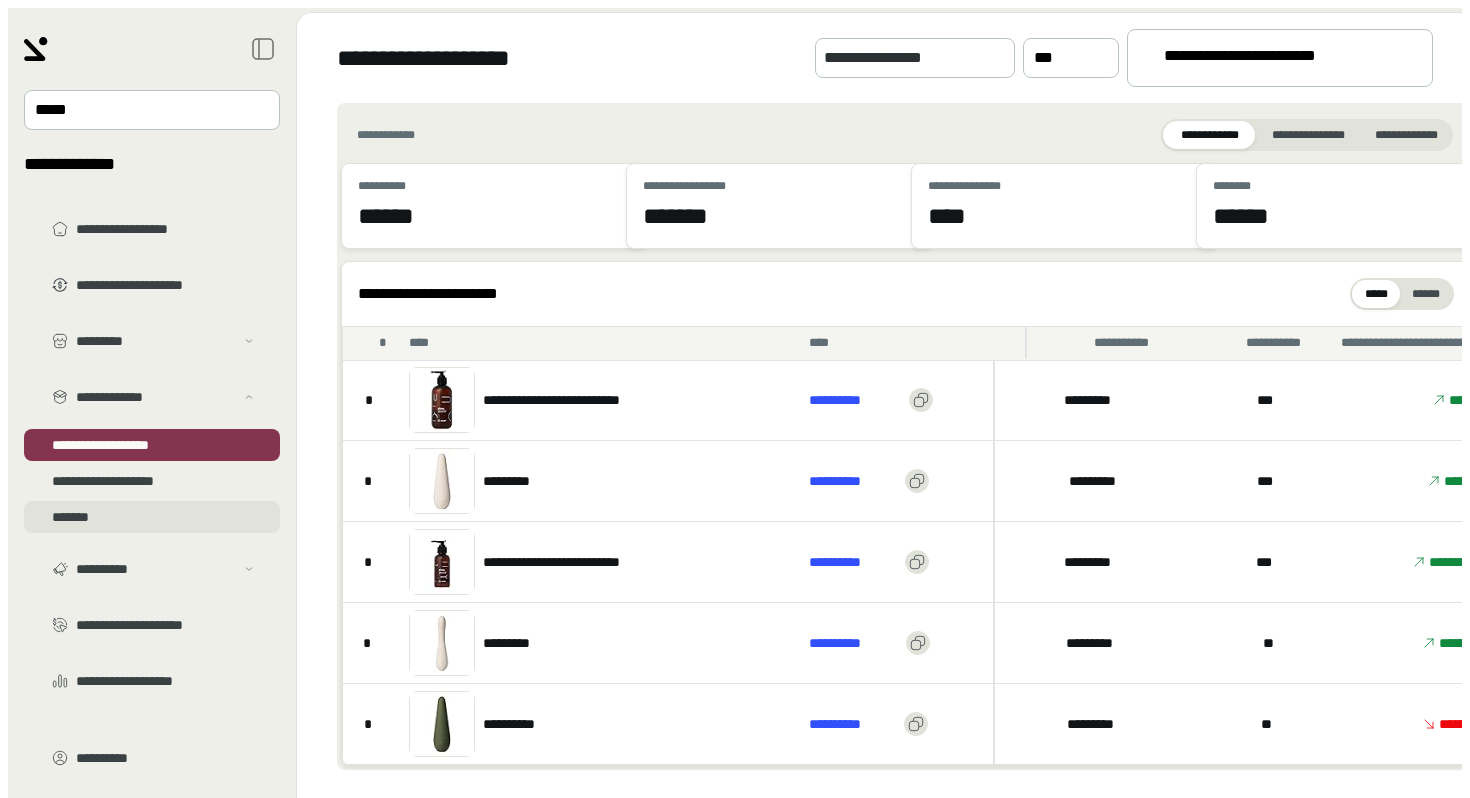 click on "*******" at bounding box center [152, 517] 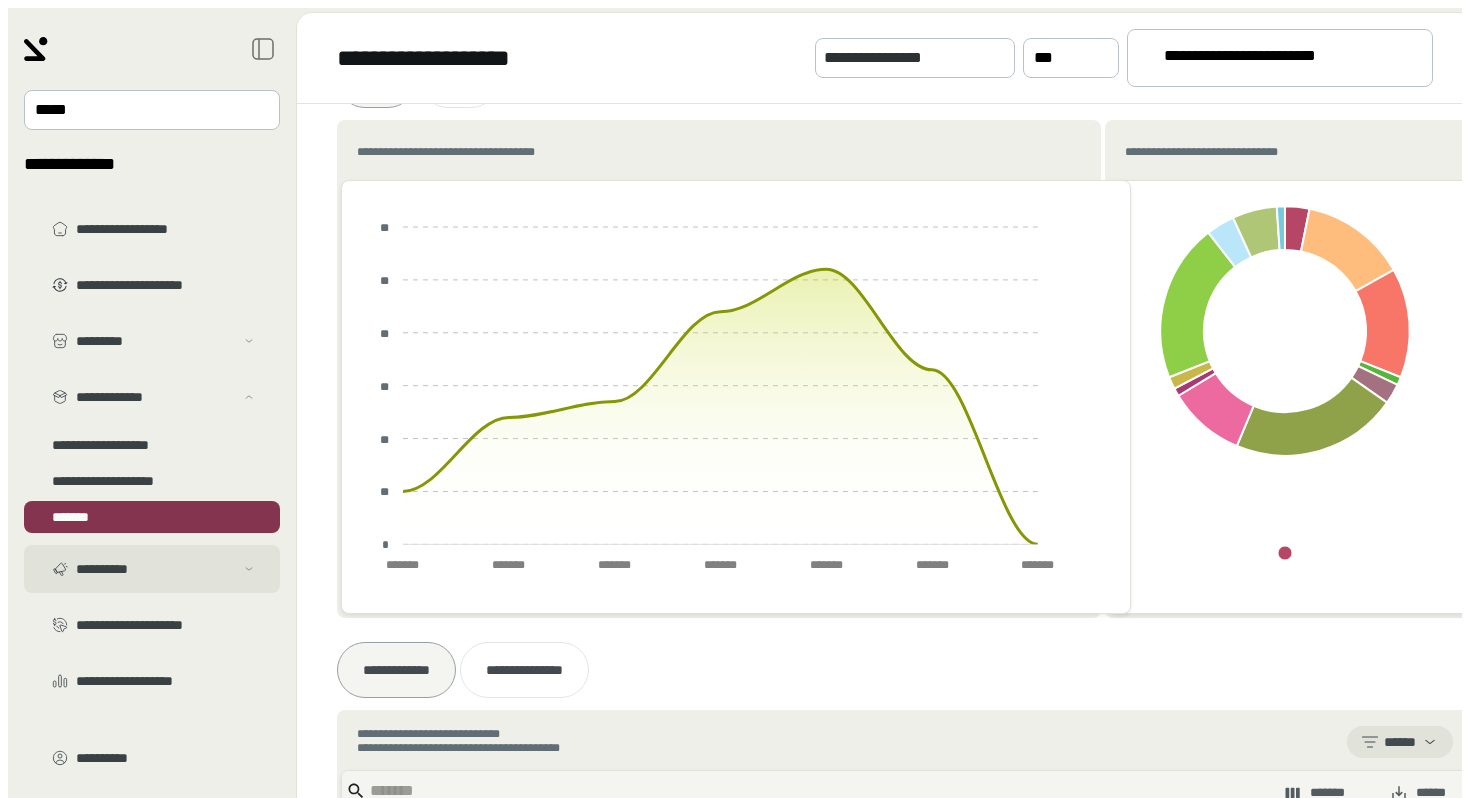 click on "**********" at bounding box center [155, 569] 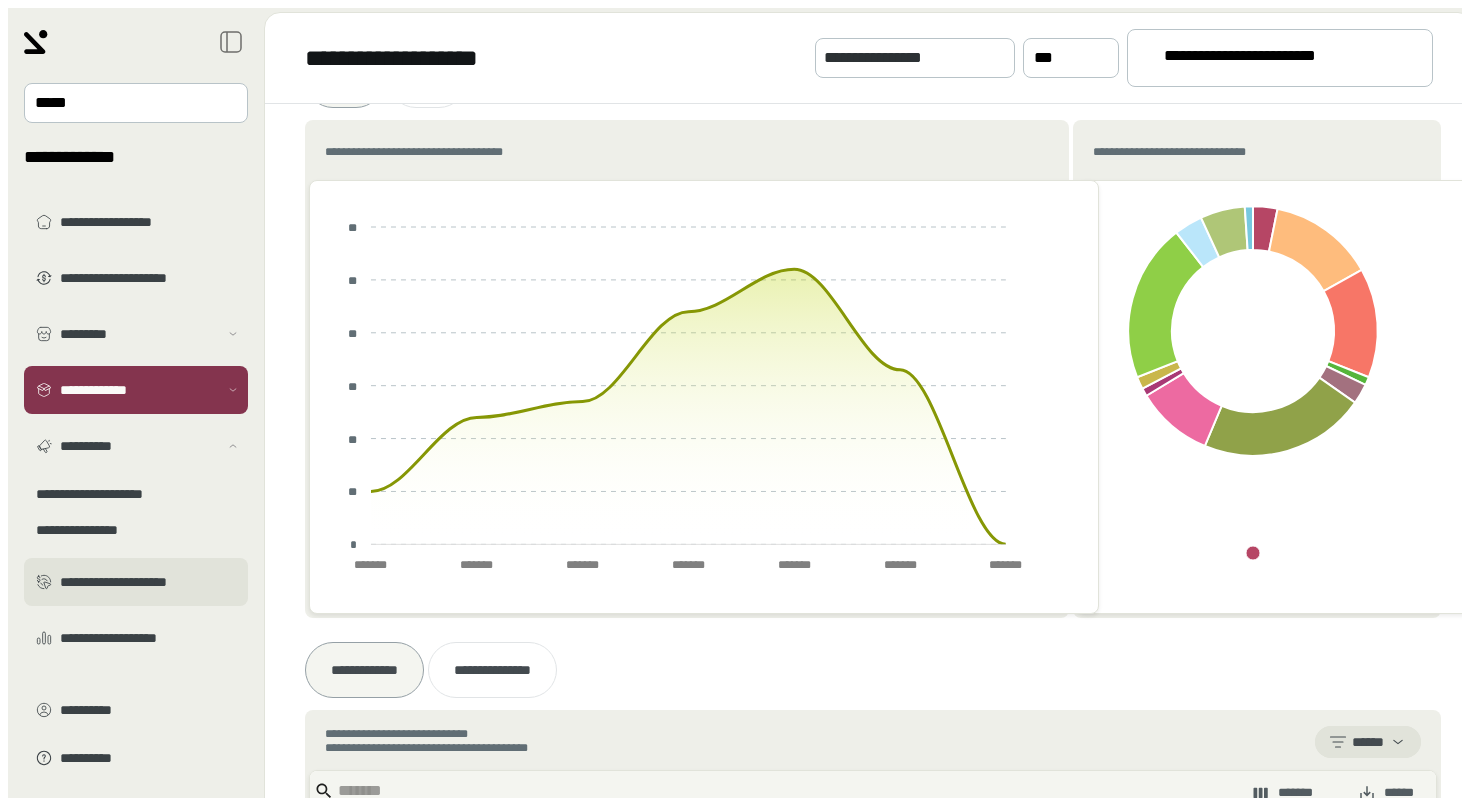 click on "**********" at bounding box center [150, 582] 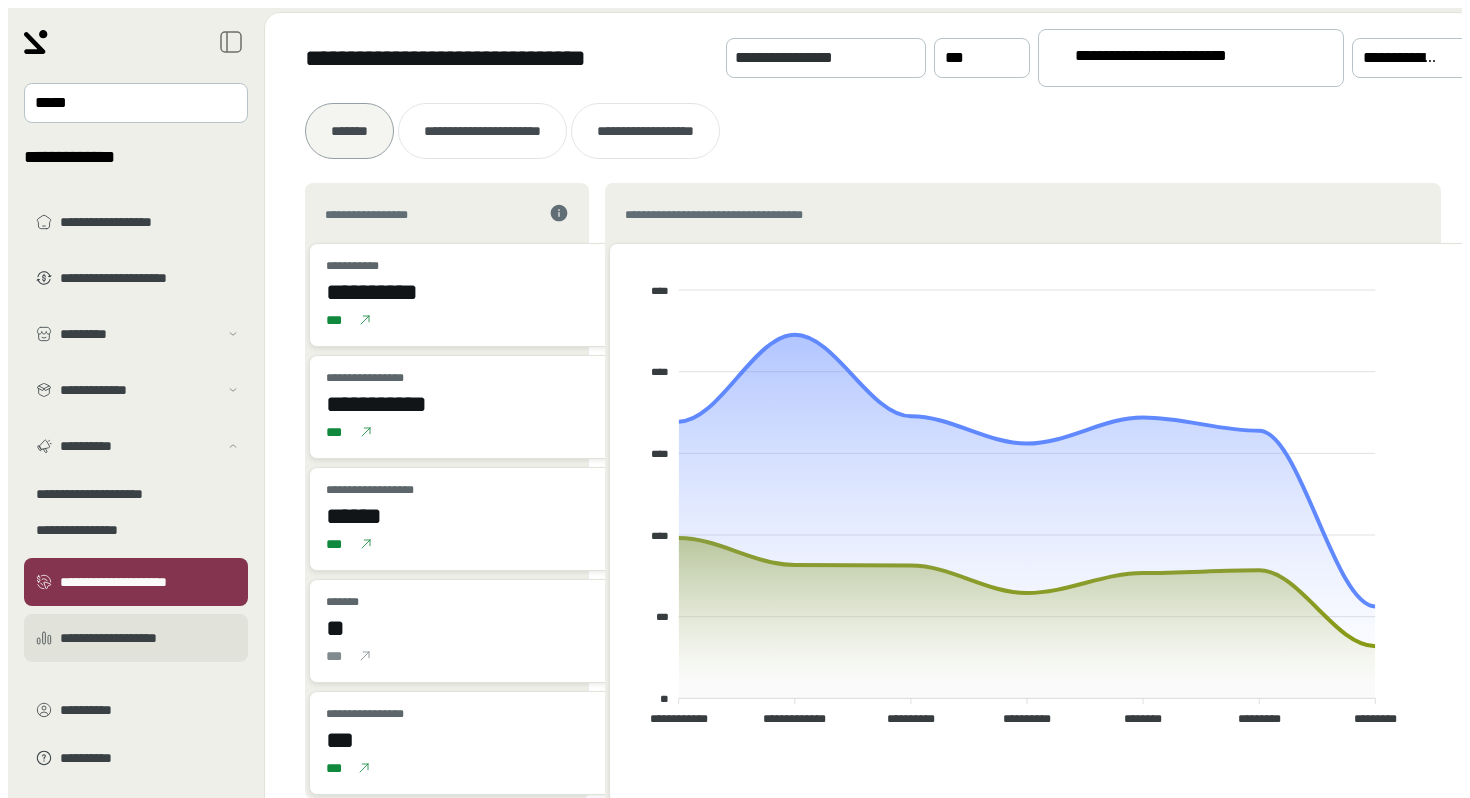 click on "**********" at bounding box center [150, 638] 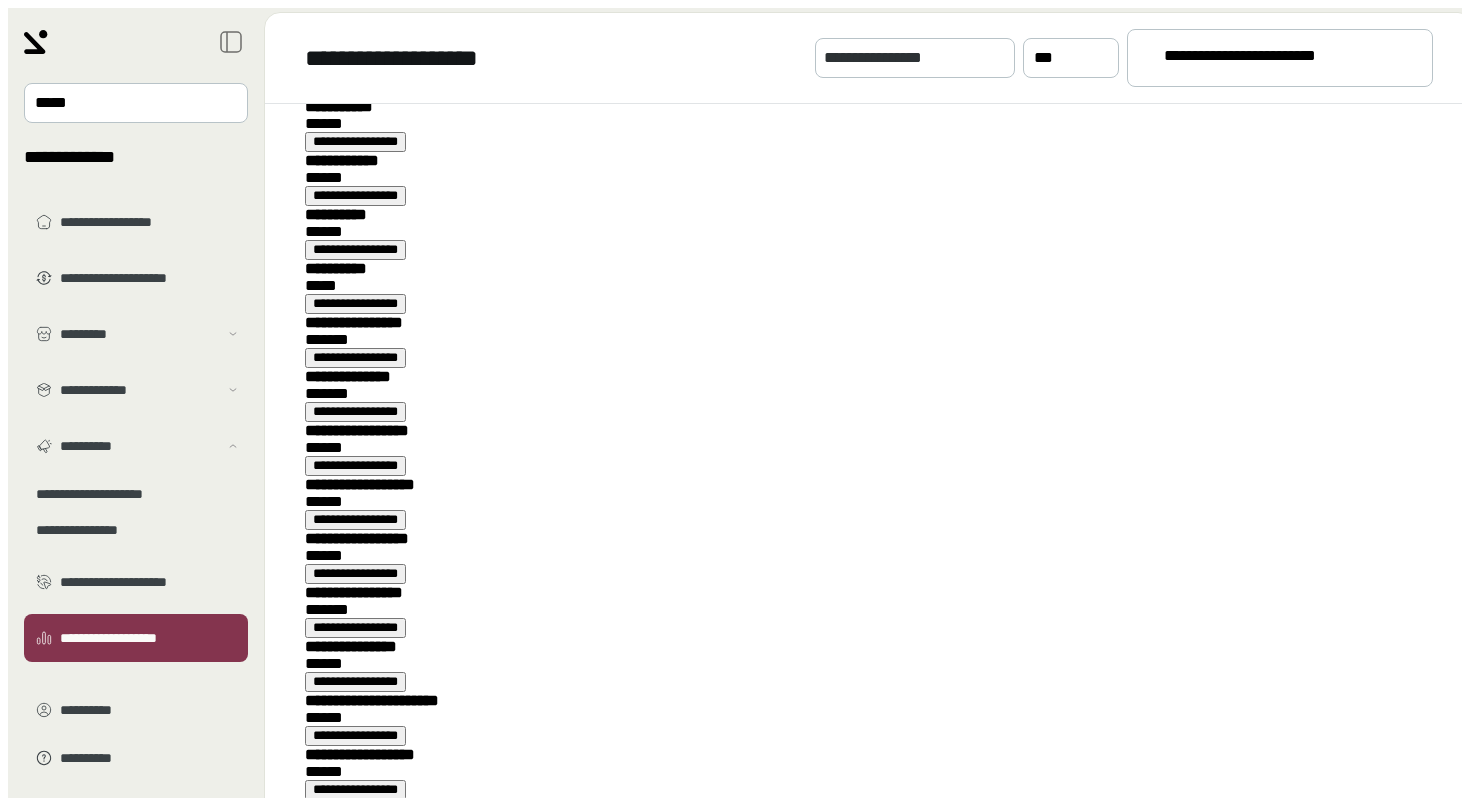 scroll, scrollTop: 646, scrollLeft: 0, axis: vertical 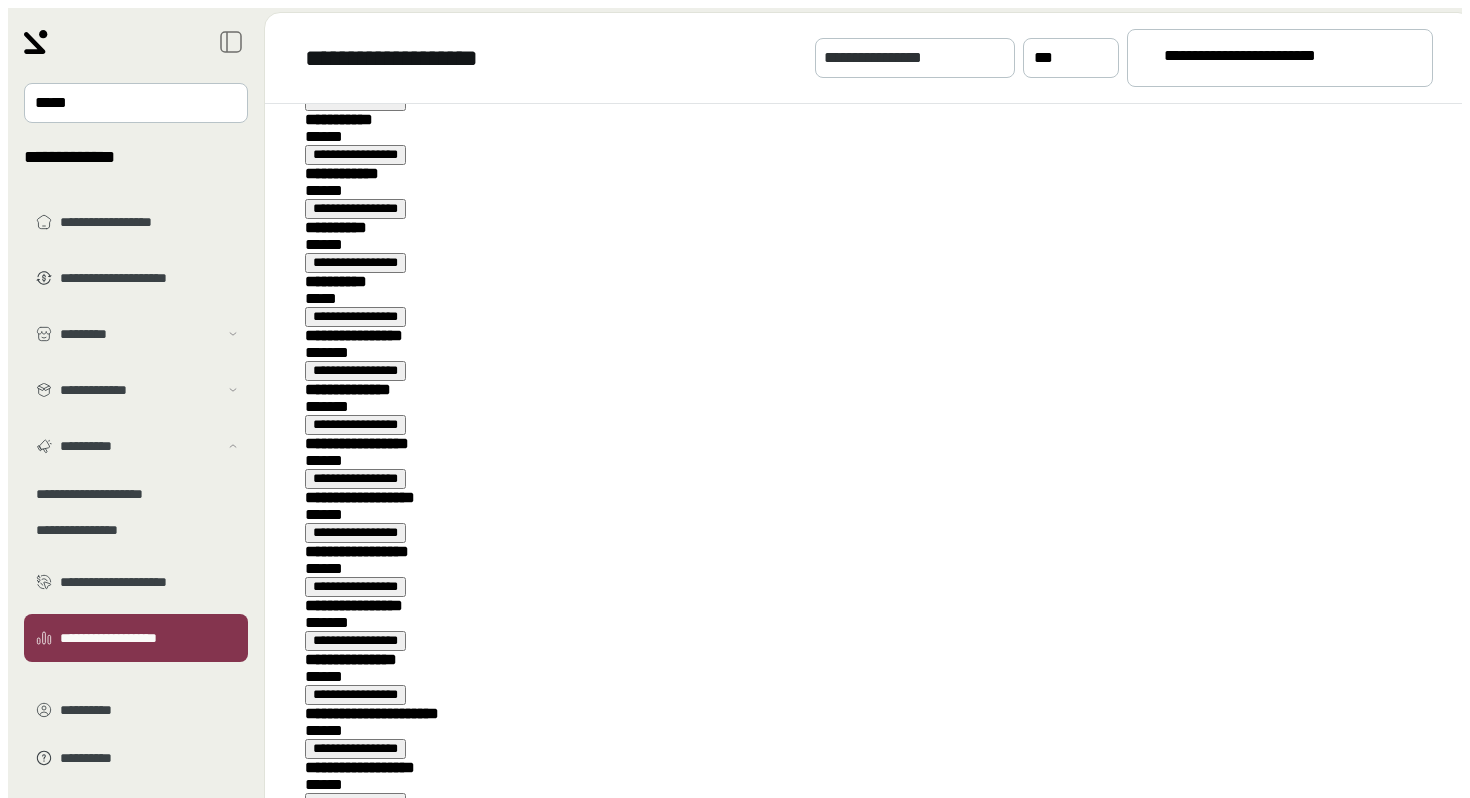 click on "*******" at bounding box center [354, 6443] 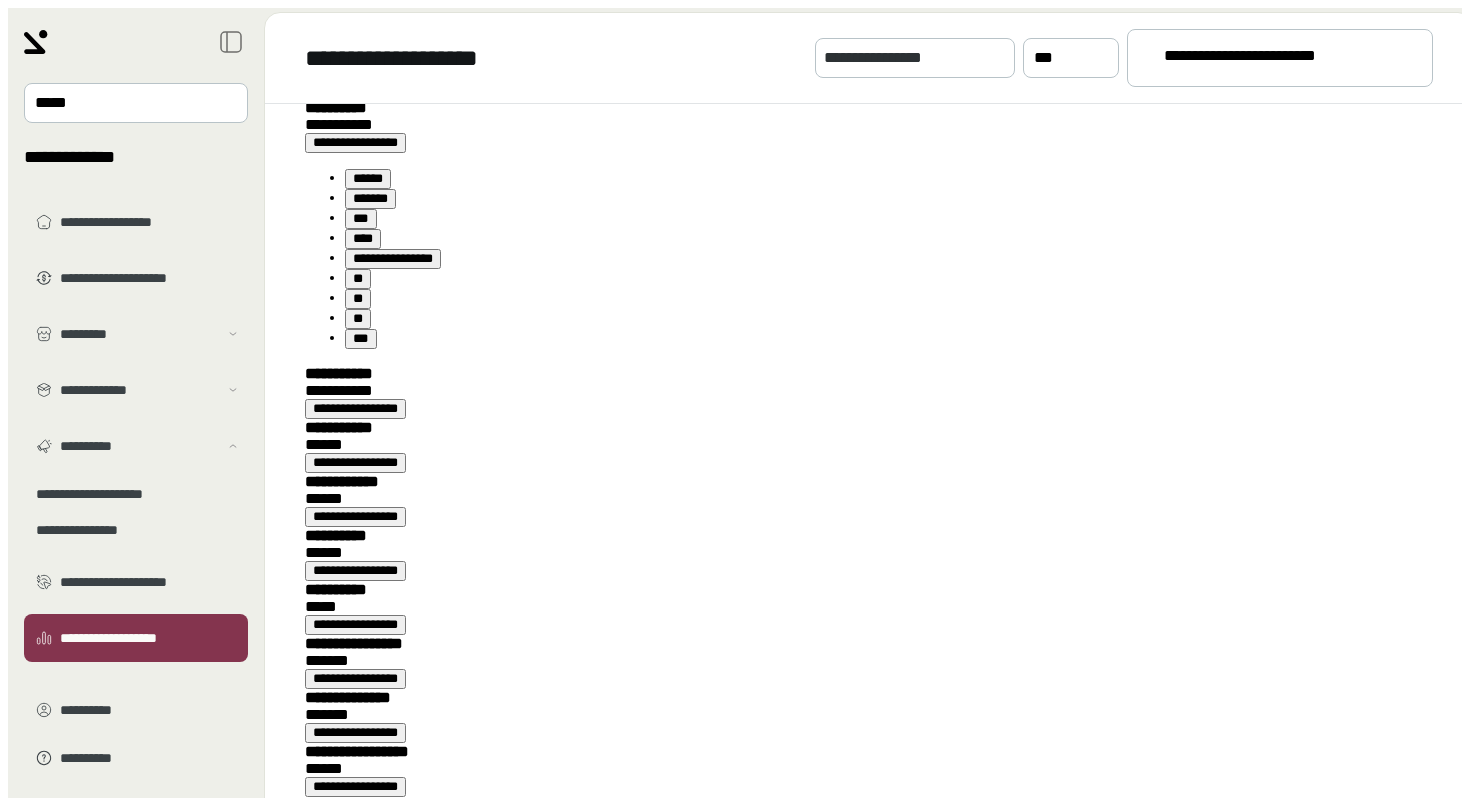 scroll, scrollTop: 608, scrollLeft: 0, axis: vertical 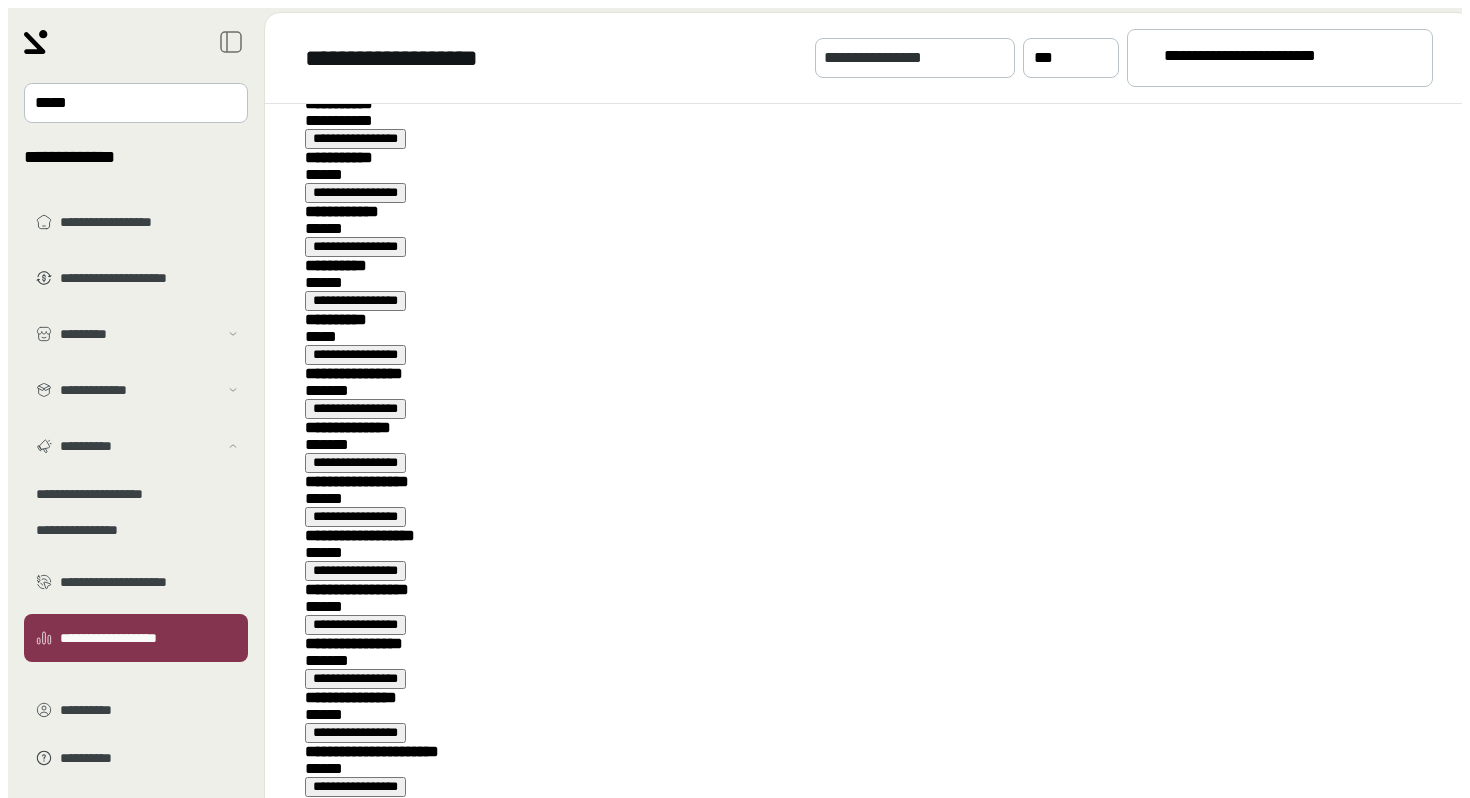 drag, startPoint x: 464, startPoint y: 270, endPoint x: 479, endPoint y: 269, distance: 15.033297 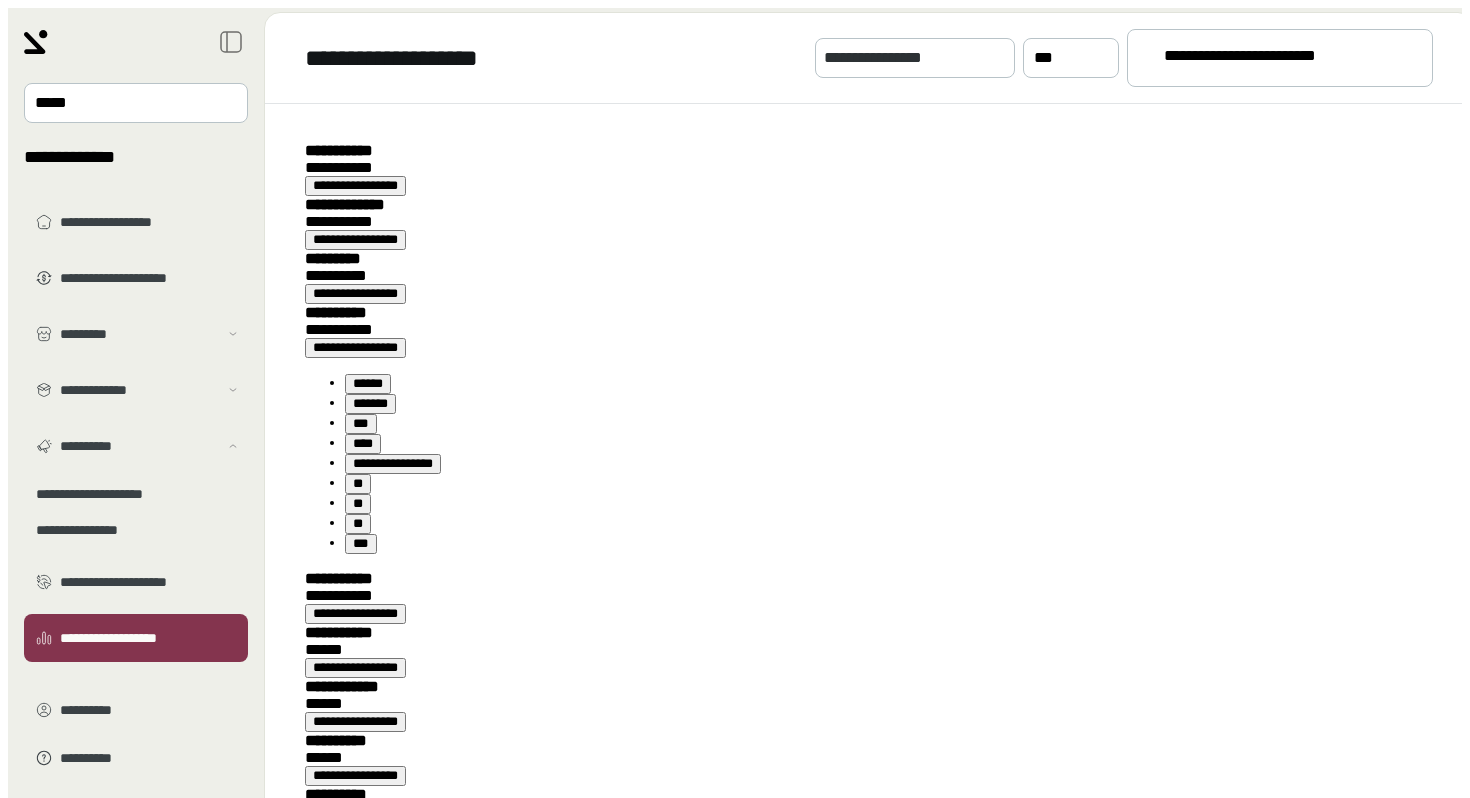 scroll, scrollTop: 0, scrollLeft: 0, axis: both 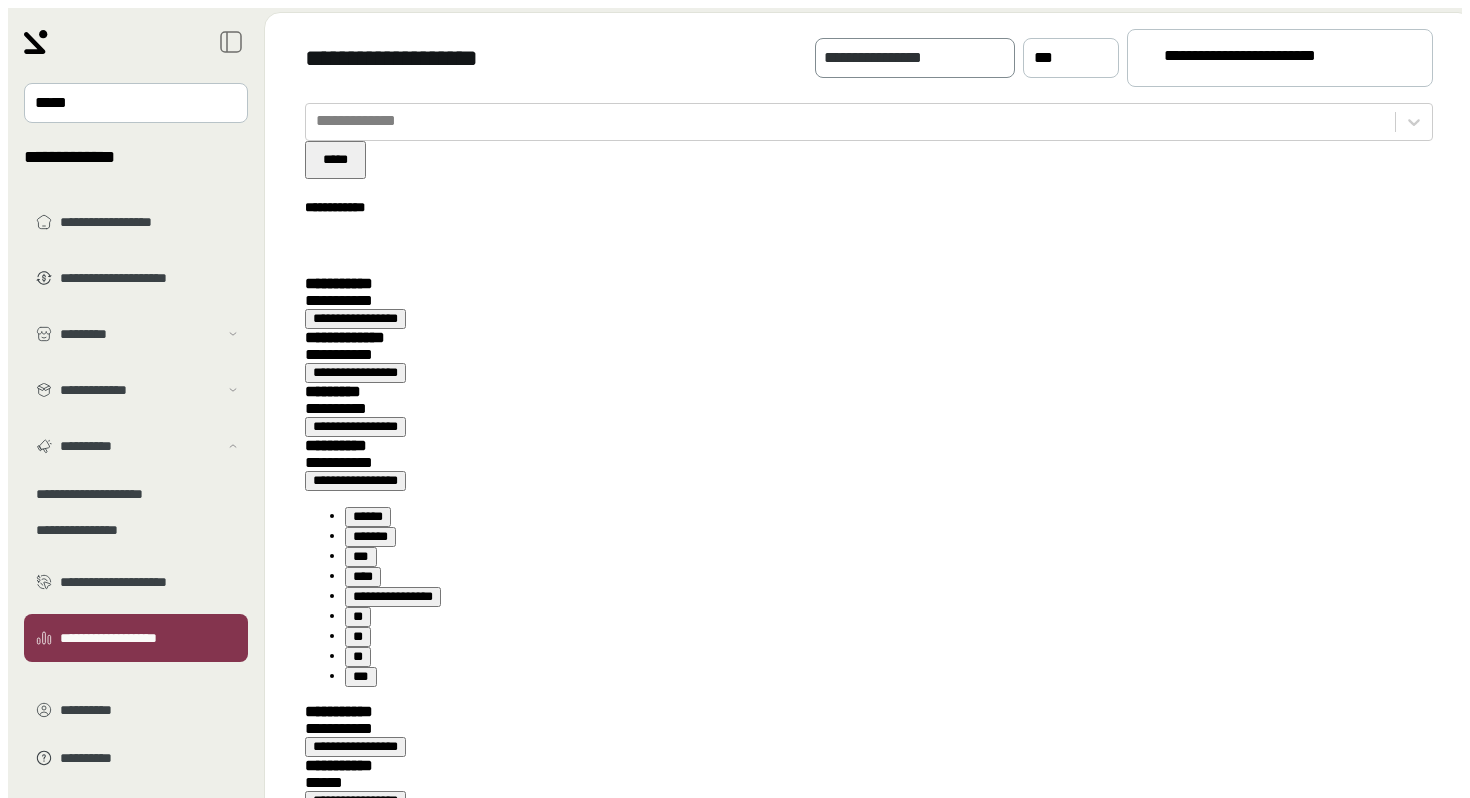 click on "**********" at bounding box center [915, 58] 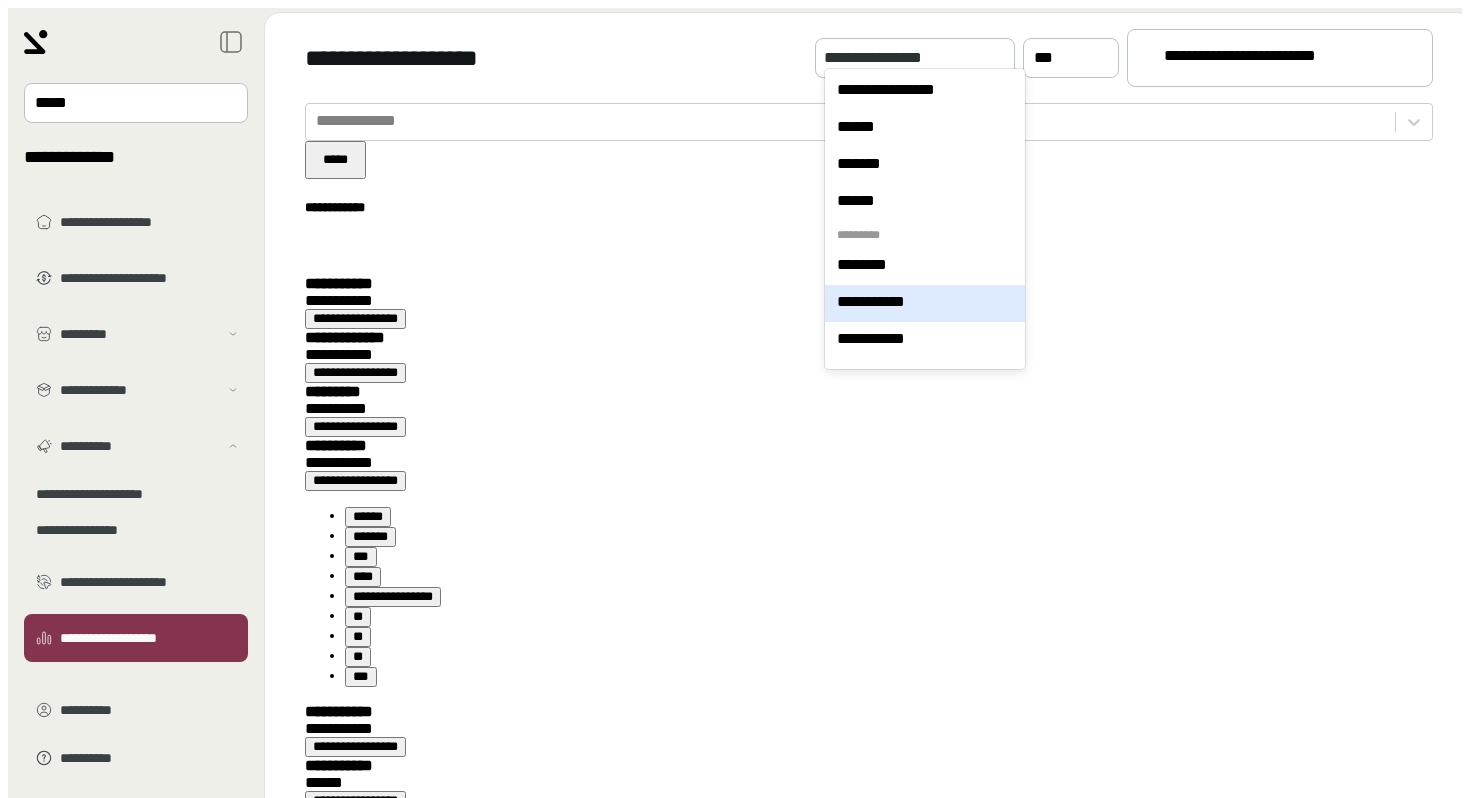 click on "**********" at bounding box center (925, 303) 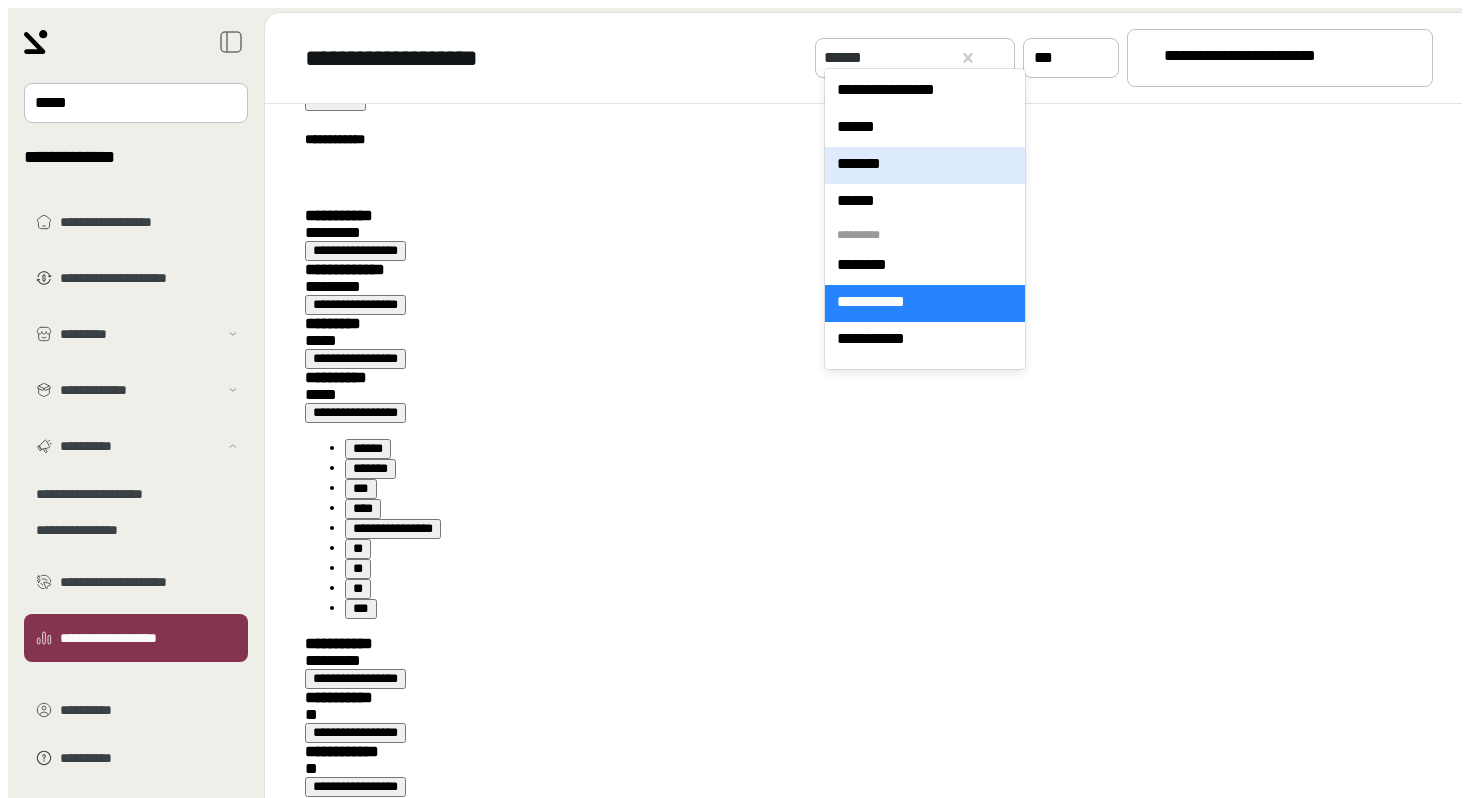 scroll, scrollTop: 96, scrollLeft: 0, axis: vertical 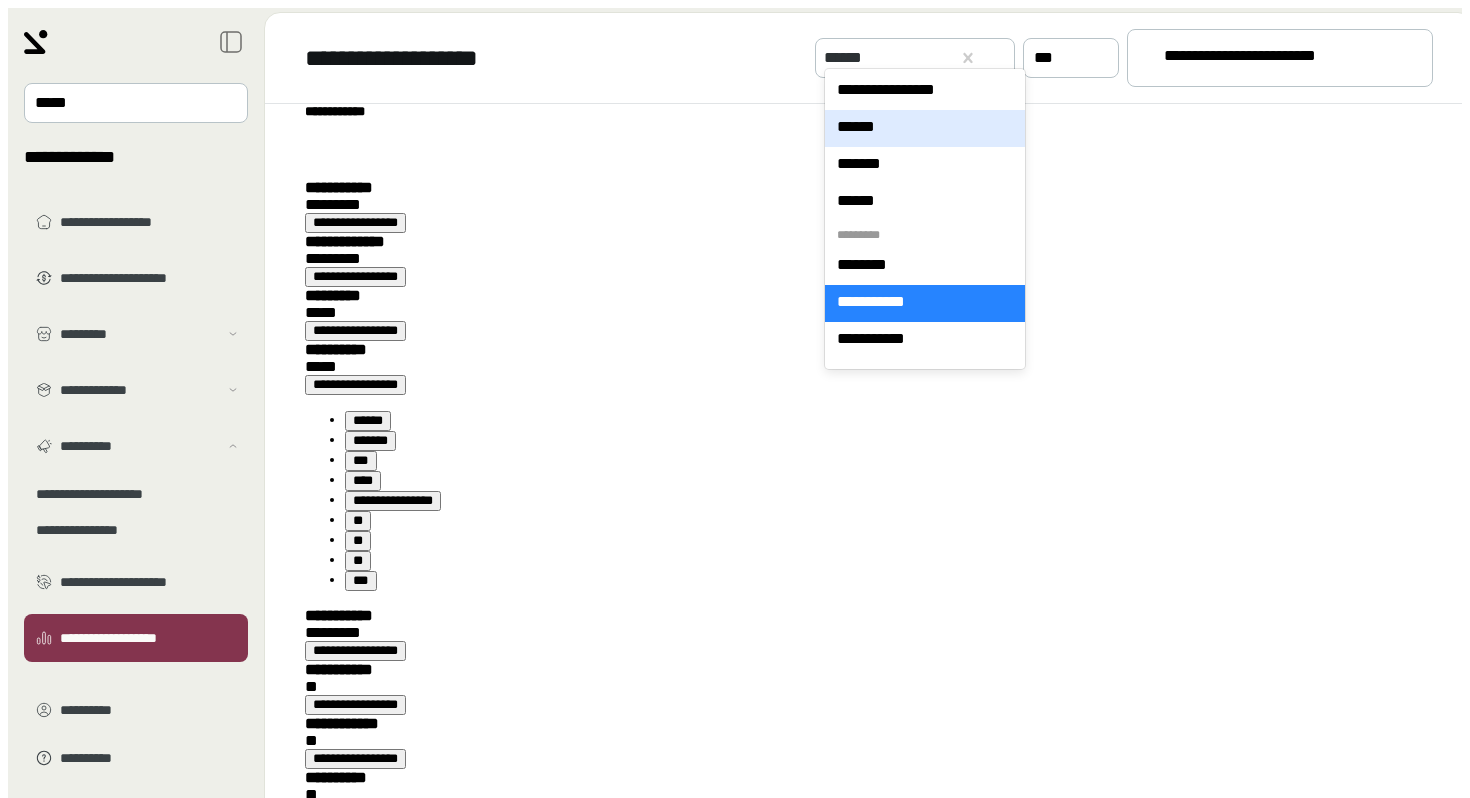 click on "**********" at bounding box center (1271, 59) 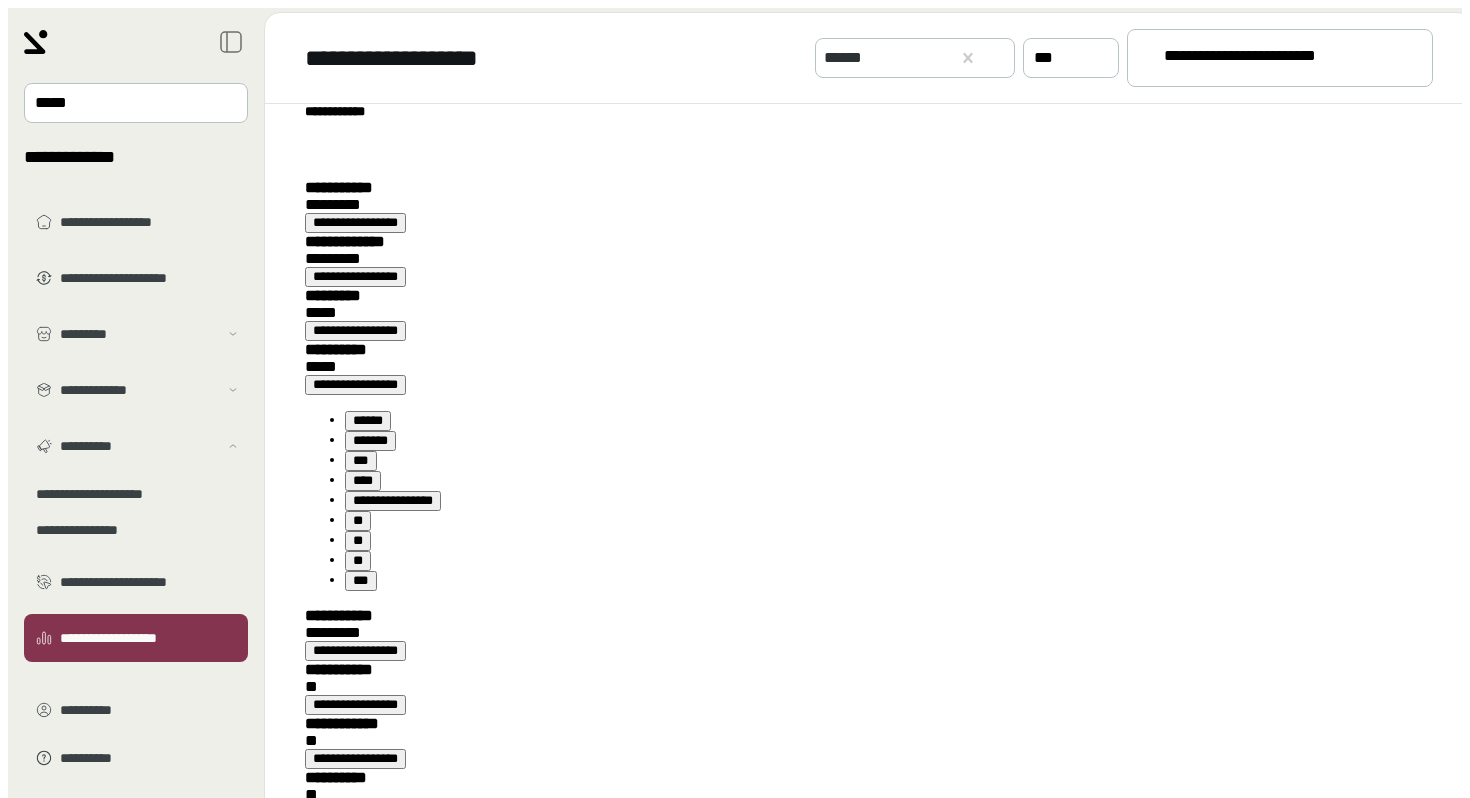 click on "**********" at bounding box center (1271, 59) 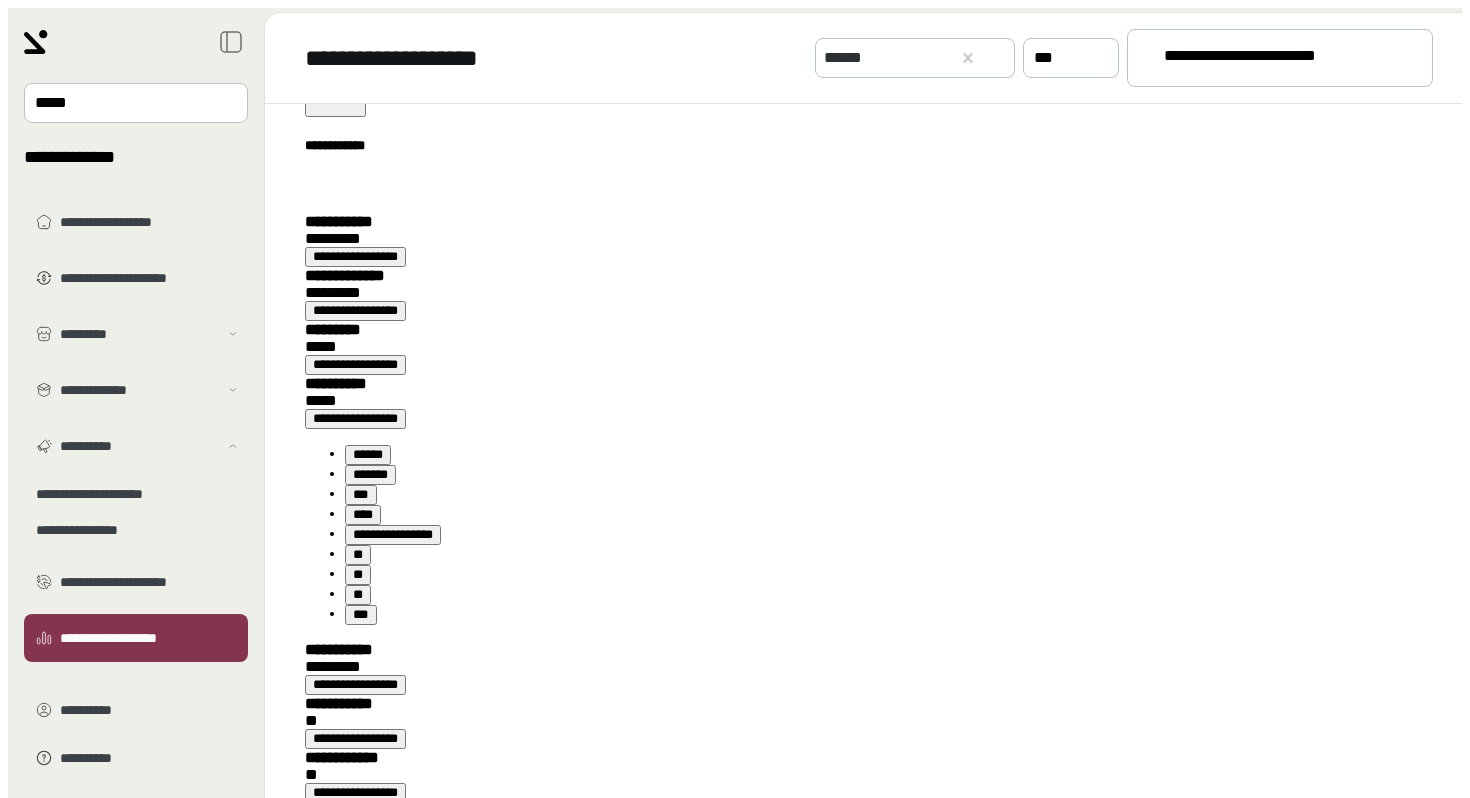 scroll, scrollTop: 27, scrollLeft: 0, axis: vertical 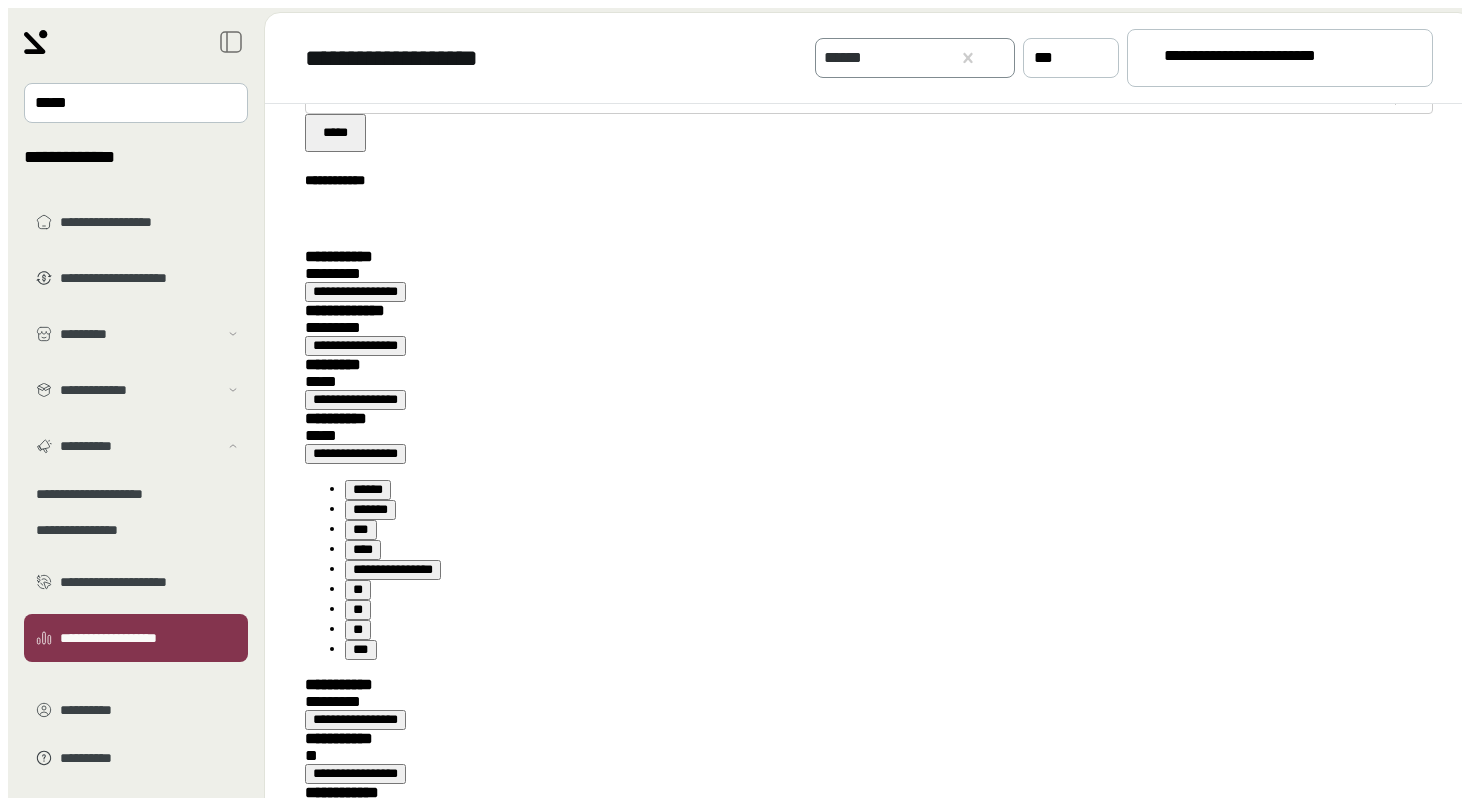 click on "******" at bounding box center (883, 58) 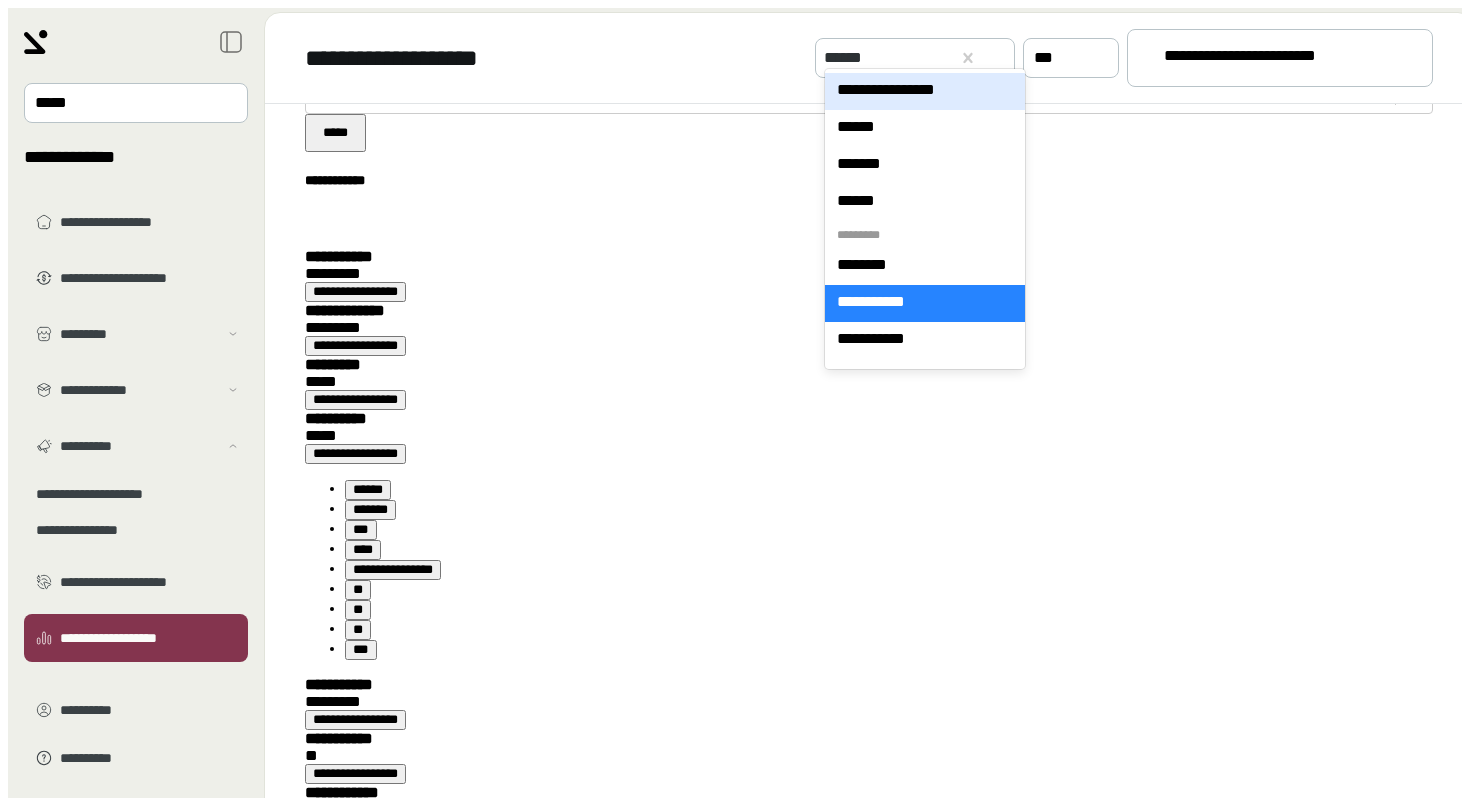 click on "**********" at bounding box center (925, 91) 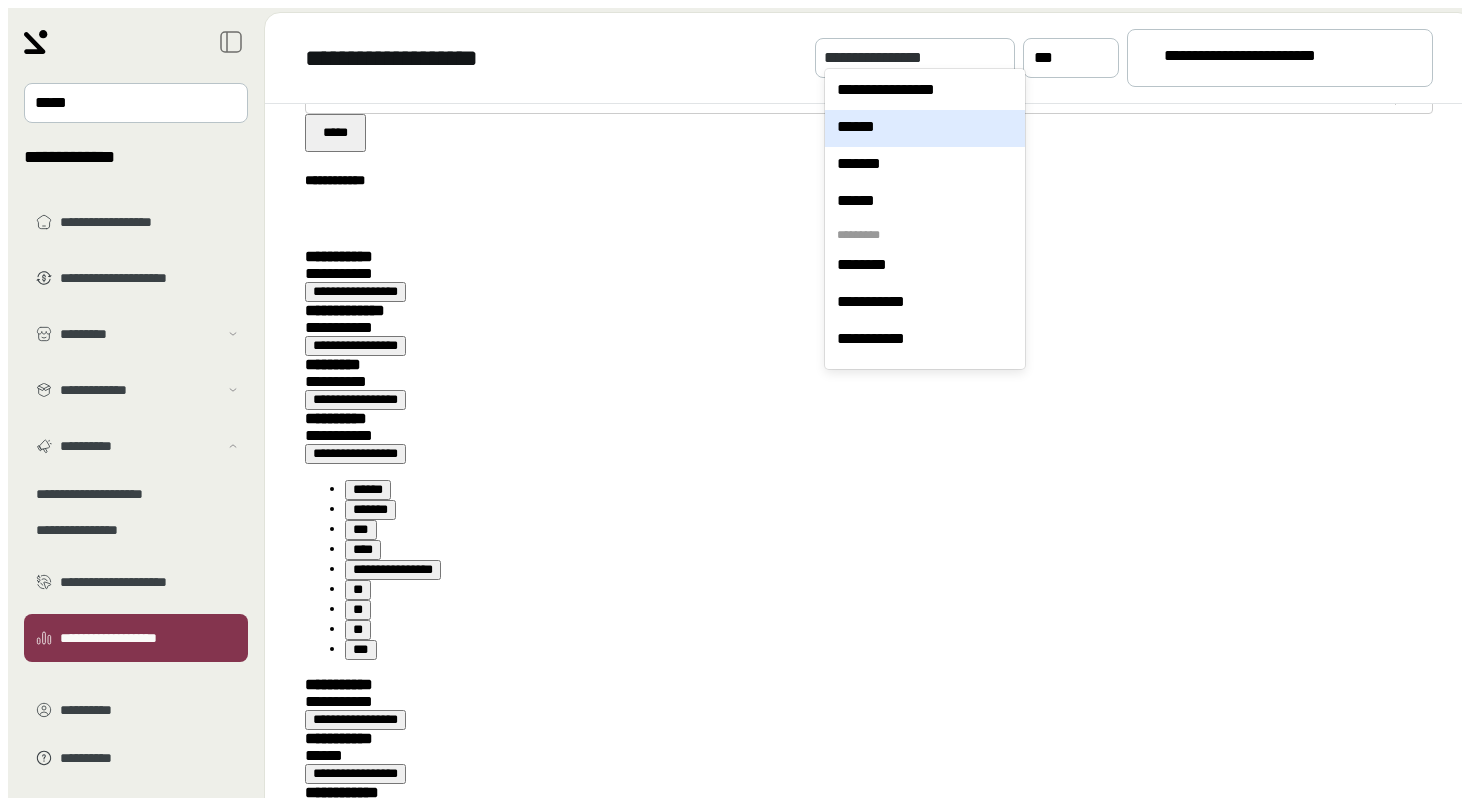 scroll, scrollTop: 0, scrollLeft: 0, axis: both 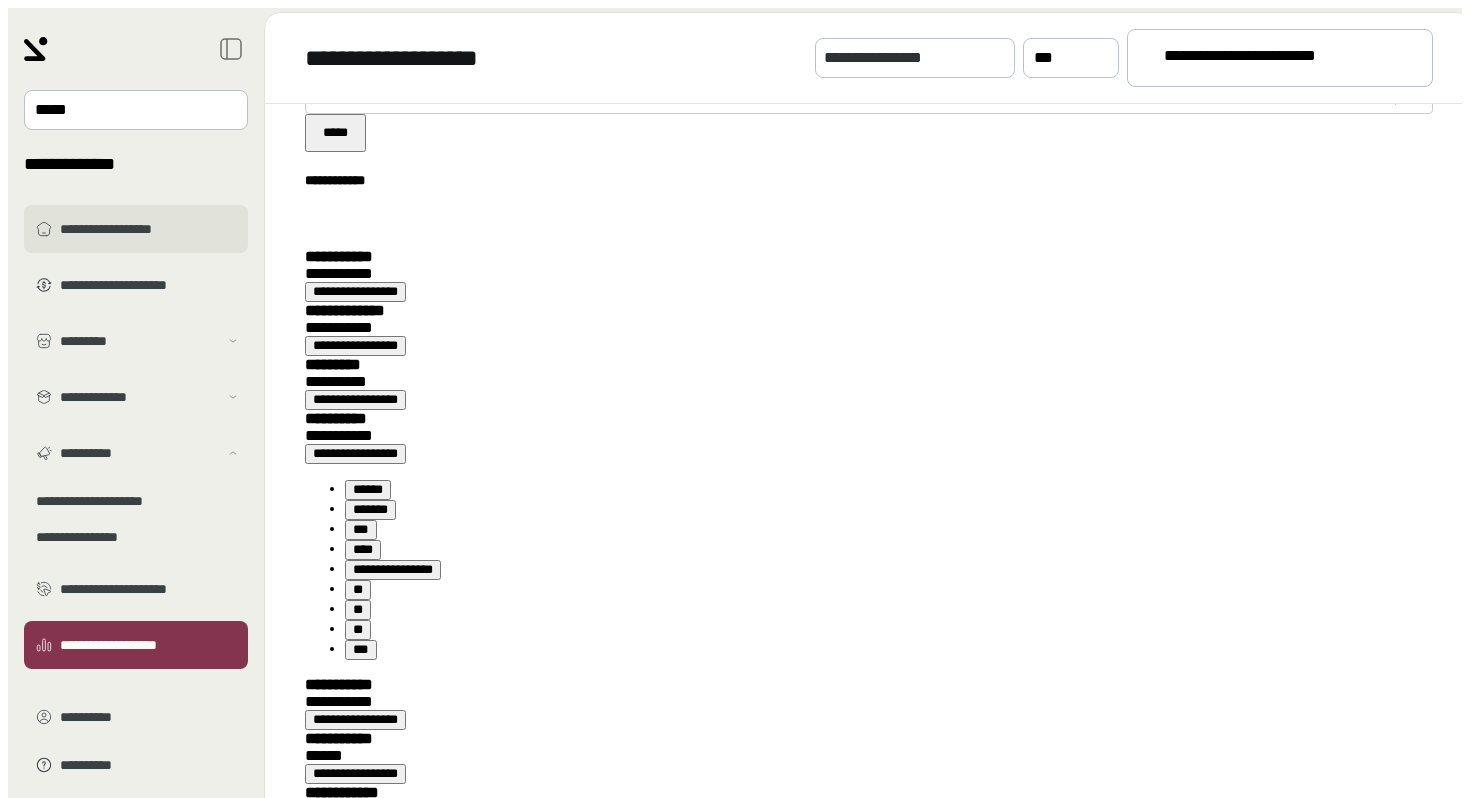 click on "**********" at bounding box center [136, 229] 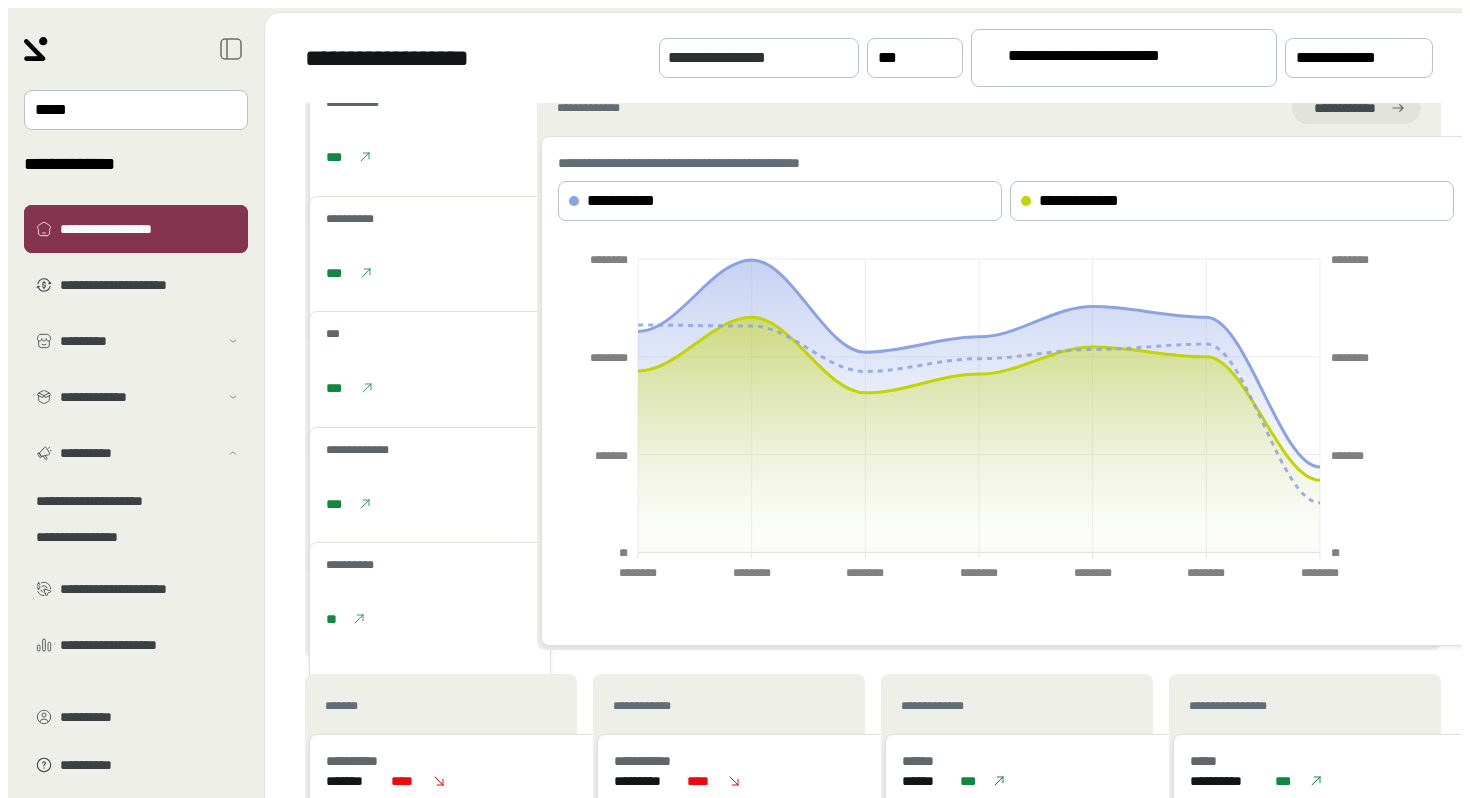 scroll, scrollTop: 0, scrollLeft: 0, axis: both 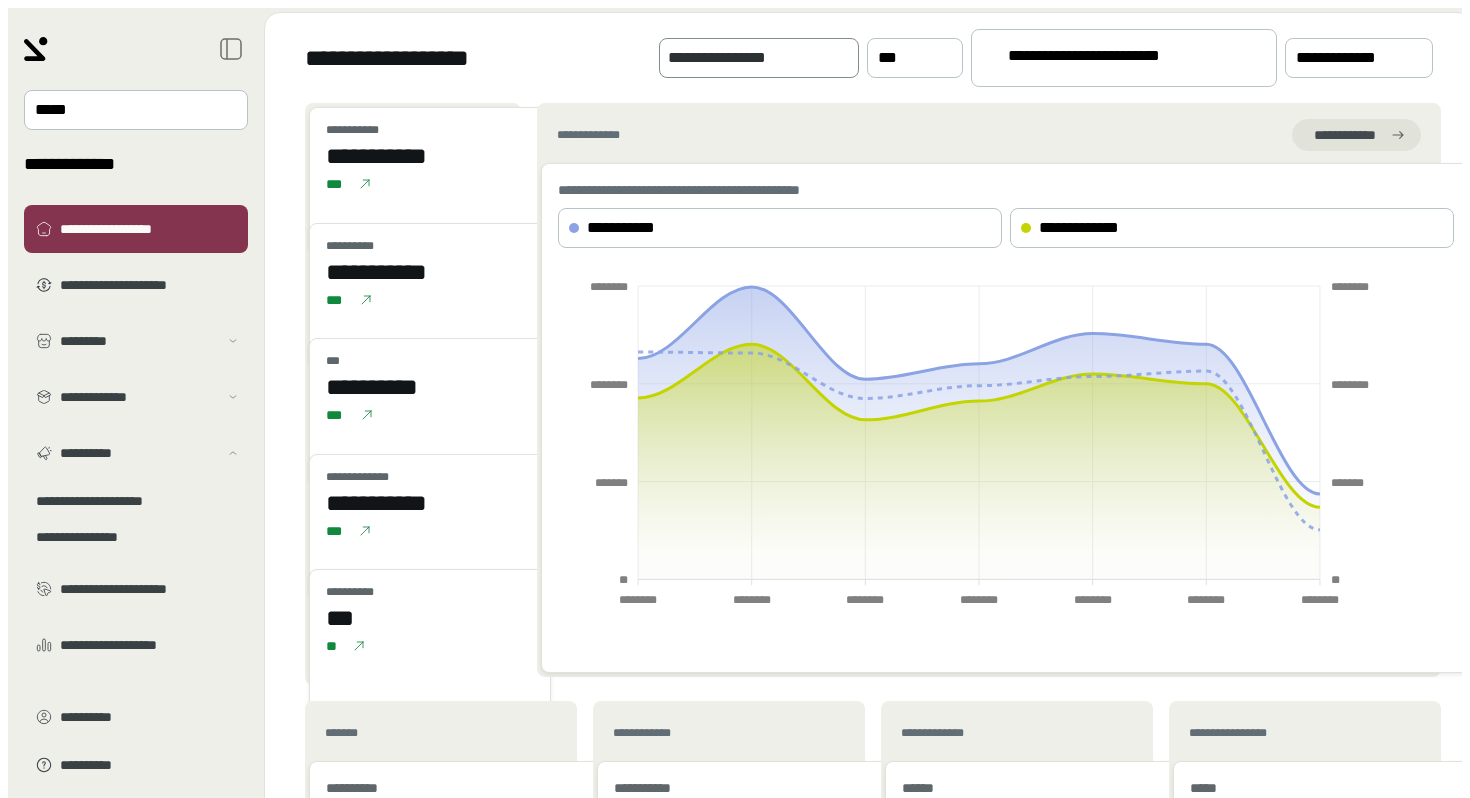 click on "**********" at bounding box center [745, 58] 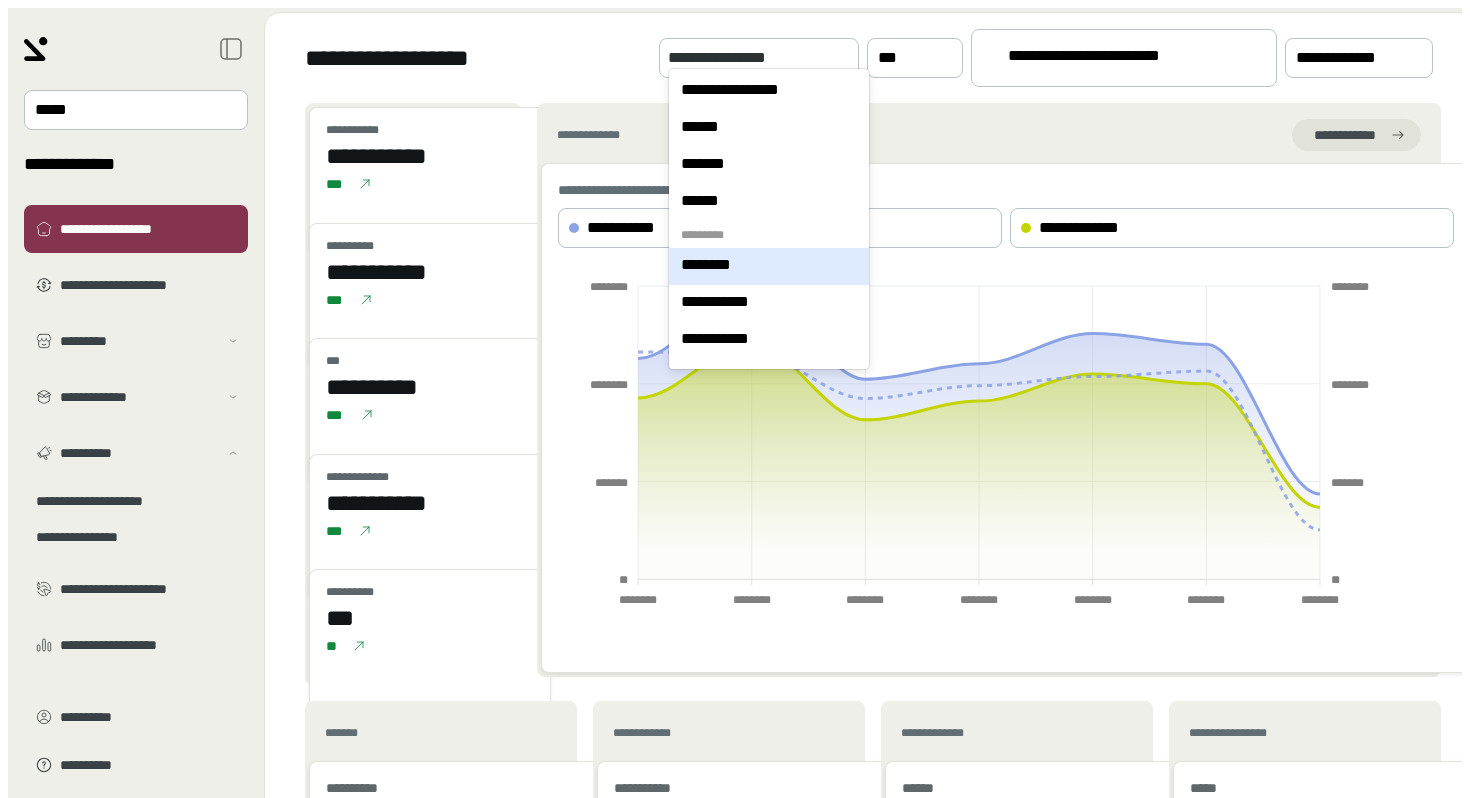 click on "**********" at bounding box center [869, 58] 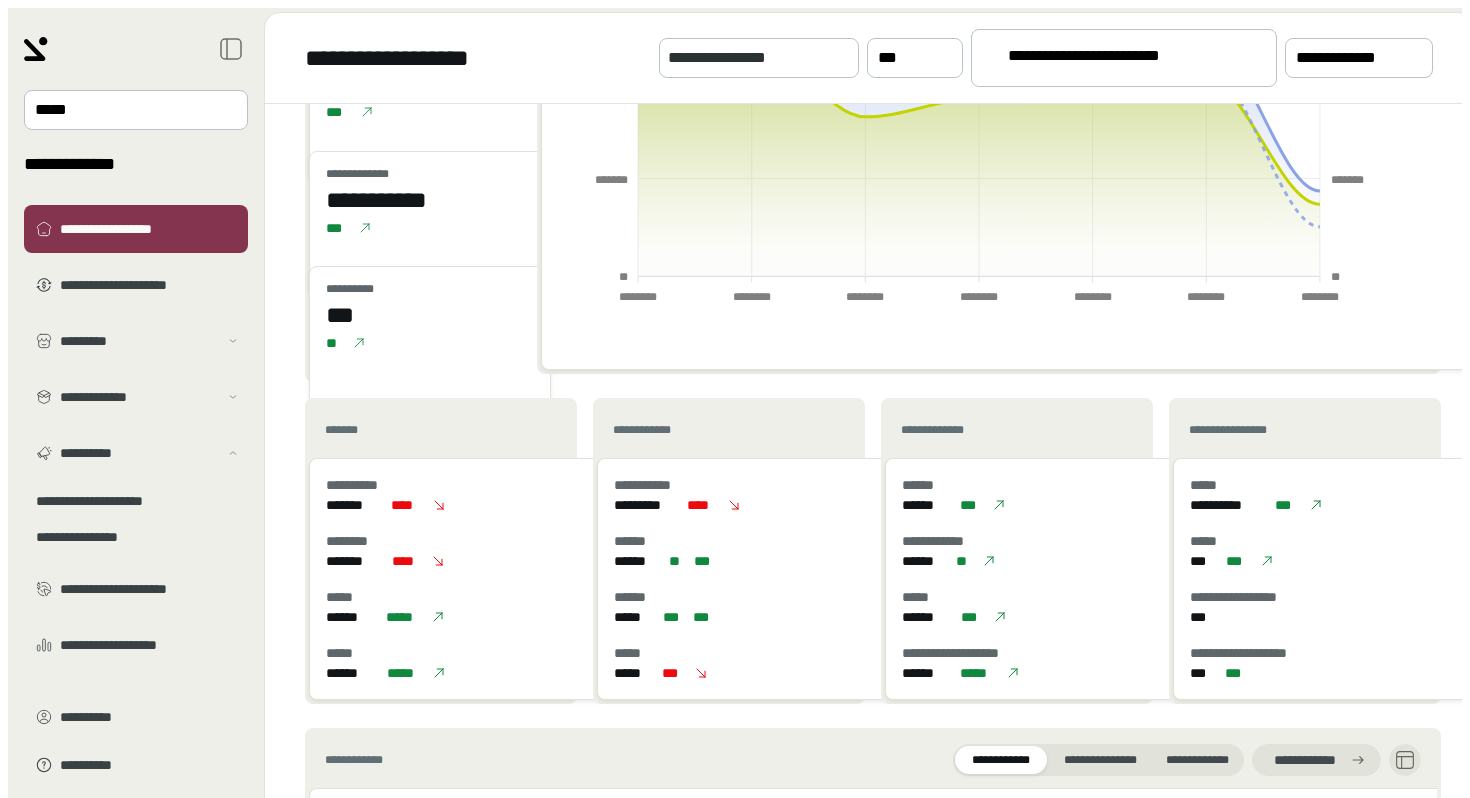 scroll, scrollTop: 0, scrollLeft: 0, axis: both 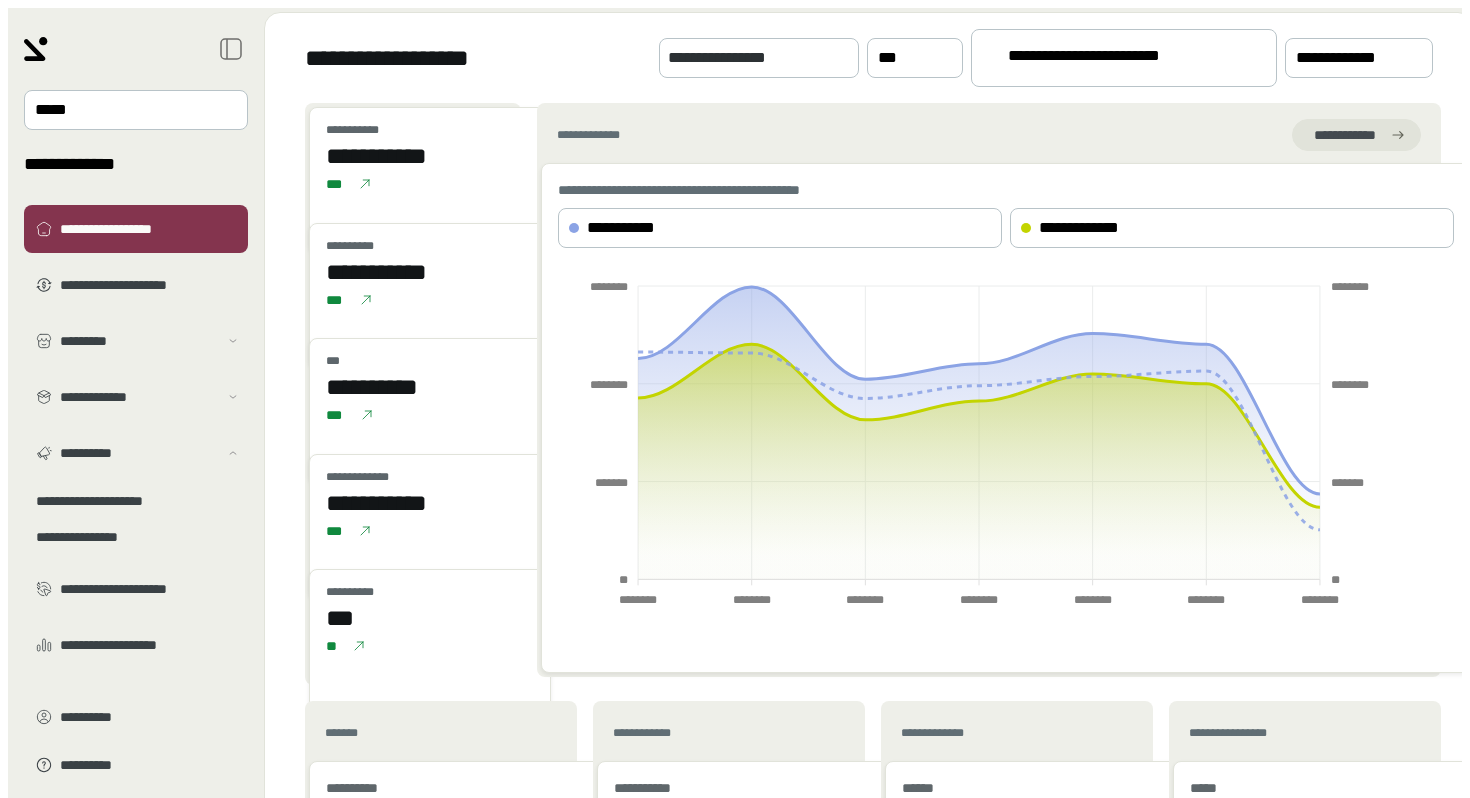 click on "**********" at bounding box center (1115, 59) 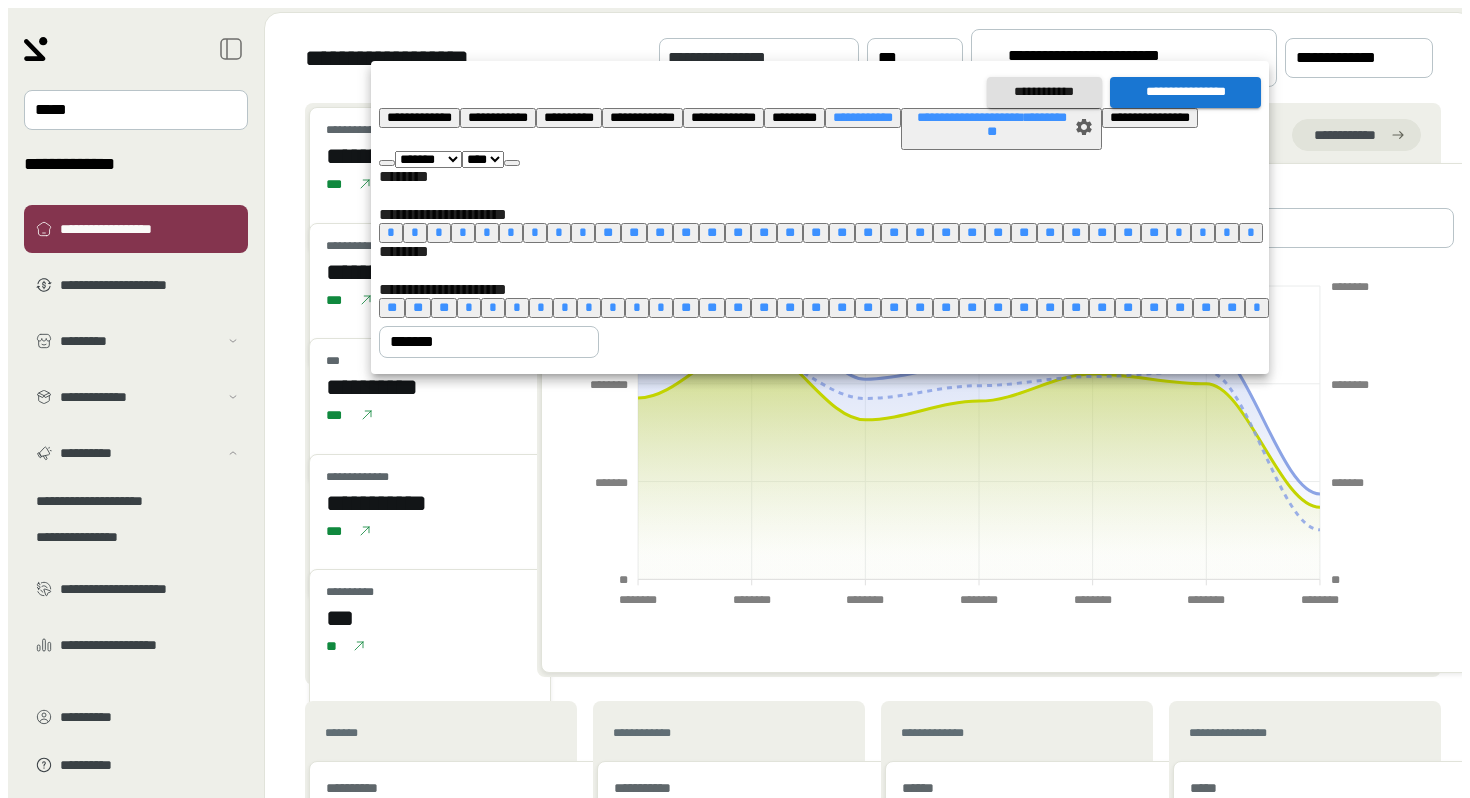 click on "**********" at bounding box center [1044, 92] 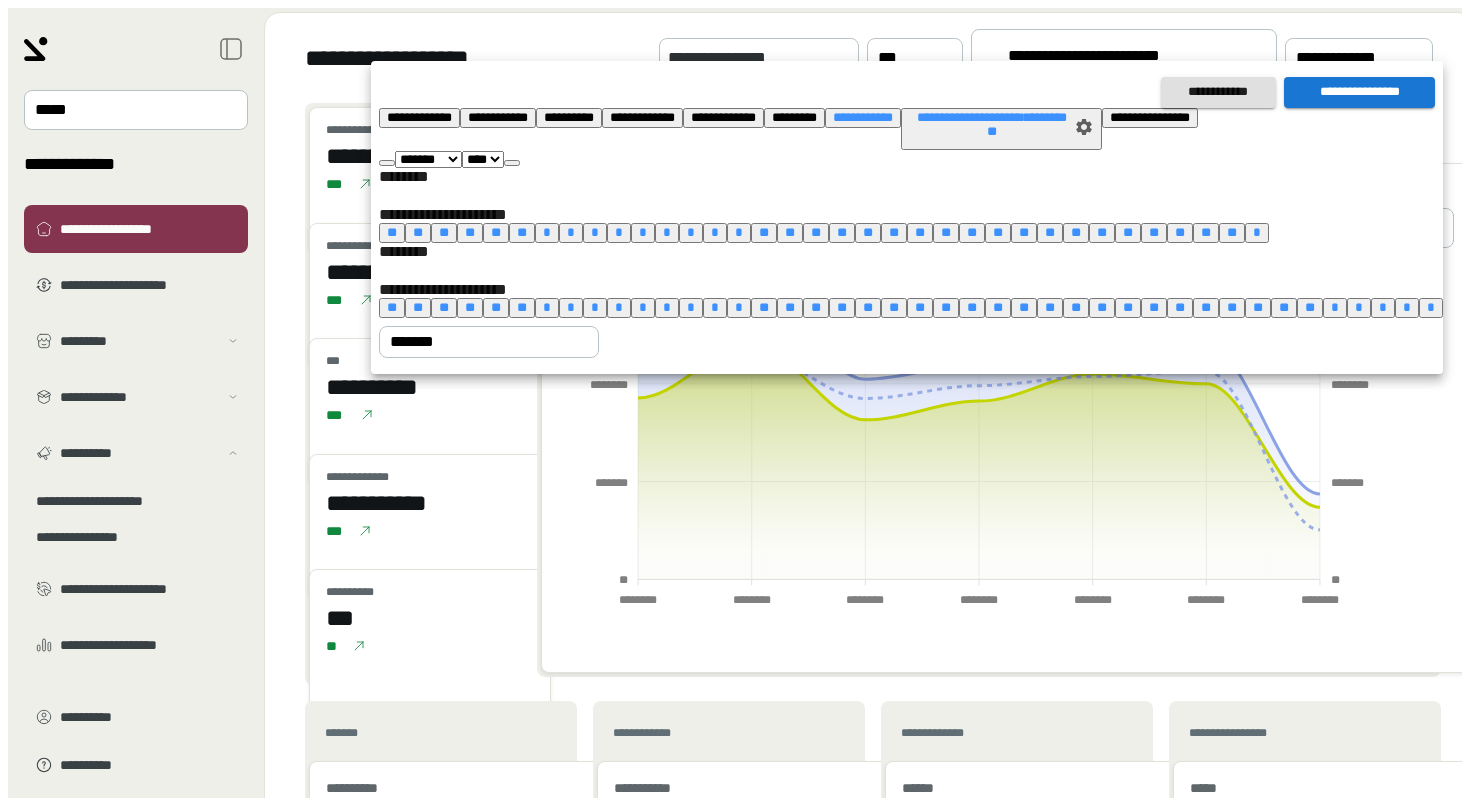click at bounding box center [512, 163] 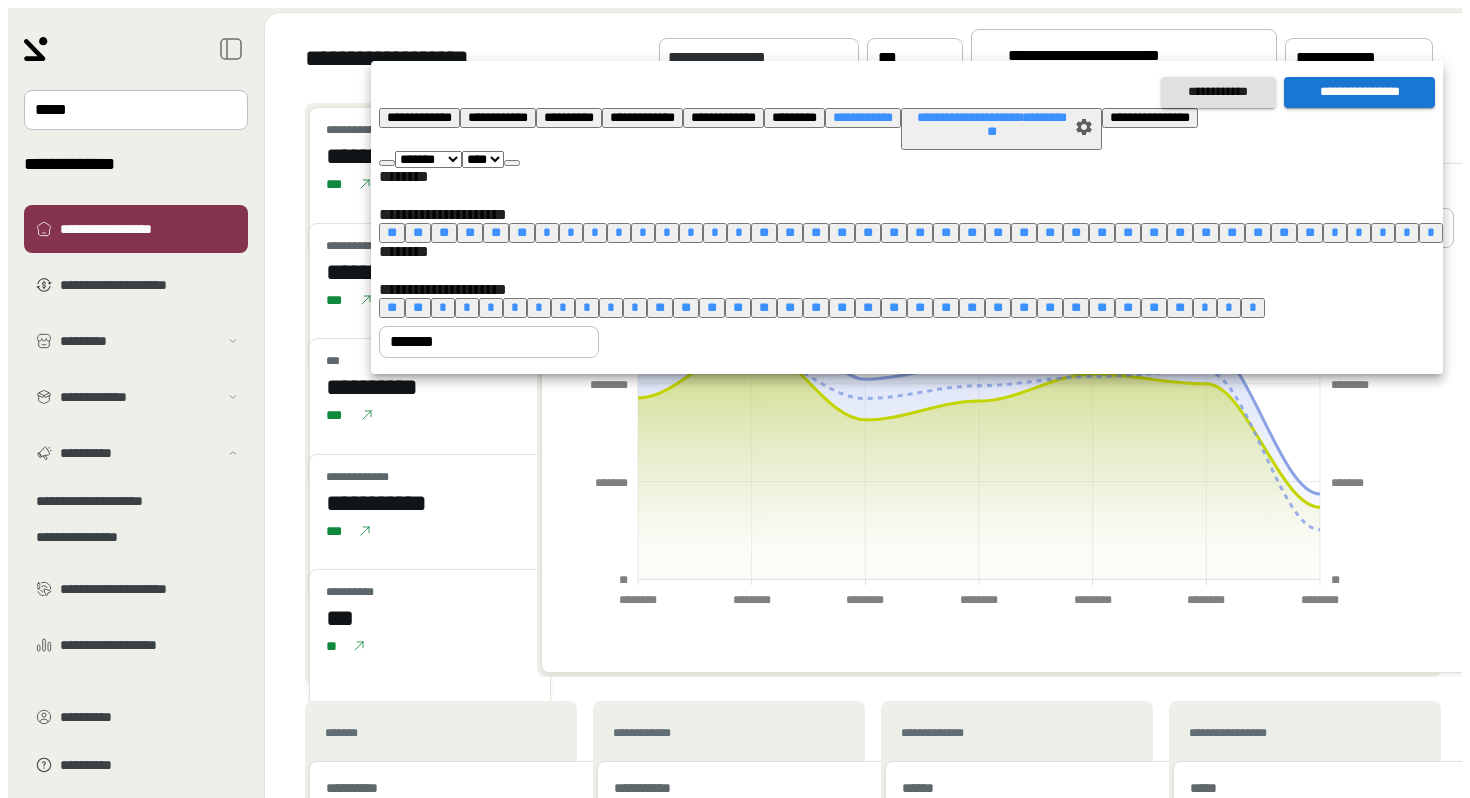 click at bounding box center [512, 163] 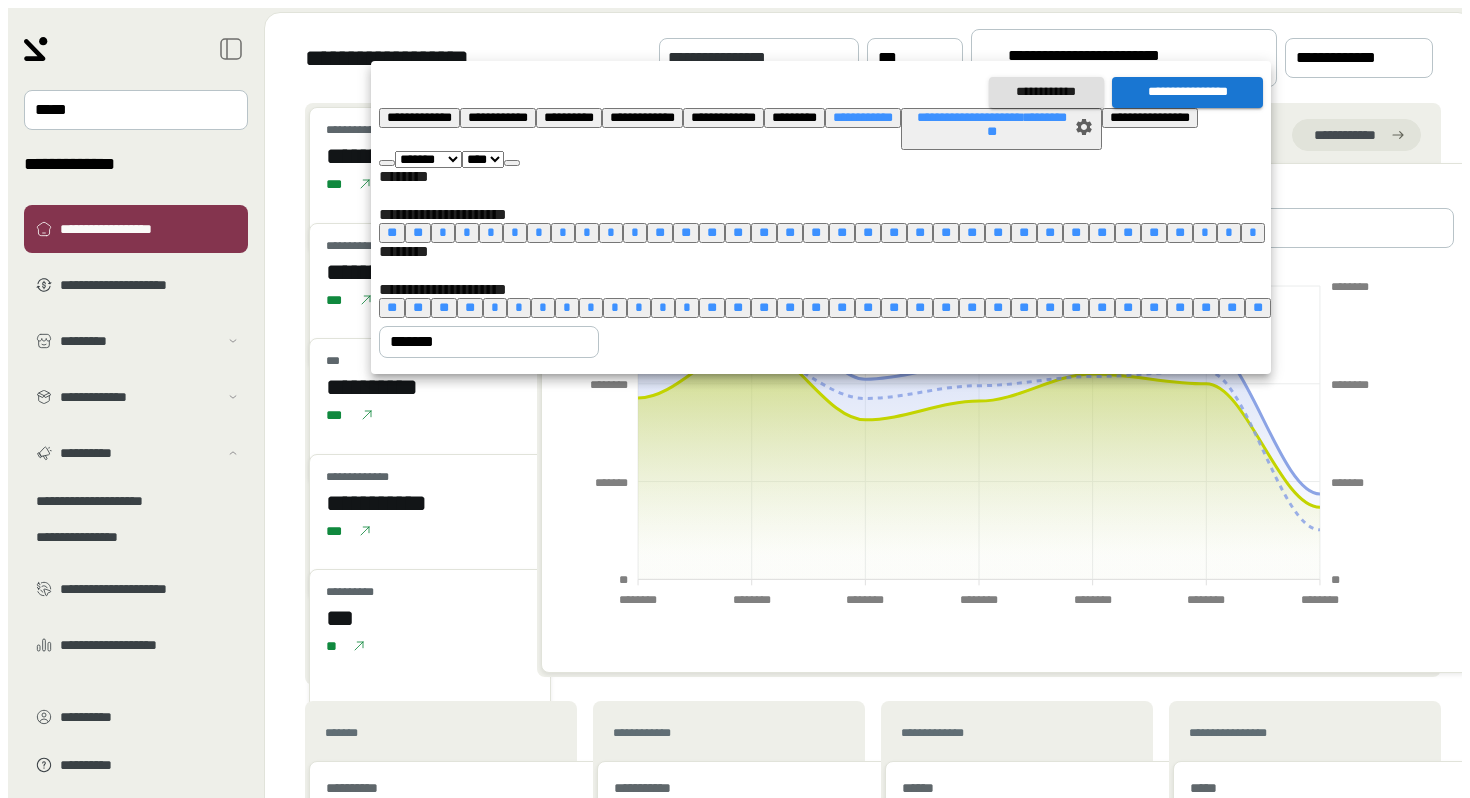 click at bounding box center [512, 163] 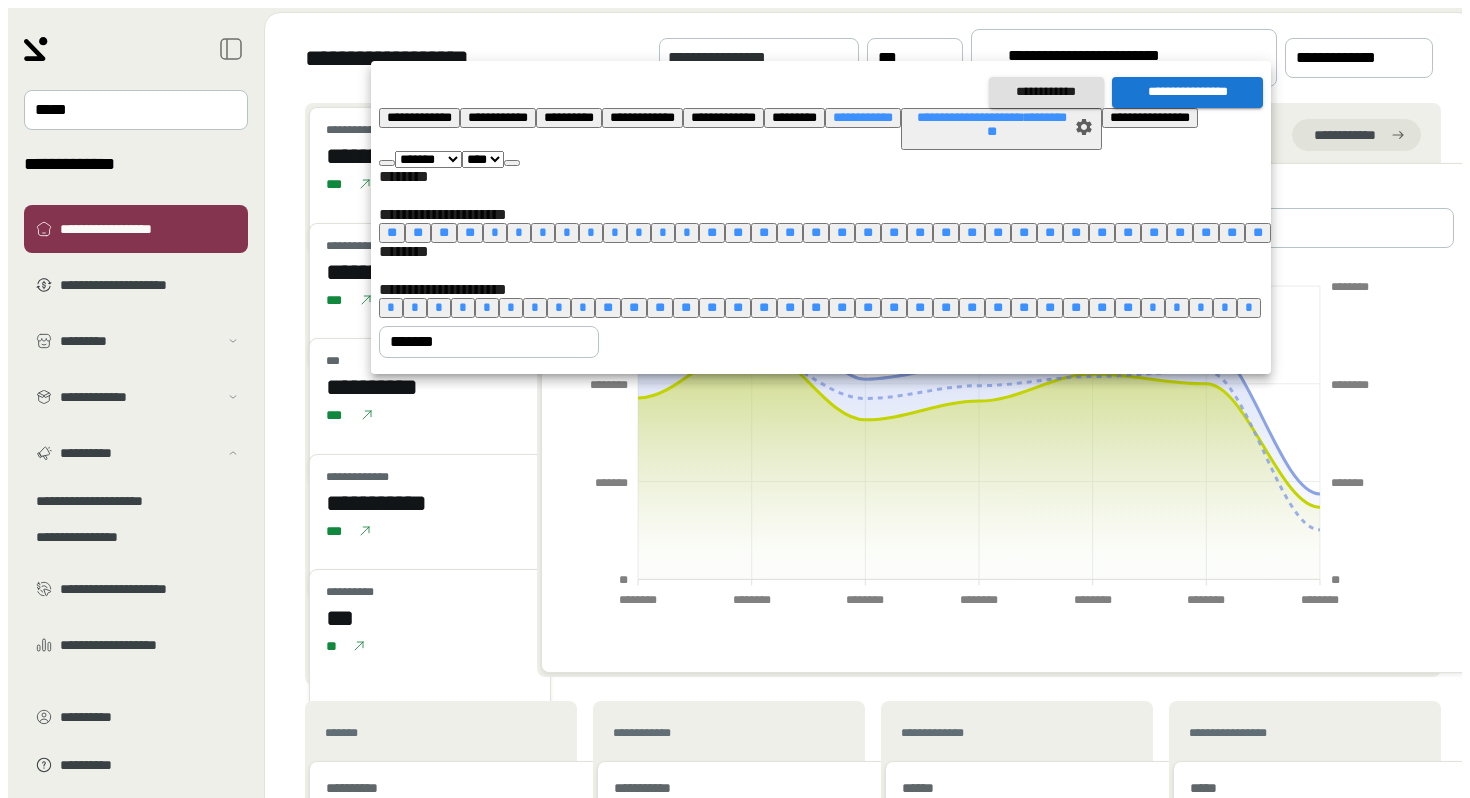 click at bounding box center (512, 163) 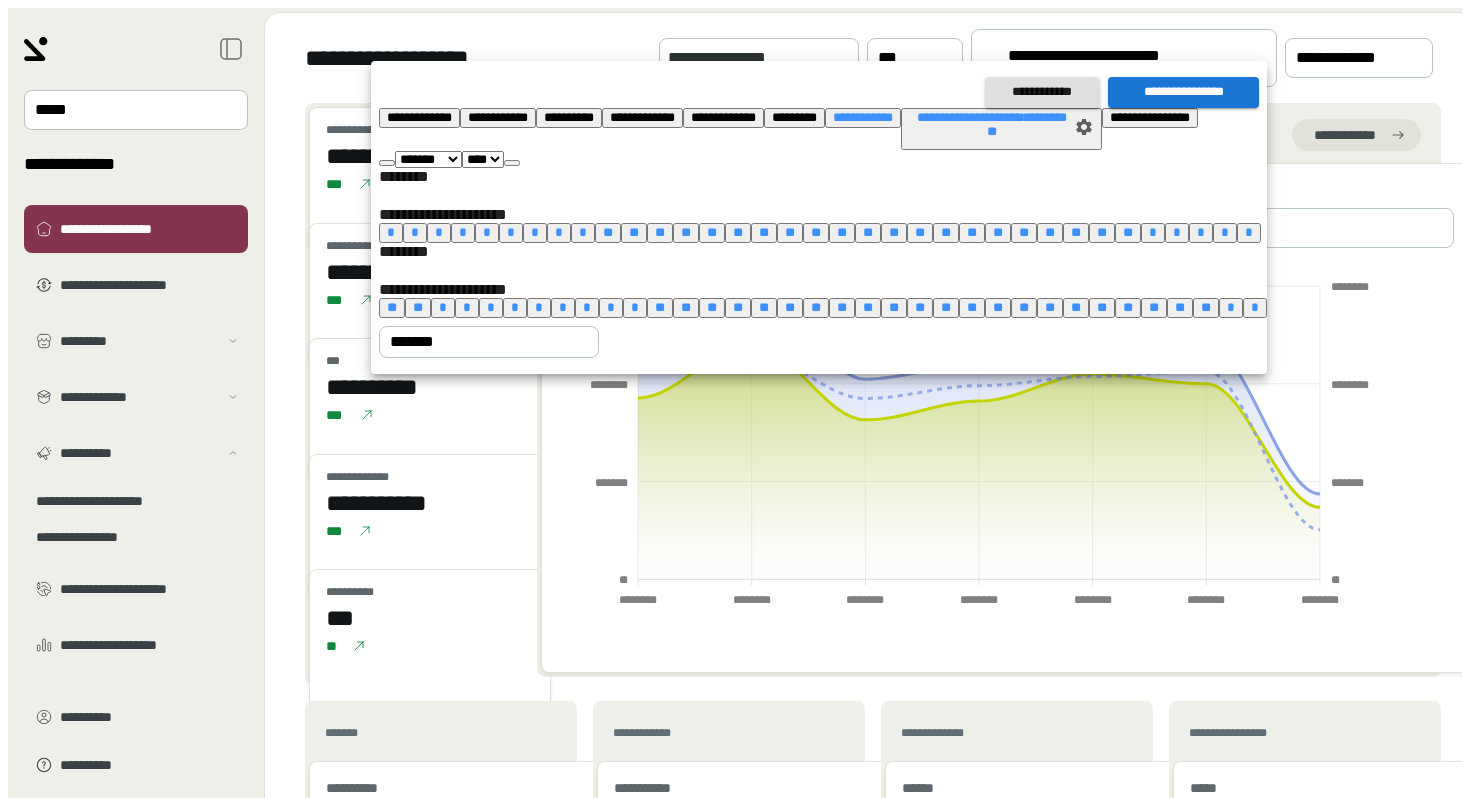 click at bounding box center [512, 163] 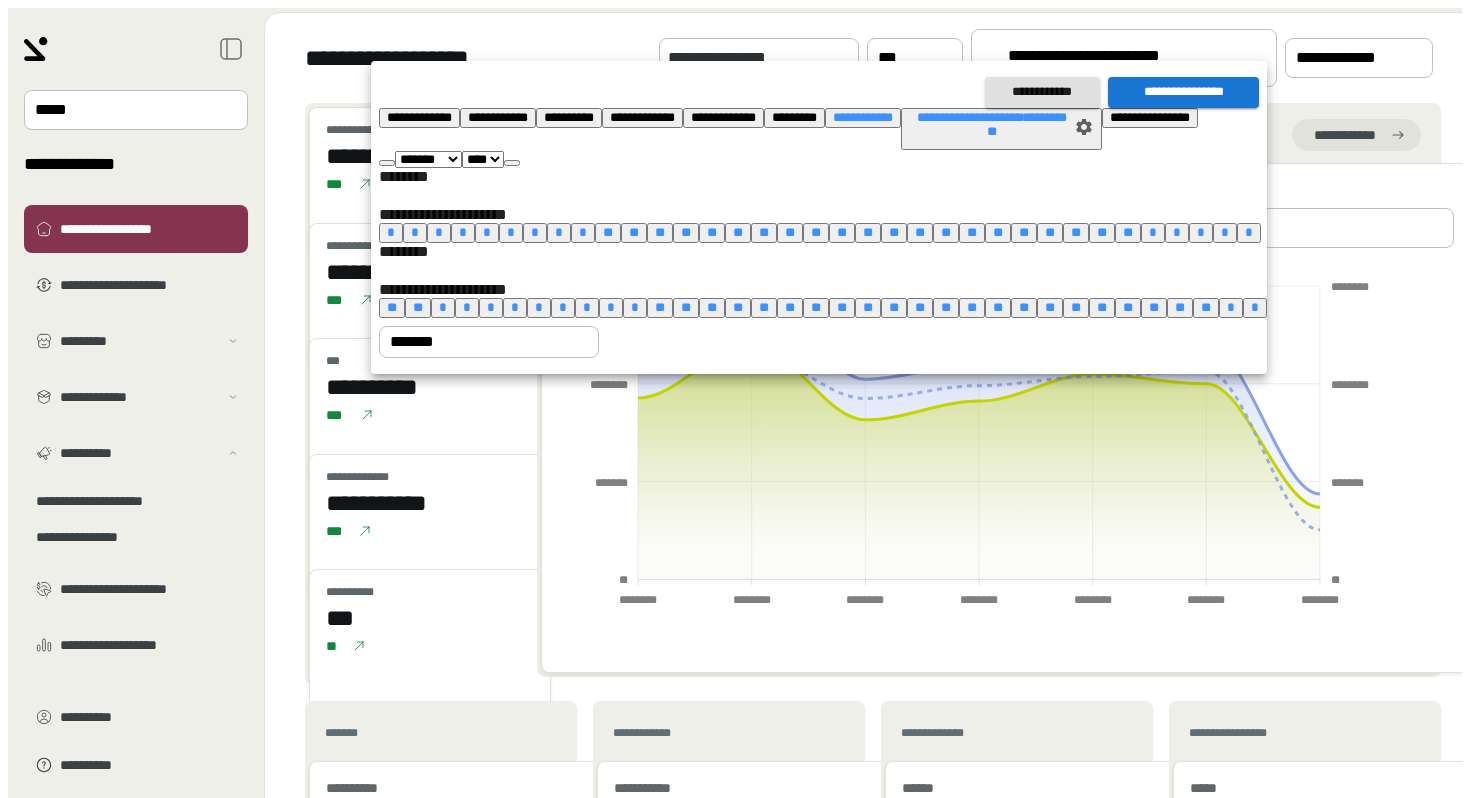 click on "*" at bounding box center (635, 307) 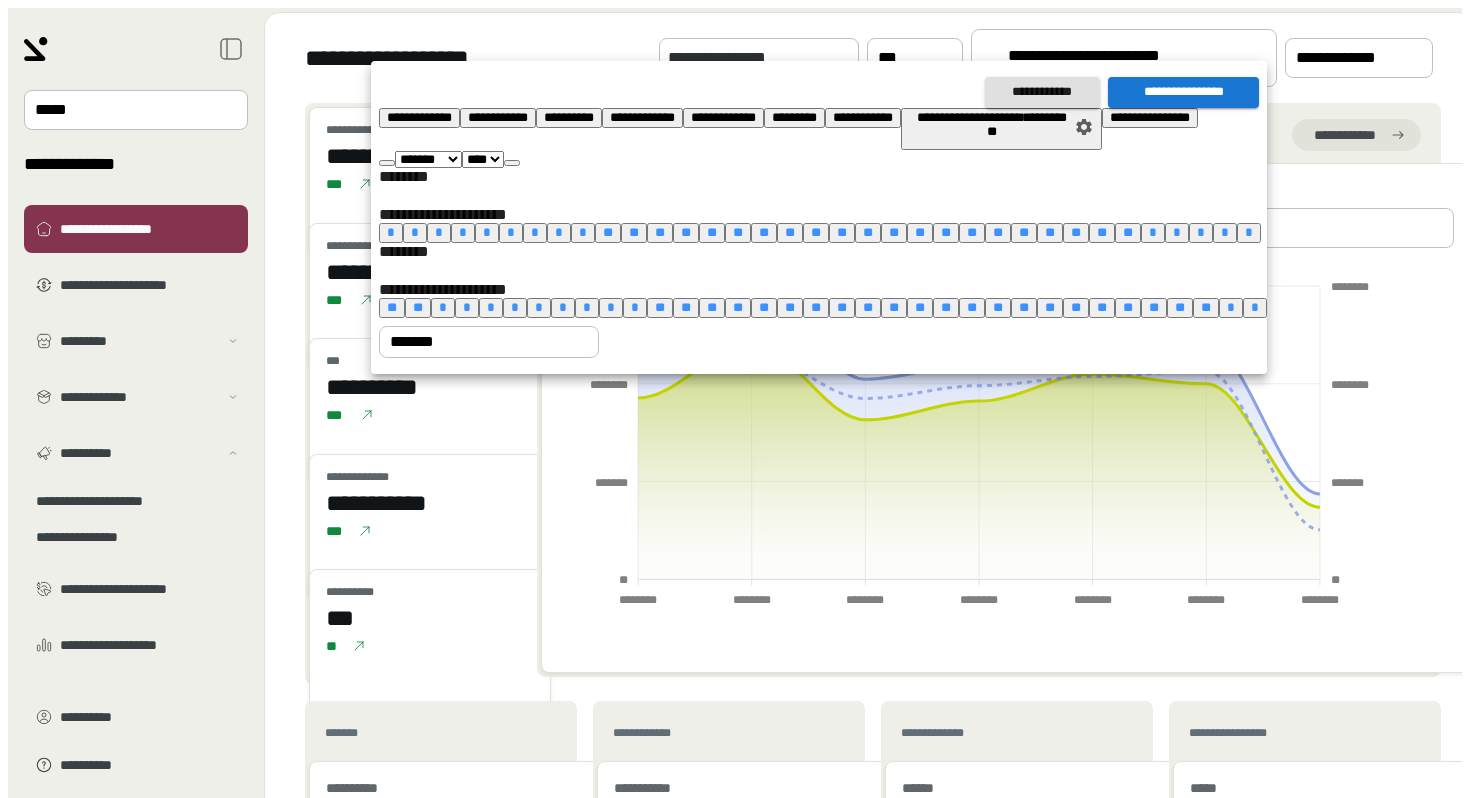 click on "**********" at bounding box center (1183, 92) 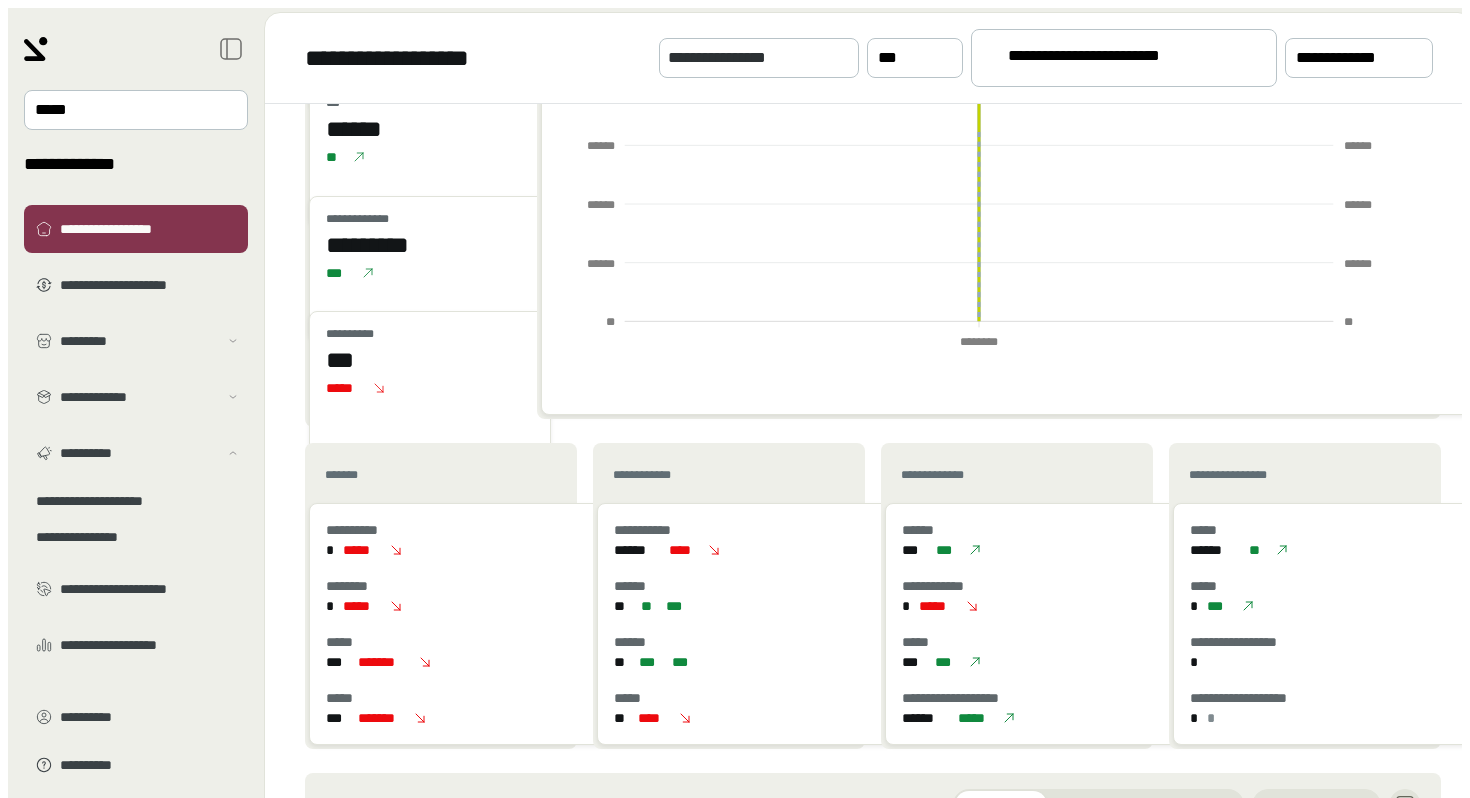 scroll, scrollTop: 741, scrollLeft: 0, axis: vertical 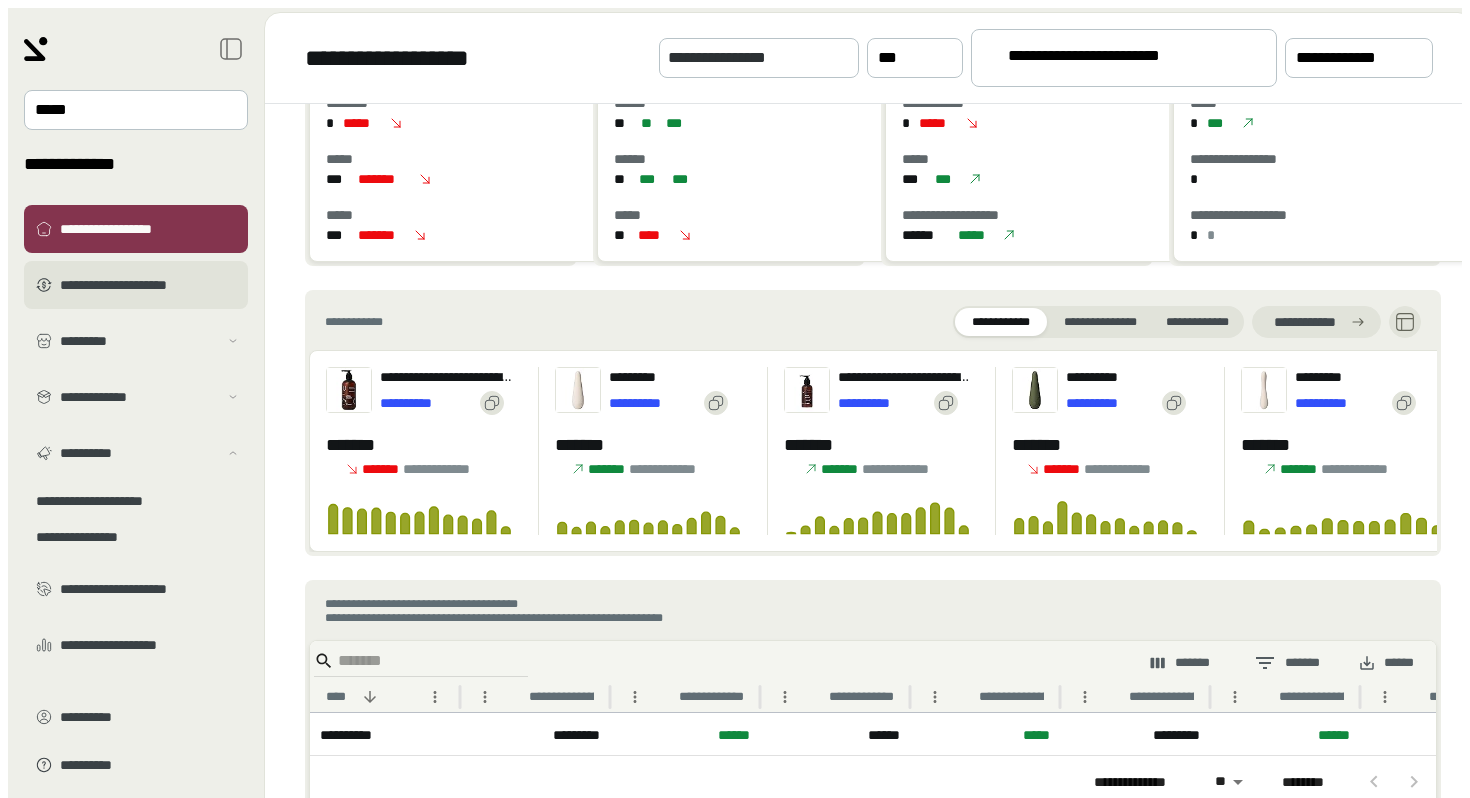 click on "**********" at bounding box center (136, 285) 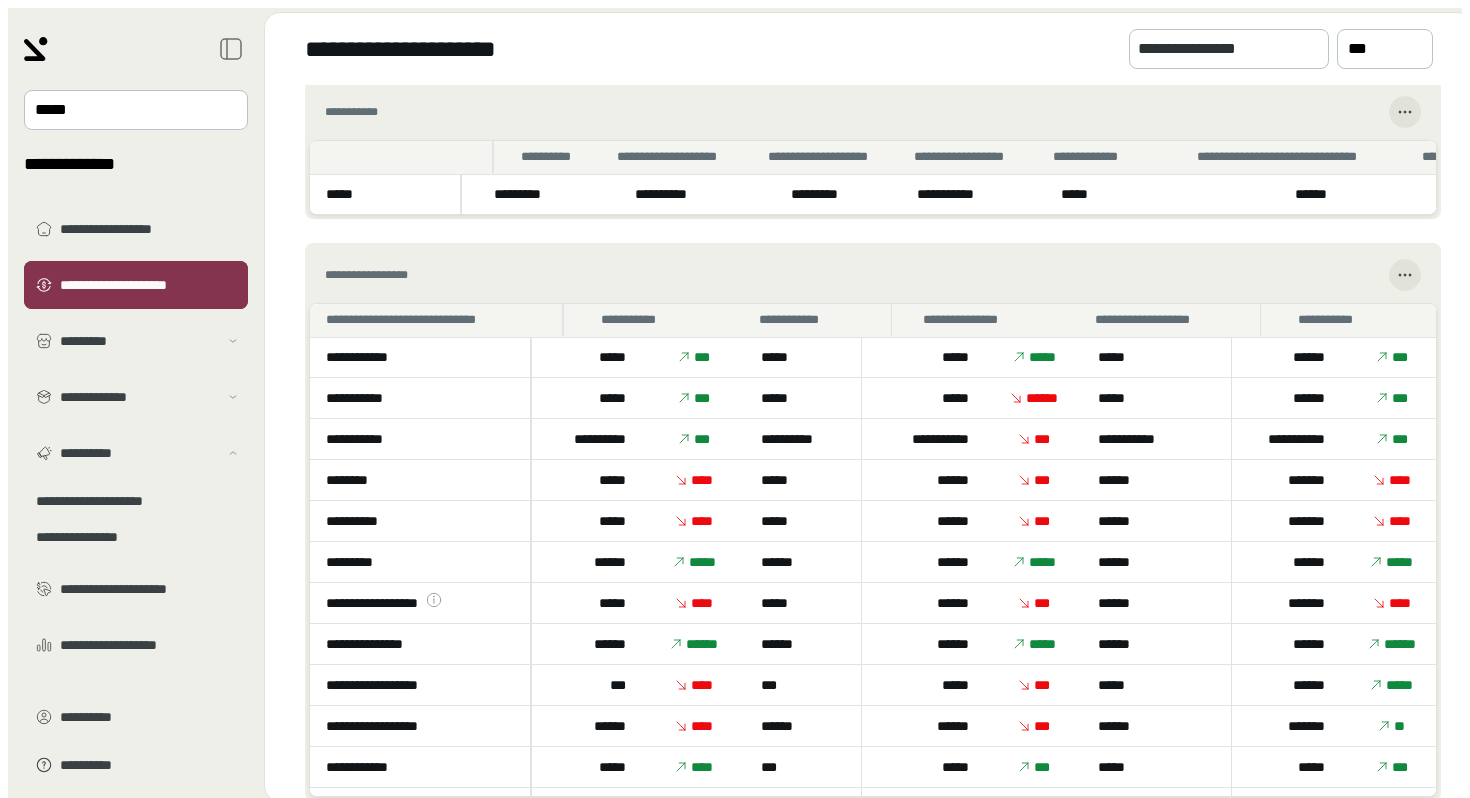 scroll, scrollTop: 0, scrollLeft: 0, axis: both 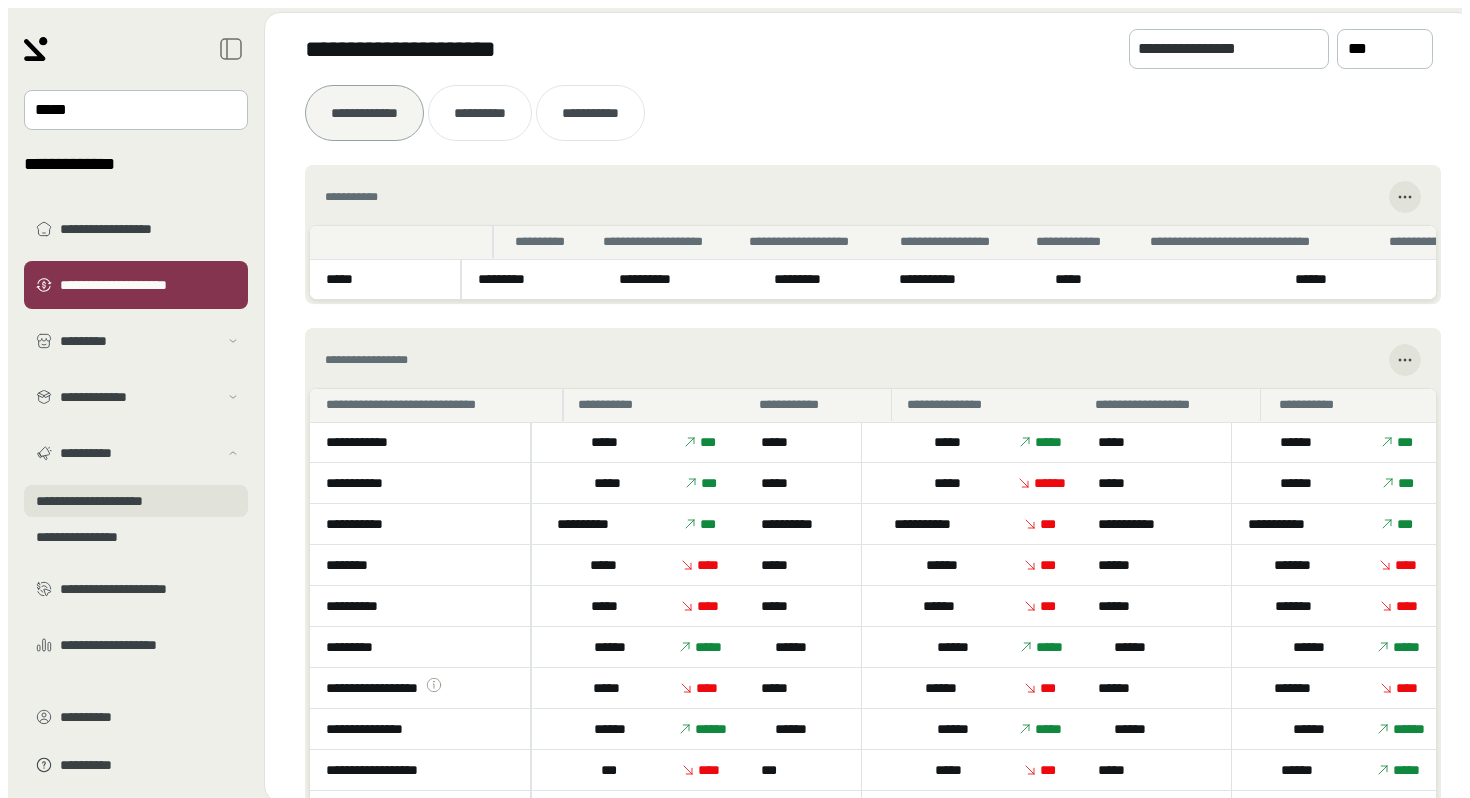 click on "**********" at bounding box center [136, 501] 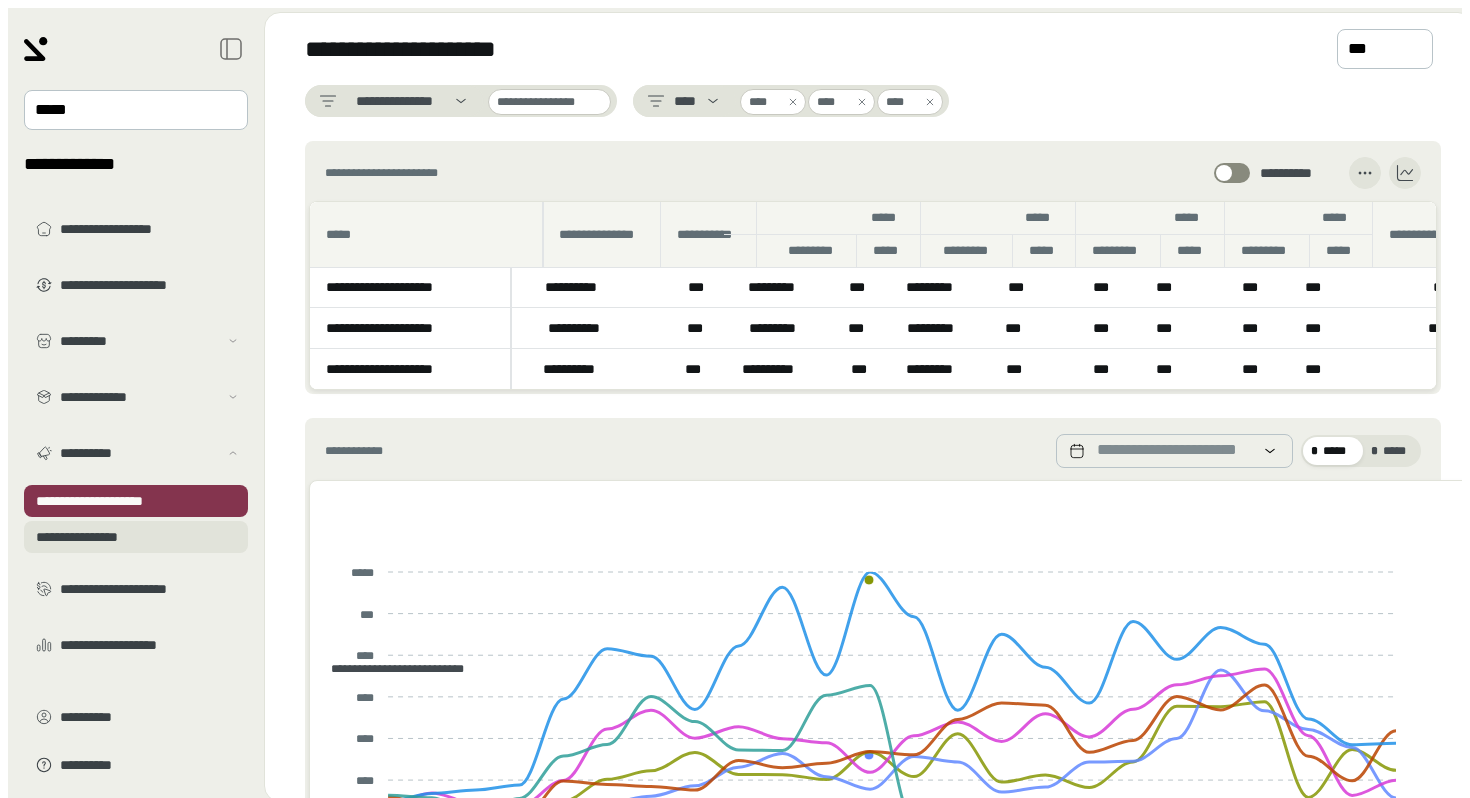 click on "**********" at bounding box center (136, 537) 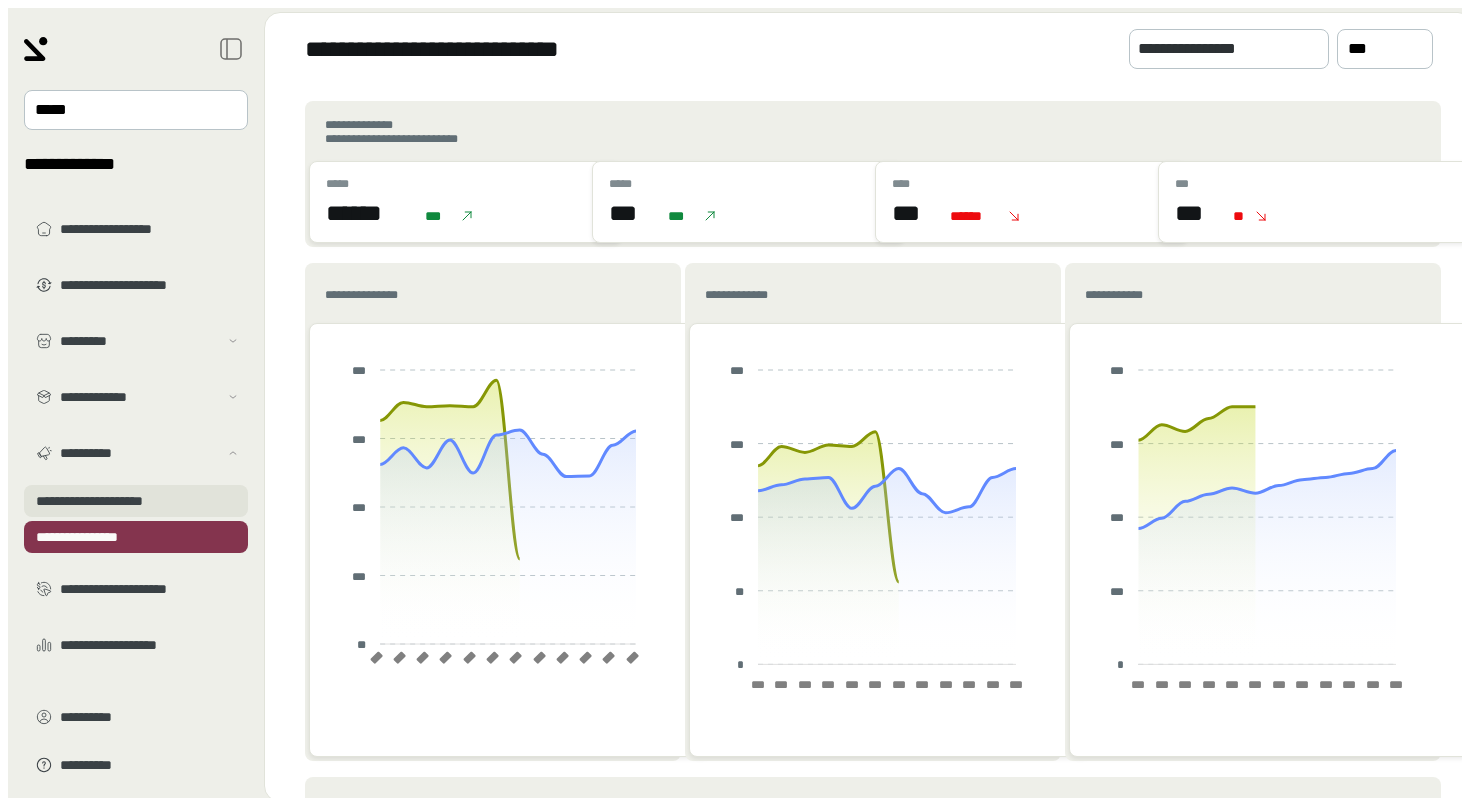 click on "**********" at bounding box center [136, 501] 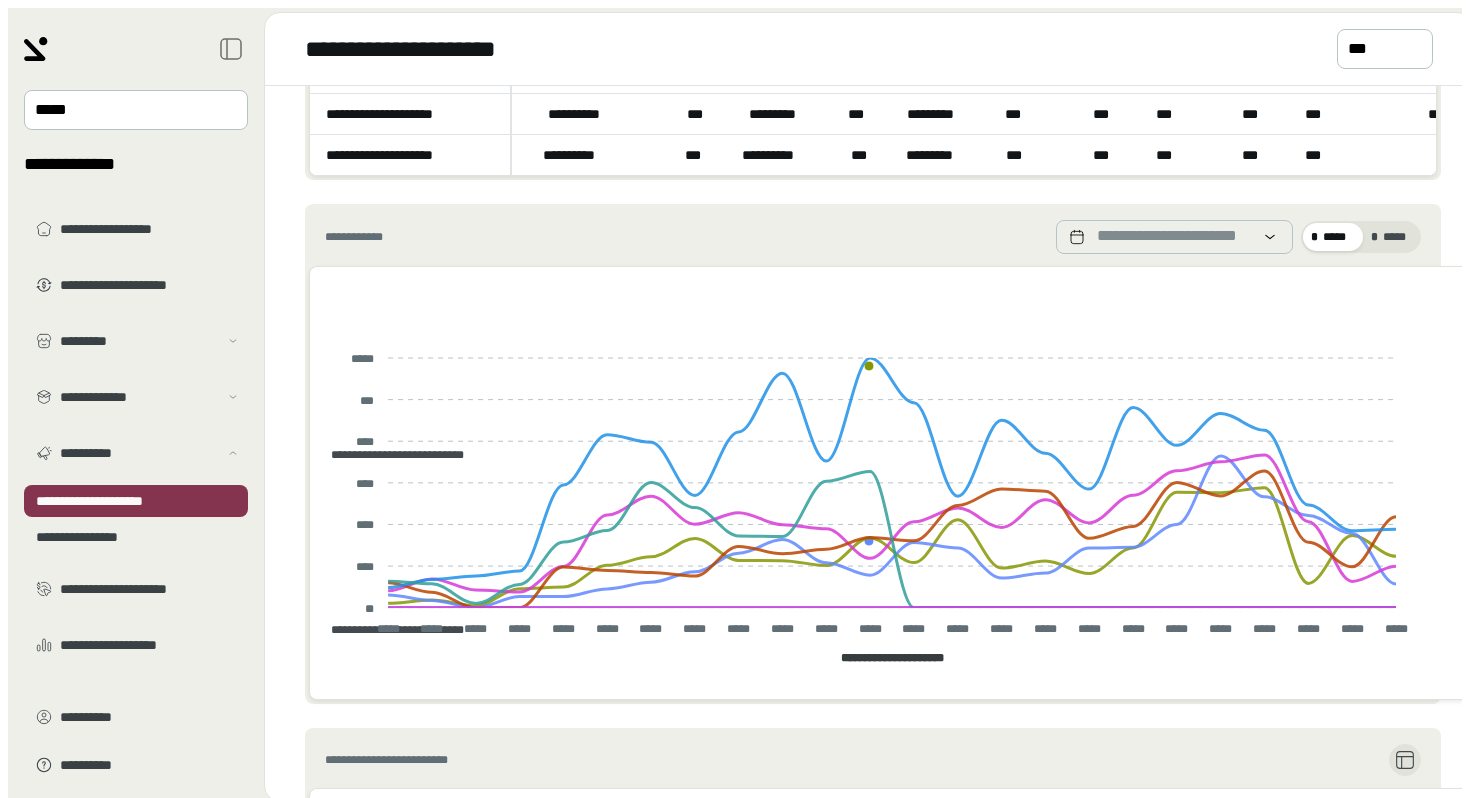 scroll, scrollTop: 396, scrollLeft: 0, axis: vertical 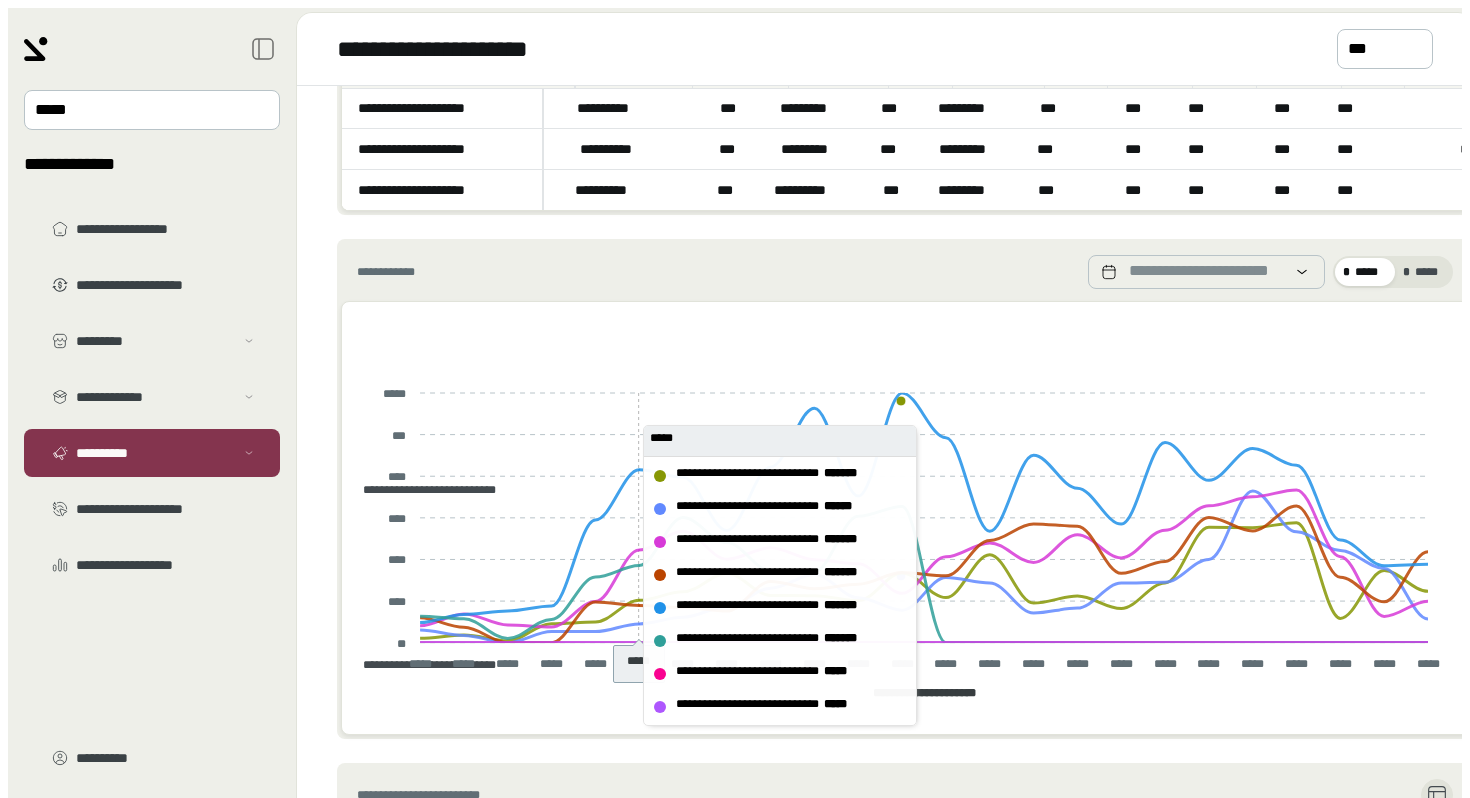 click on "**********" at bounding box center [455, -6] 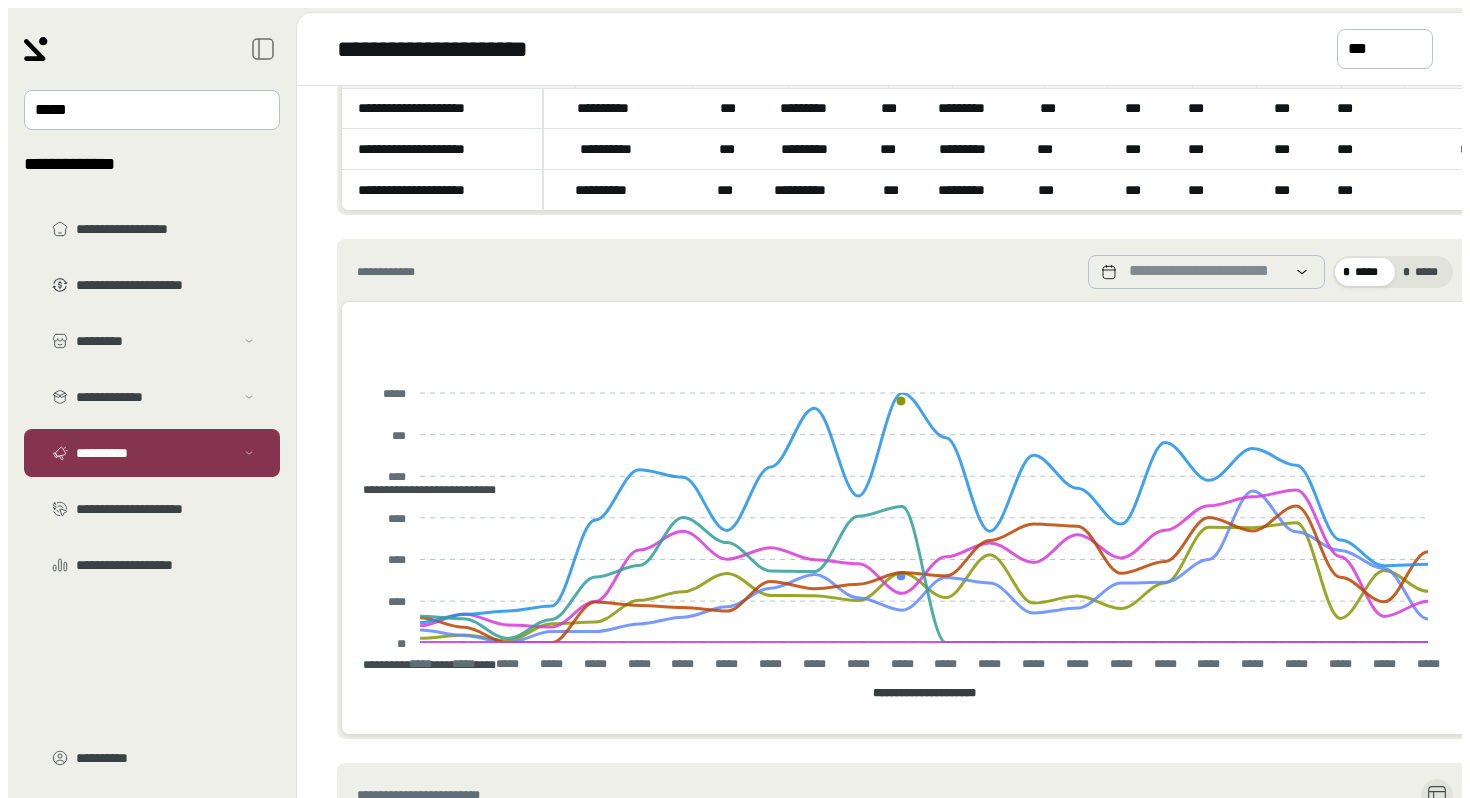 click on "**********" at bounding box center [901, 443] 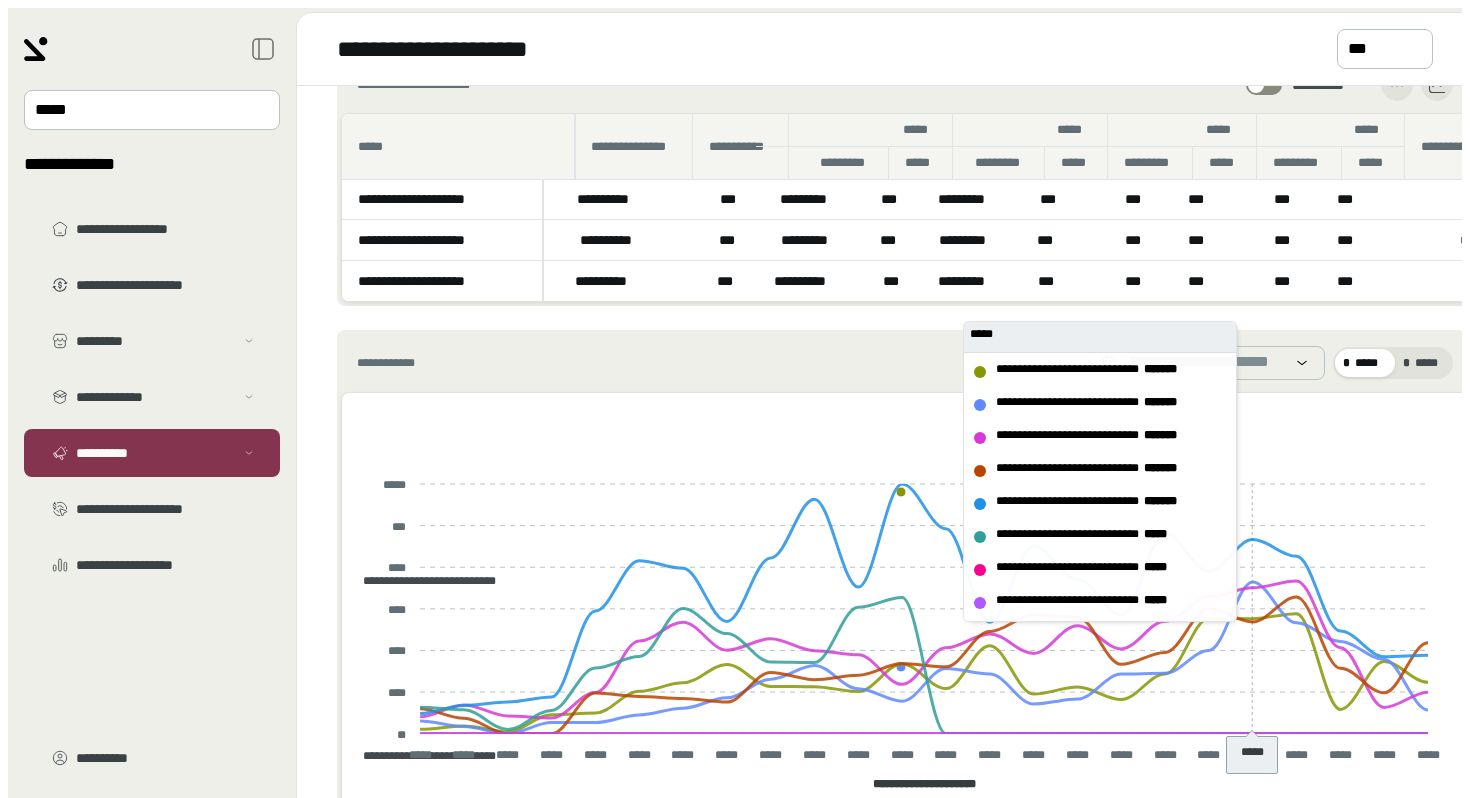 scroll, scrollTop: 0, scrollLeft: 0, axis: both 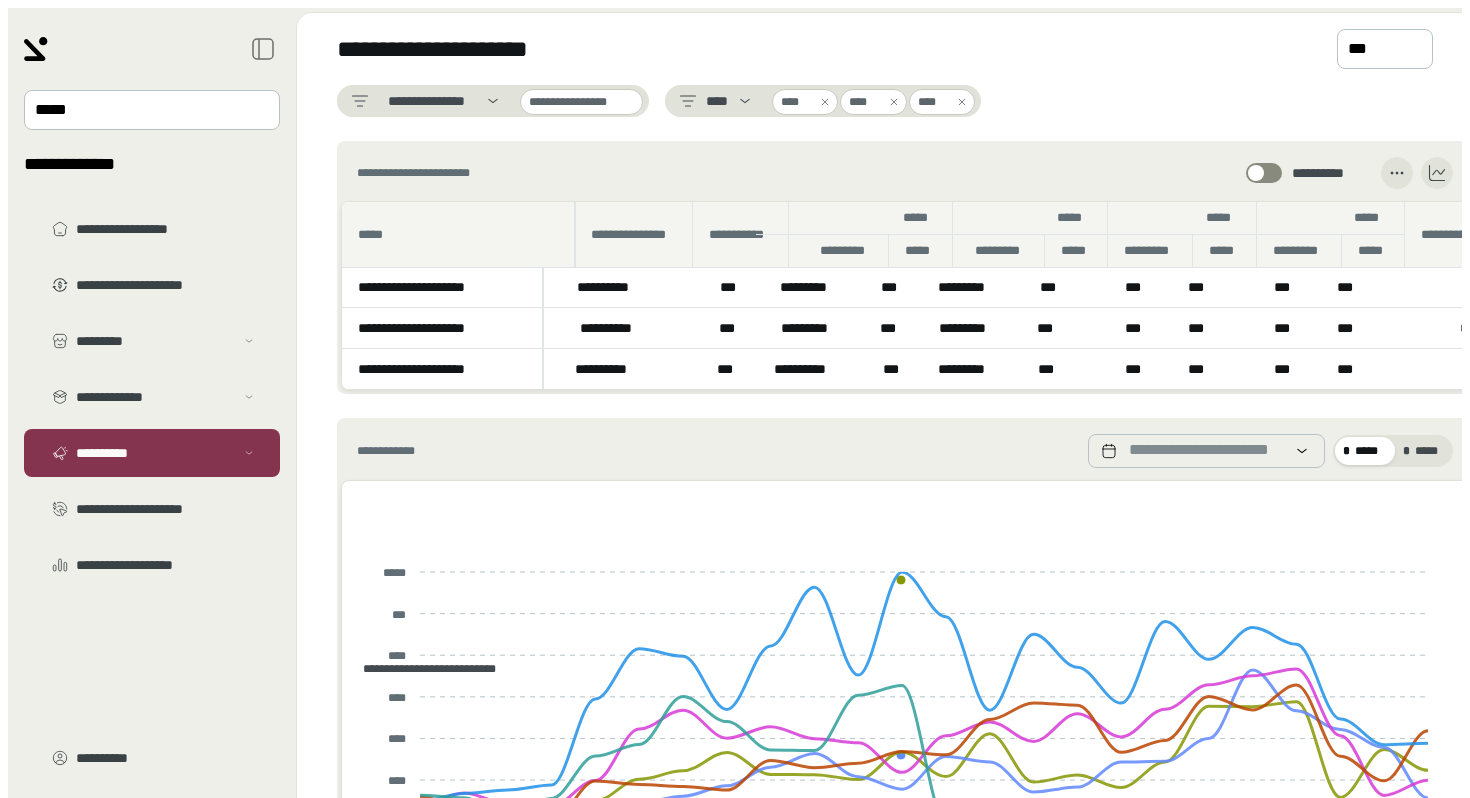 click at bounding box center [825, 102] 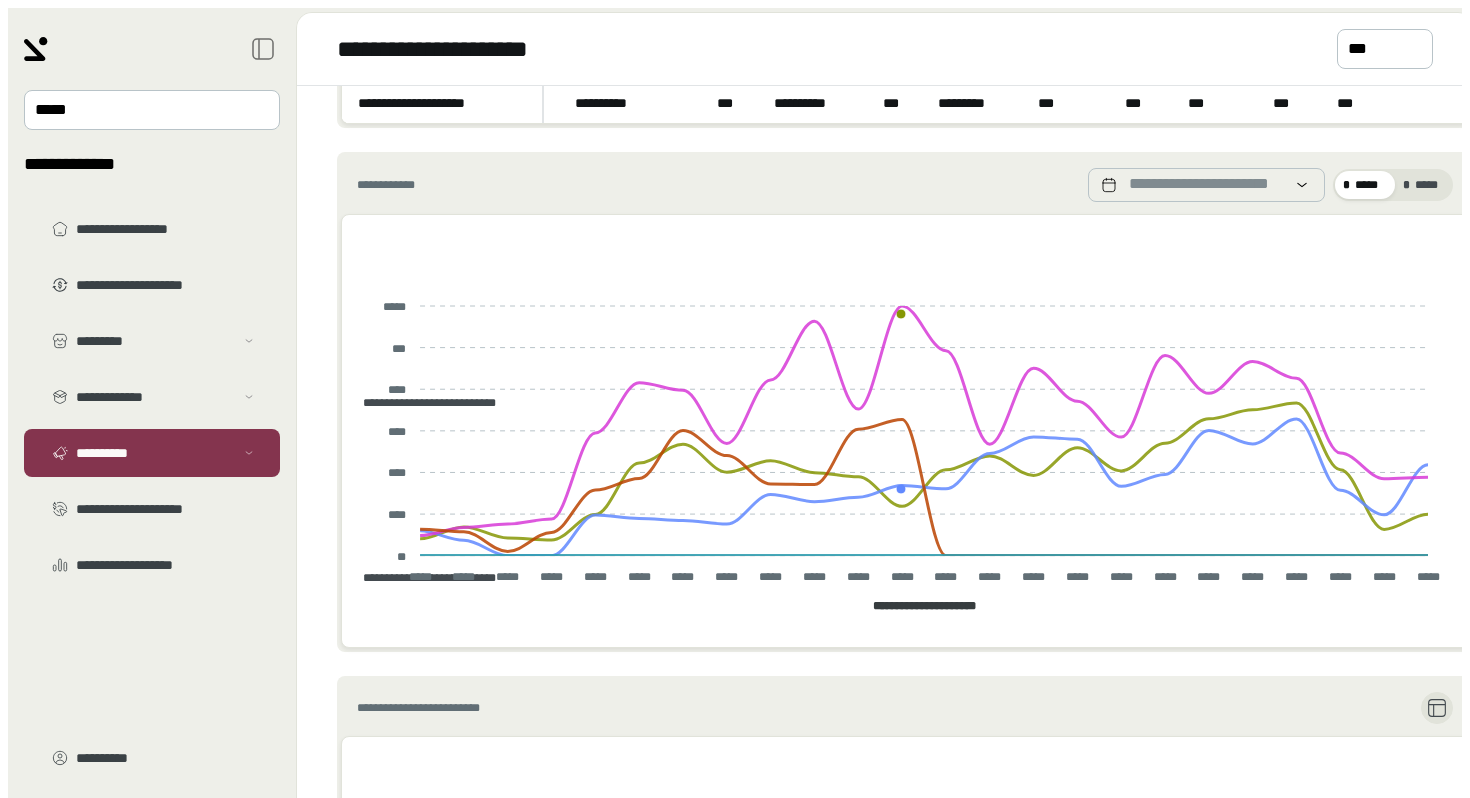 scroll, scrollTop: 238, scrollLeft: 0, axis: vertical 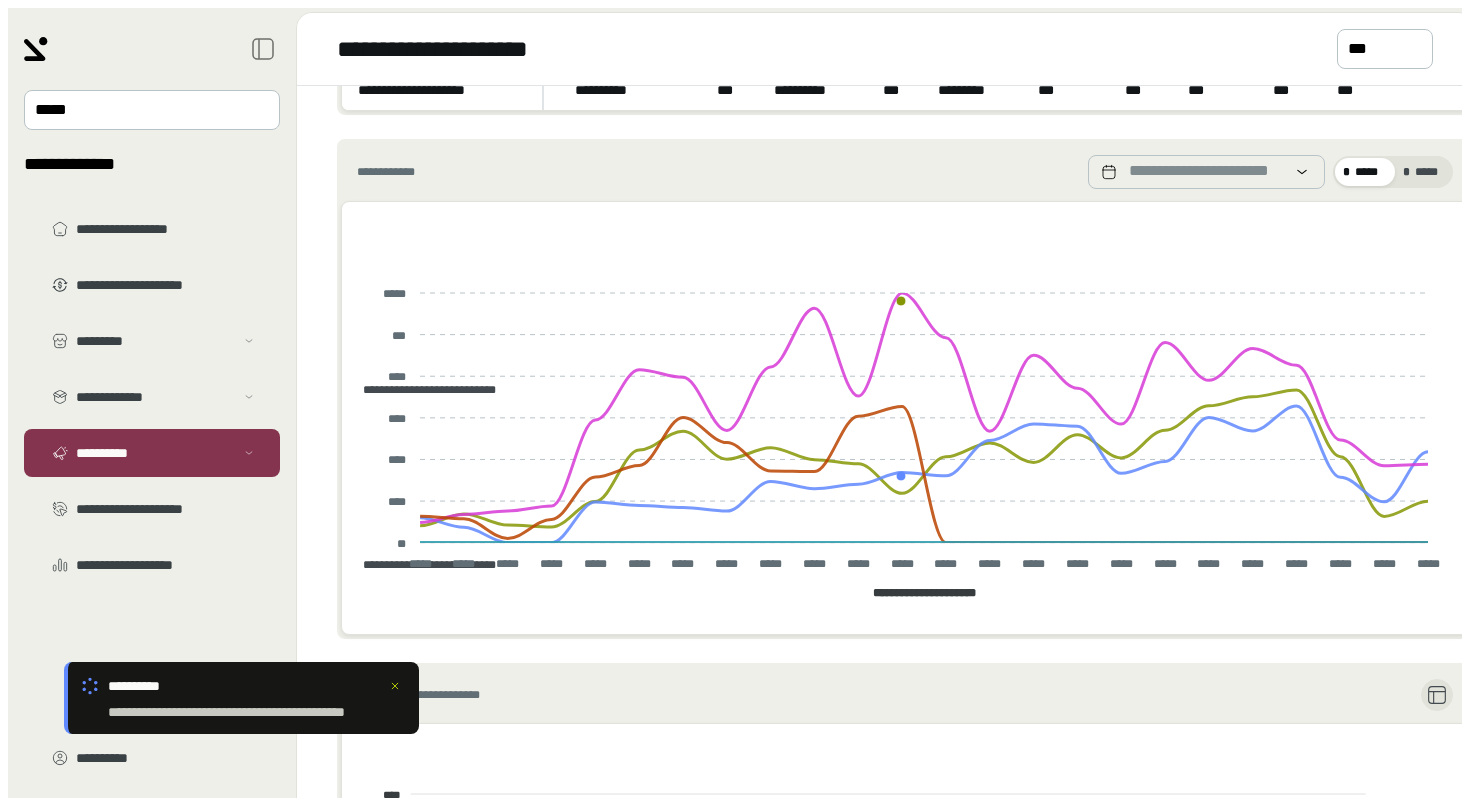 click on "**********" at bounding box center [901, 749] 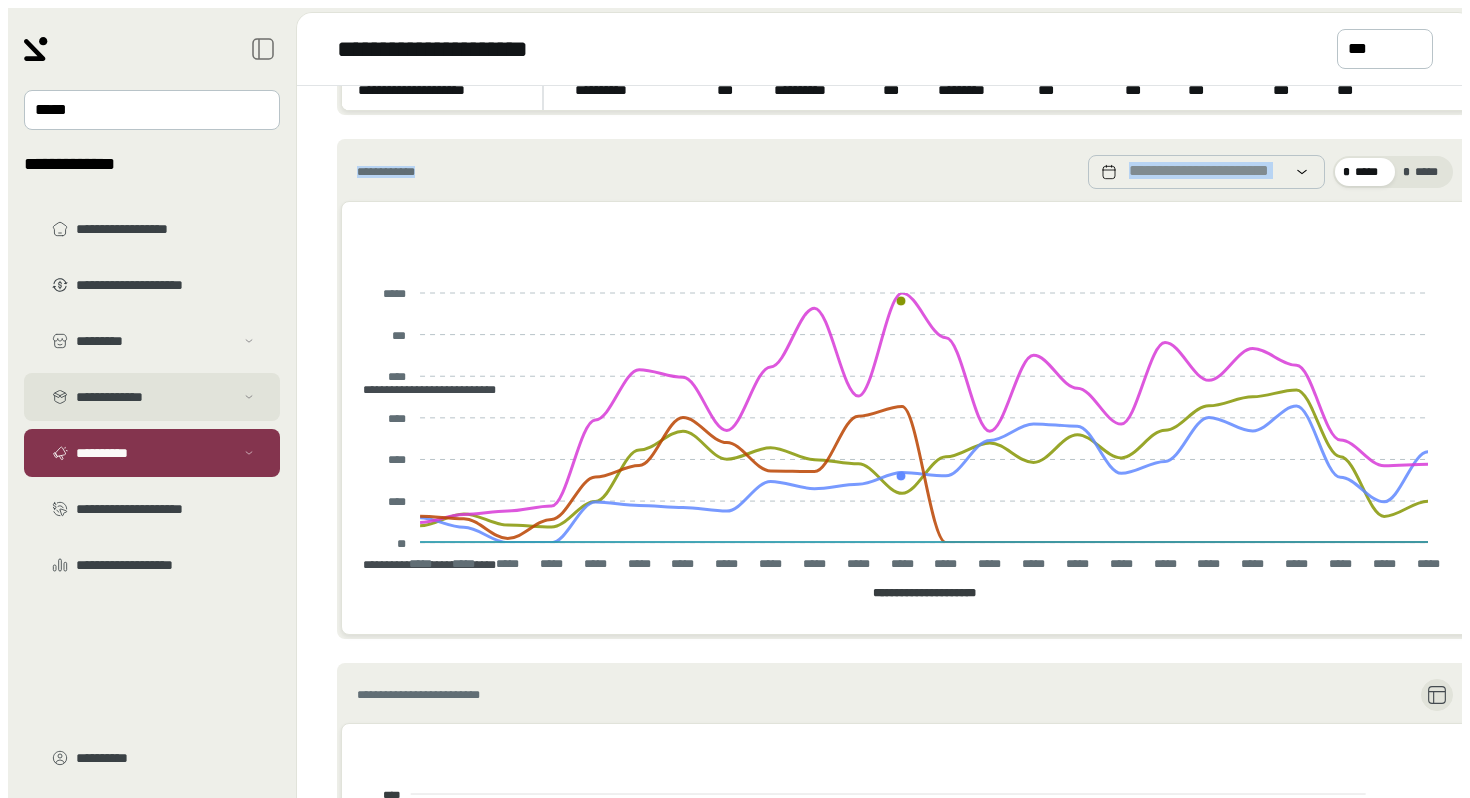click on "**********" at bounding box center [155, 397] 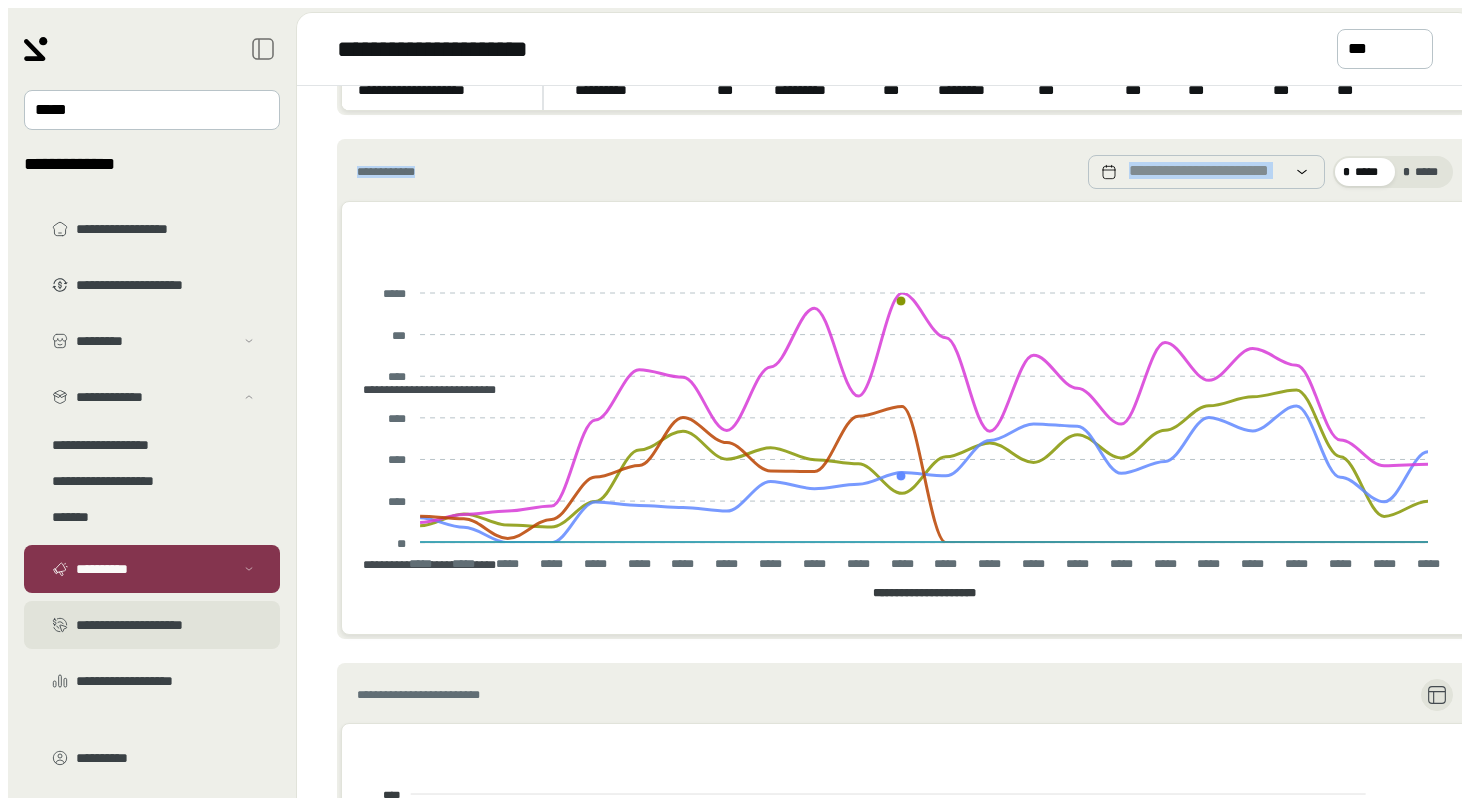 scroll, scrollTop: 43, scrollLeft: 0, axis: vertical 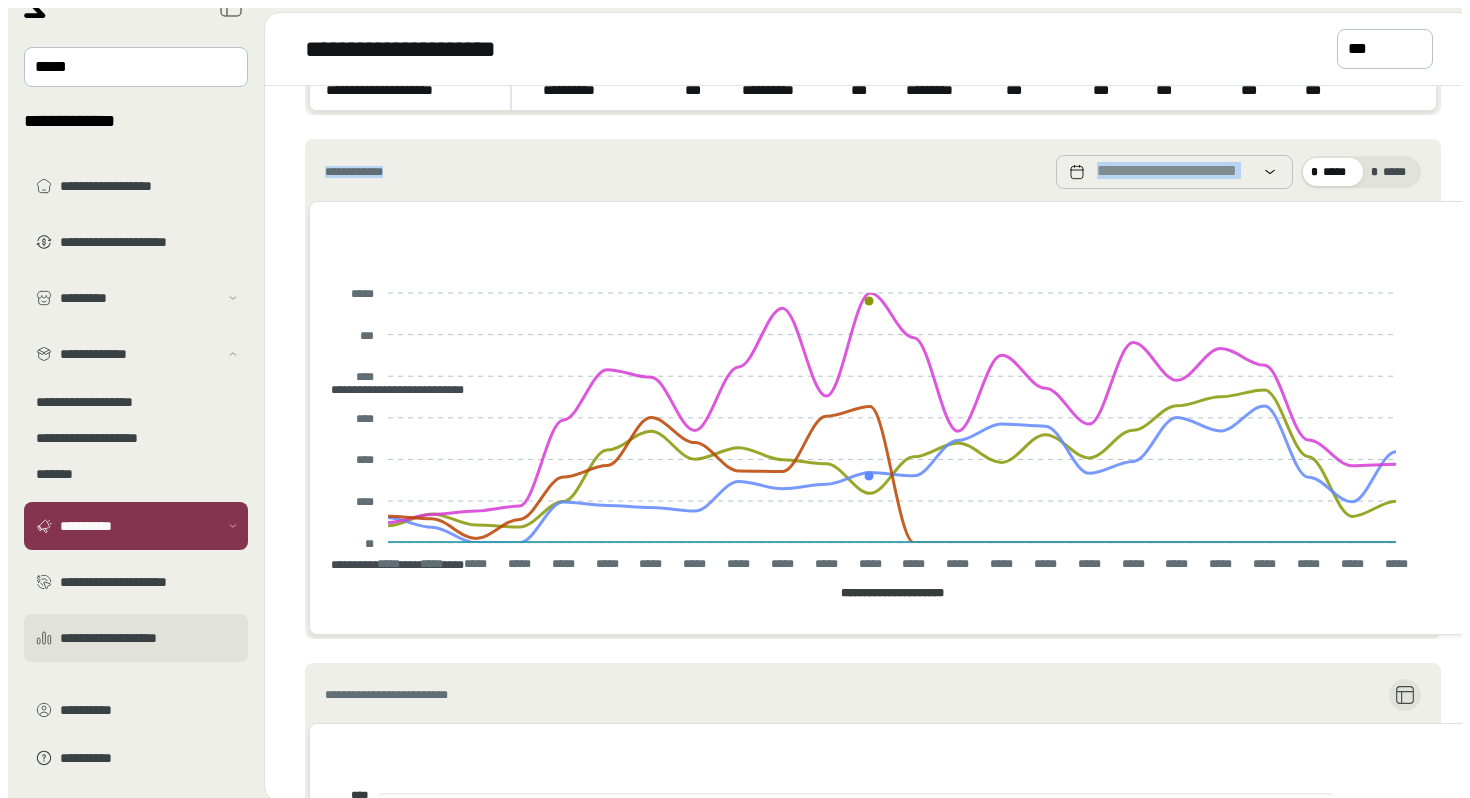 click on "**********" at bounding box center (150, 638) 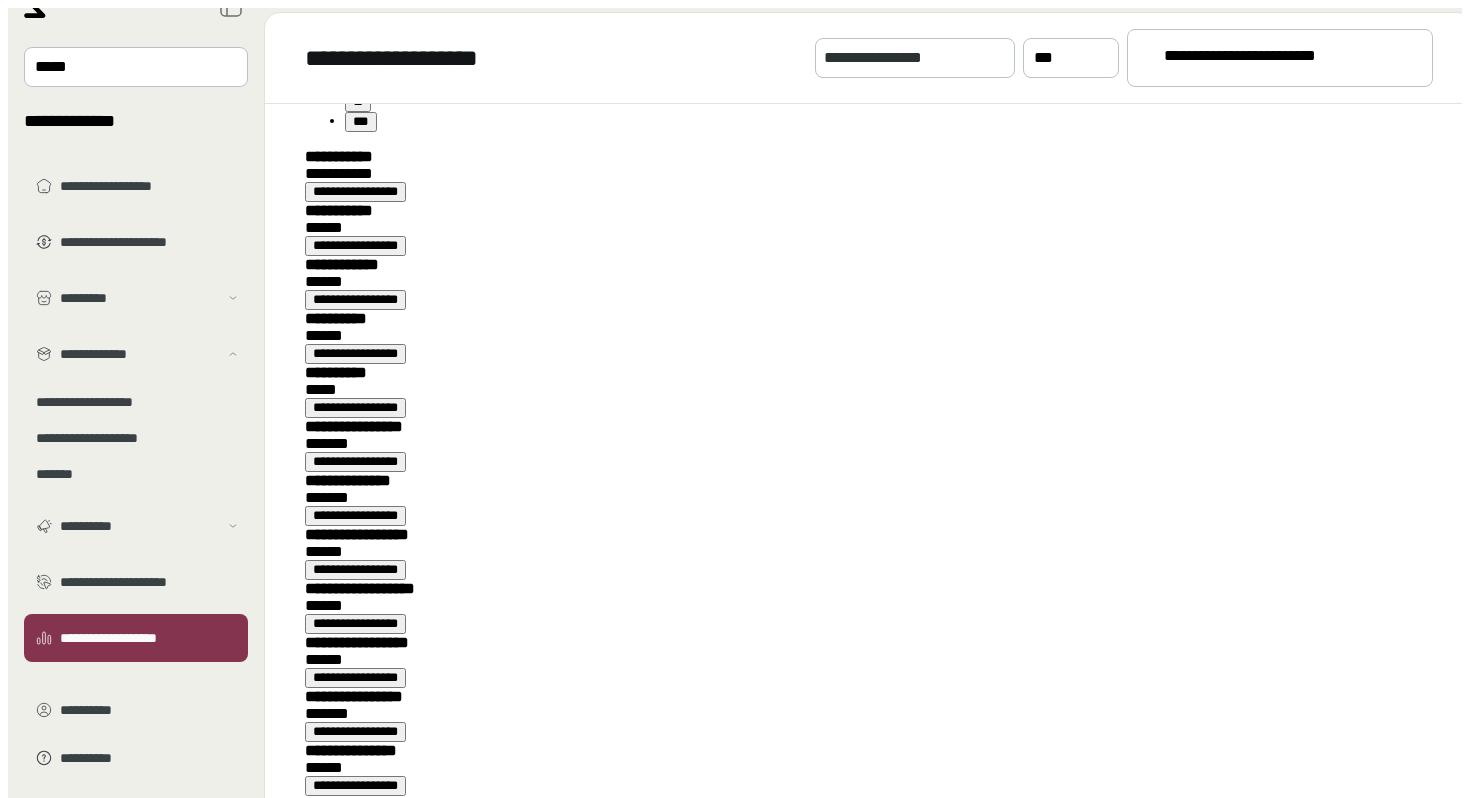 scroll, scrollTop: 721, scrollLeft: 0, axis: vertical 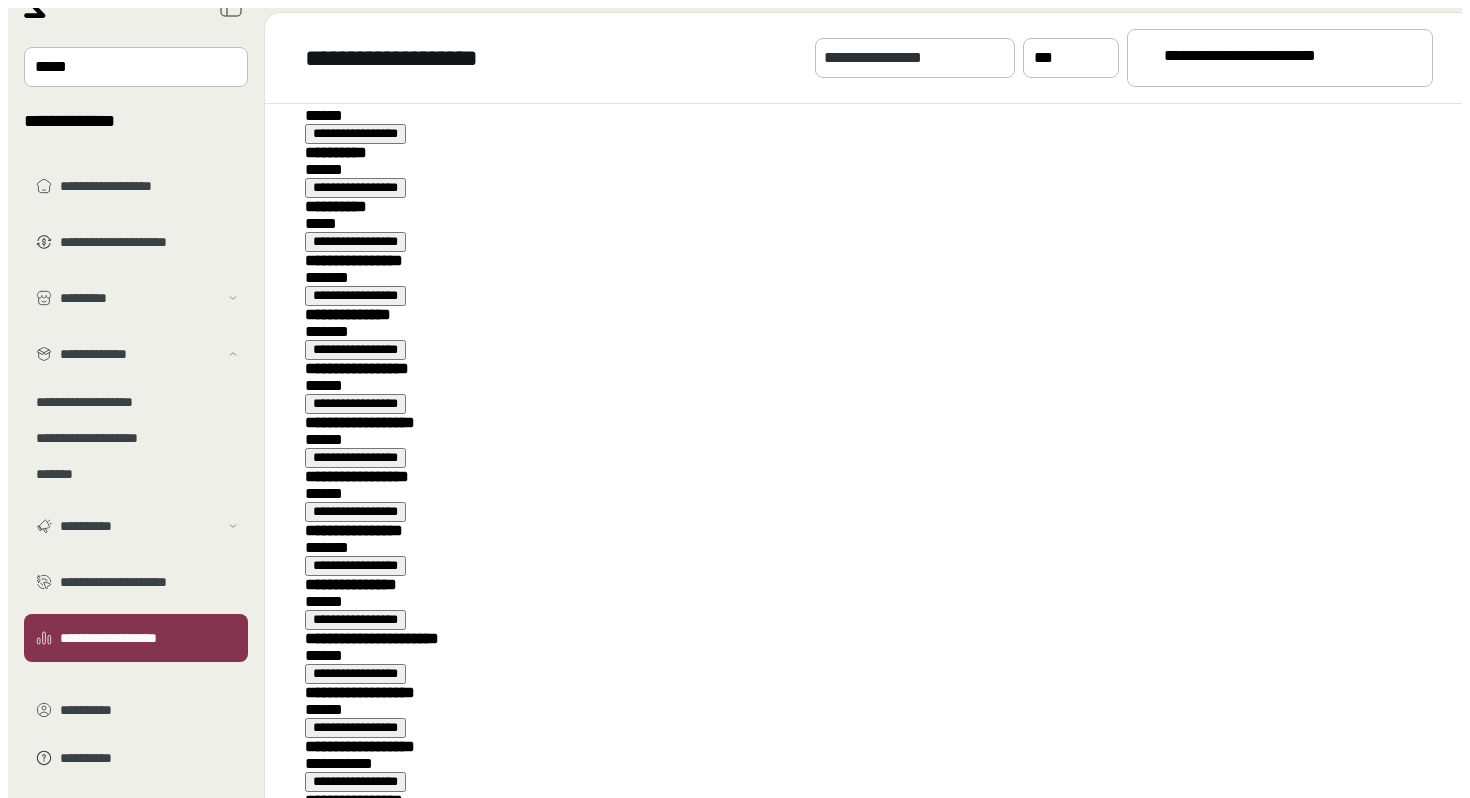click on "**********" at bounding box center [376, 6396] 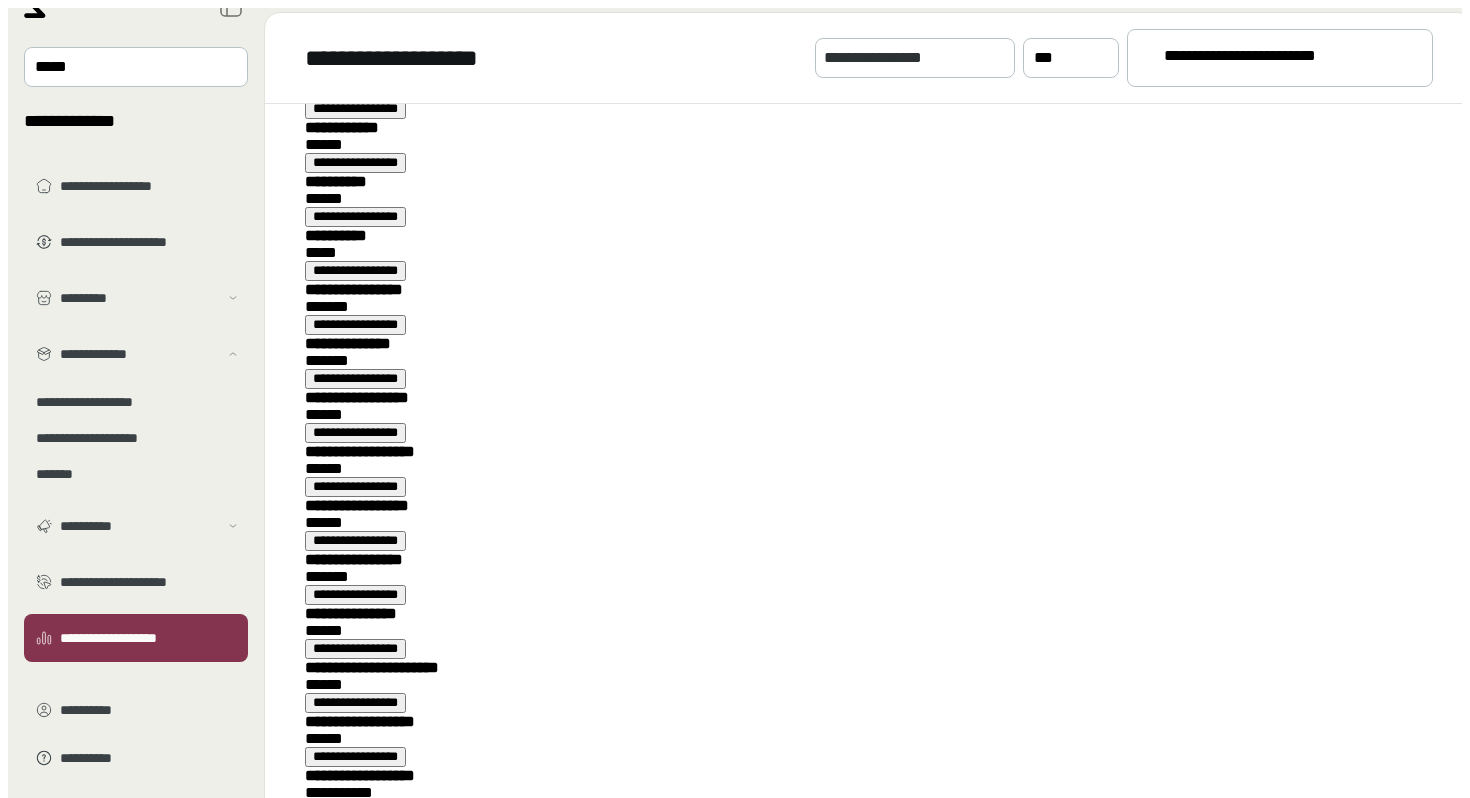 scroll, scrollTop: 721, scrollLeft: 0, axis: vertical 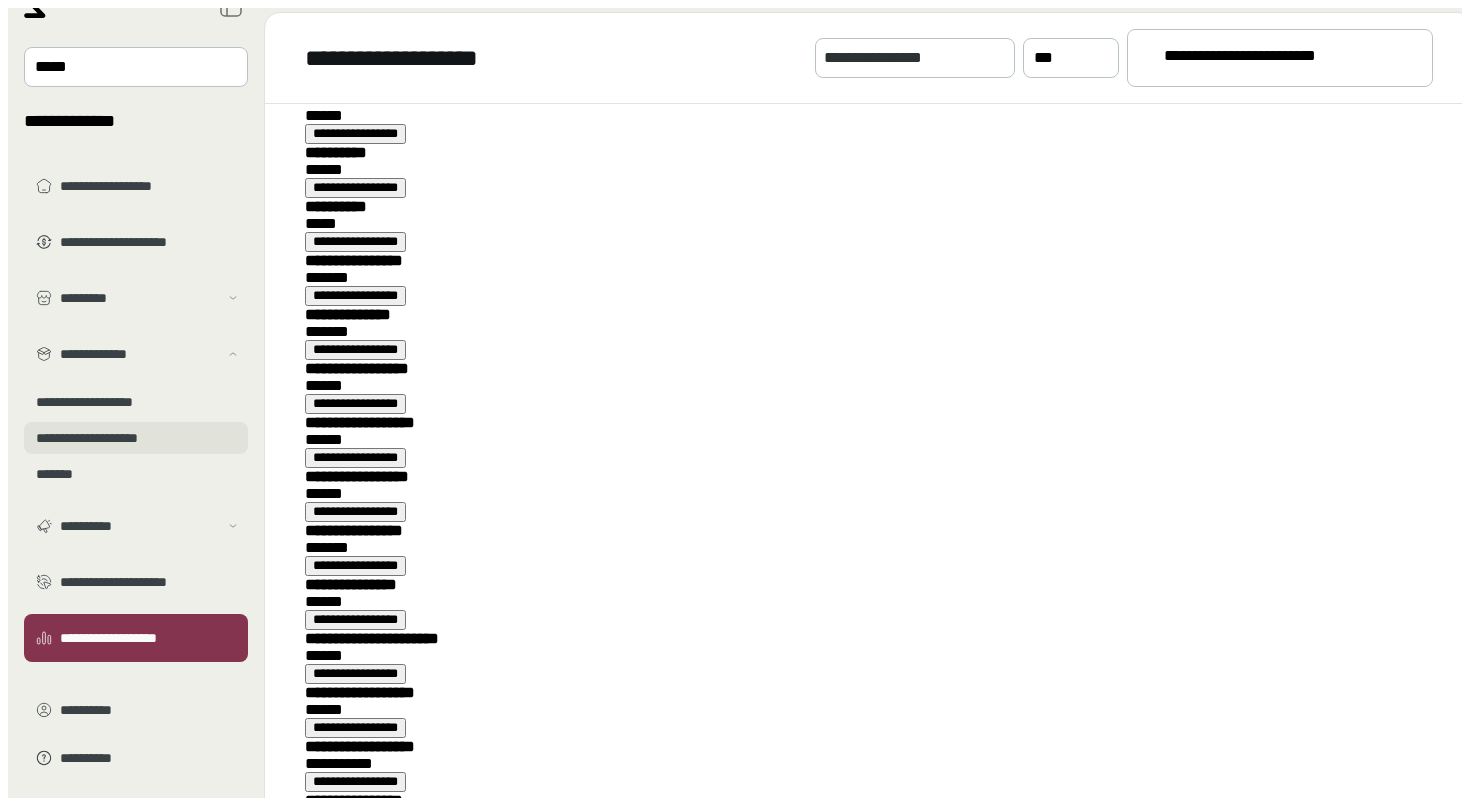 click on "**********" at bounding box center [136, 438] 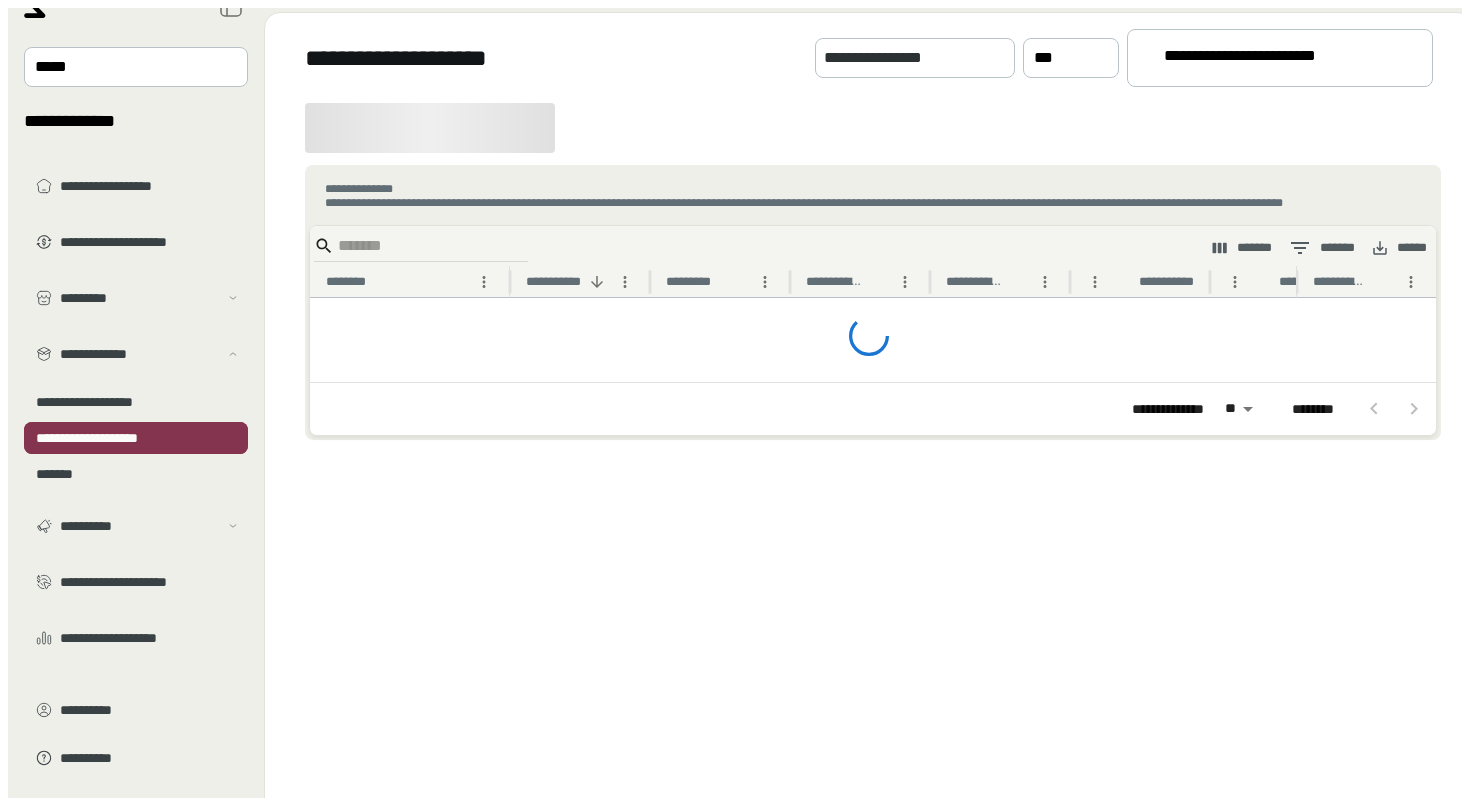 scroll, scrollTop: 0, scrollLeft: 0, axis: both 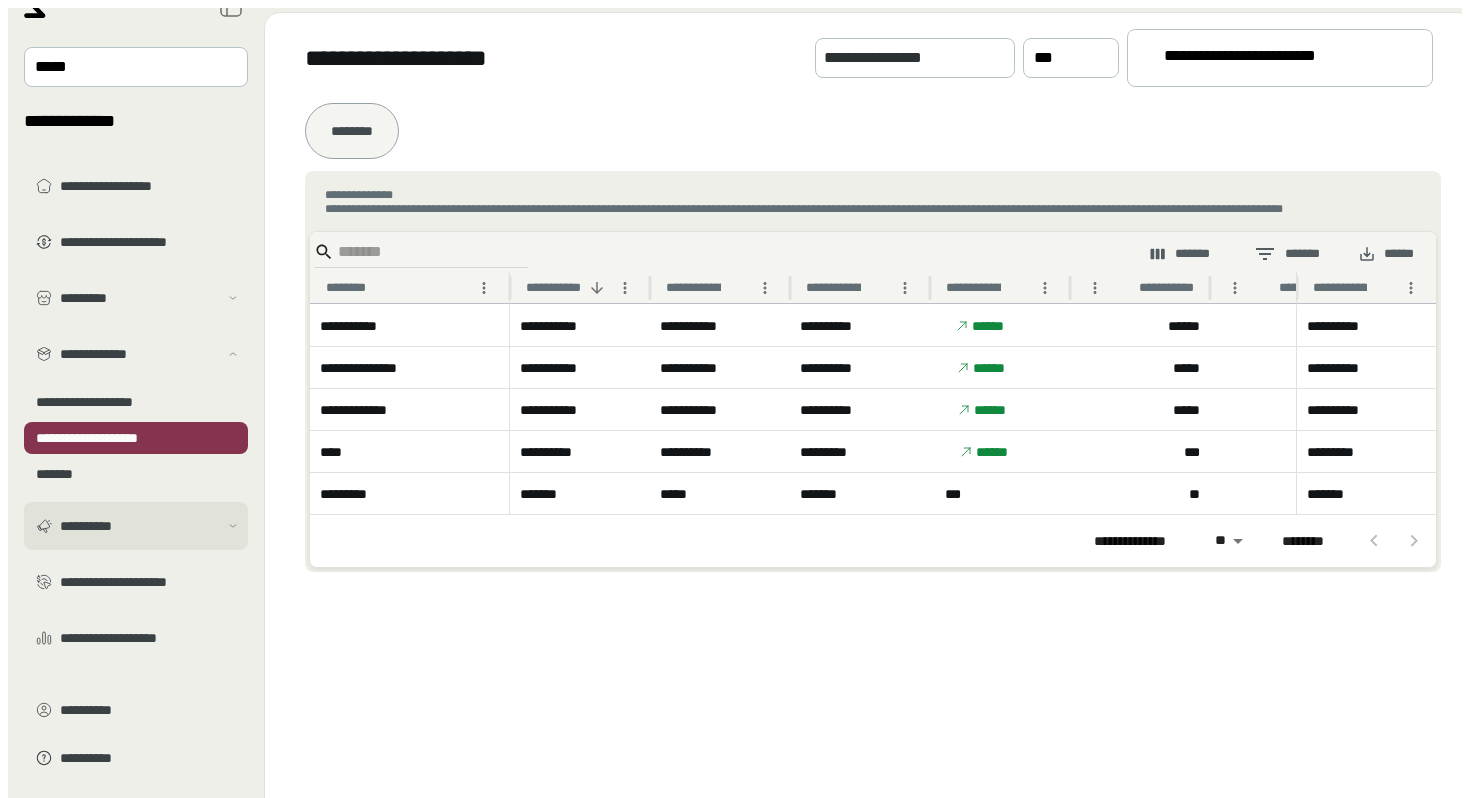 click on "**********" at bounding box center (139, 526) 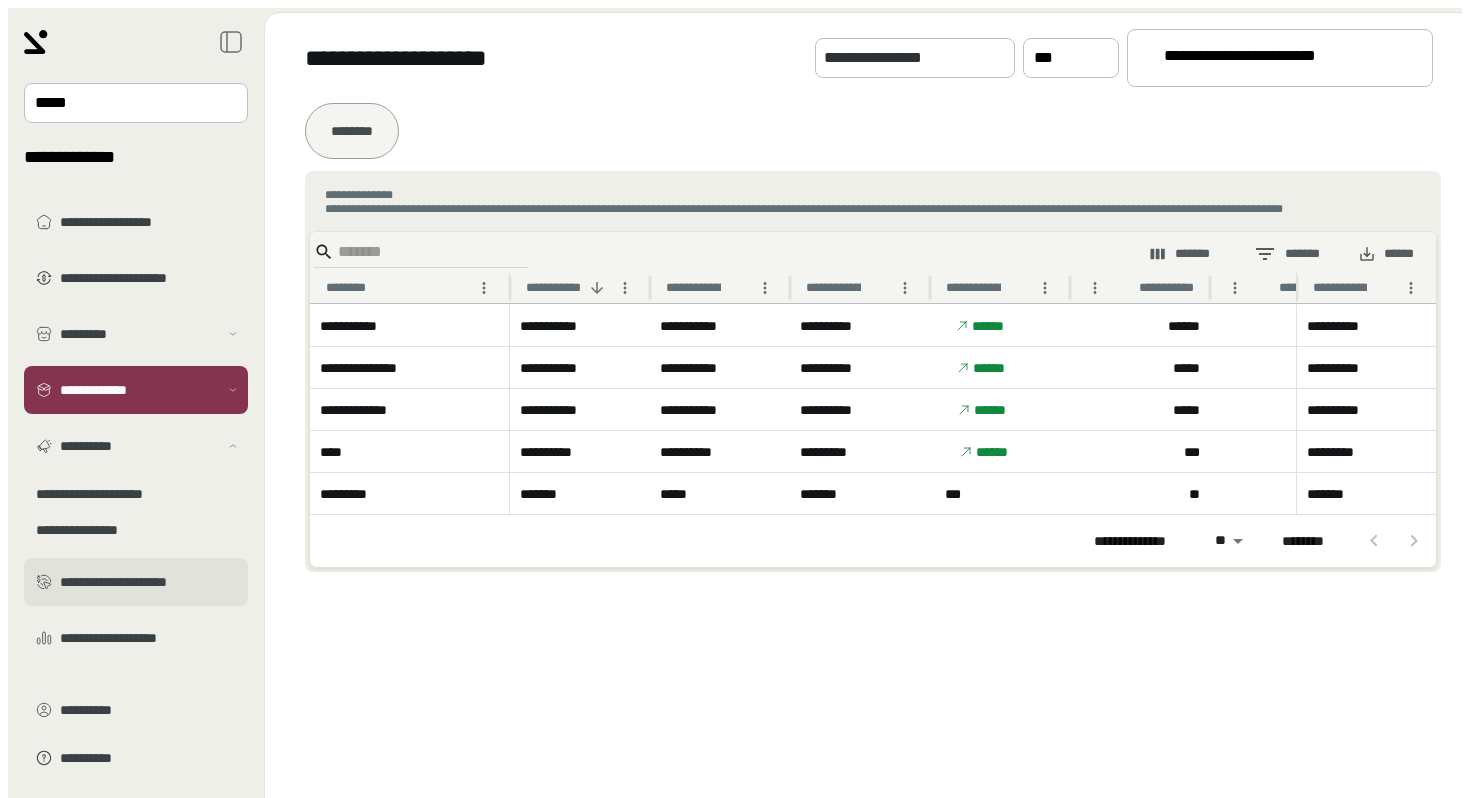 scroll, scrollTop: 7, scrollLeft: 0, axis: vertical 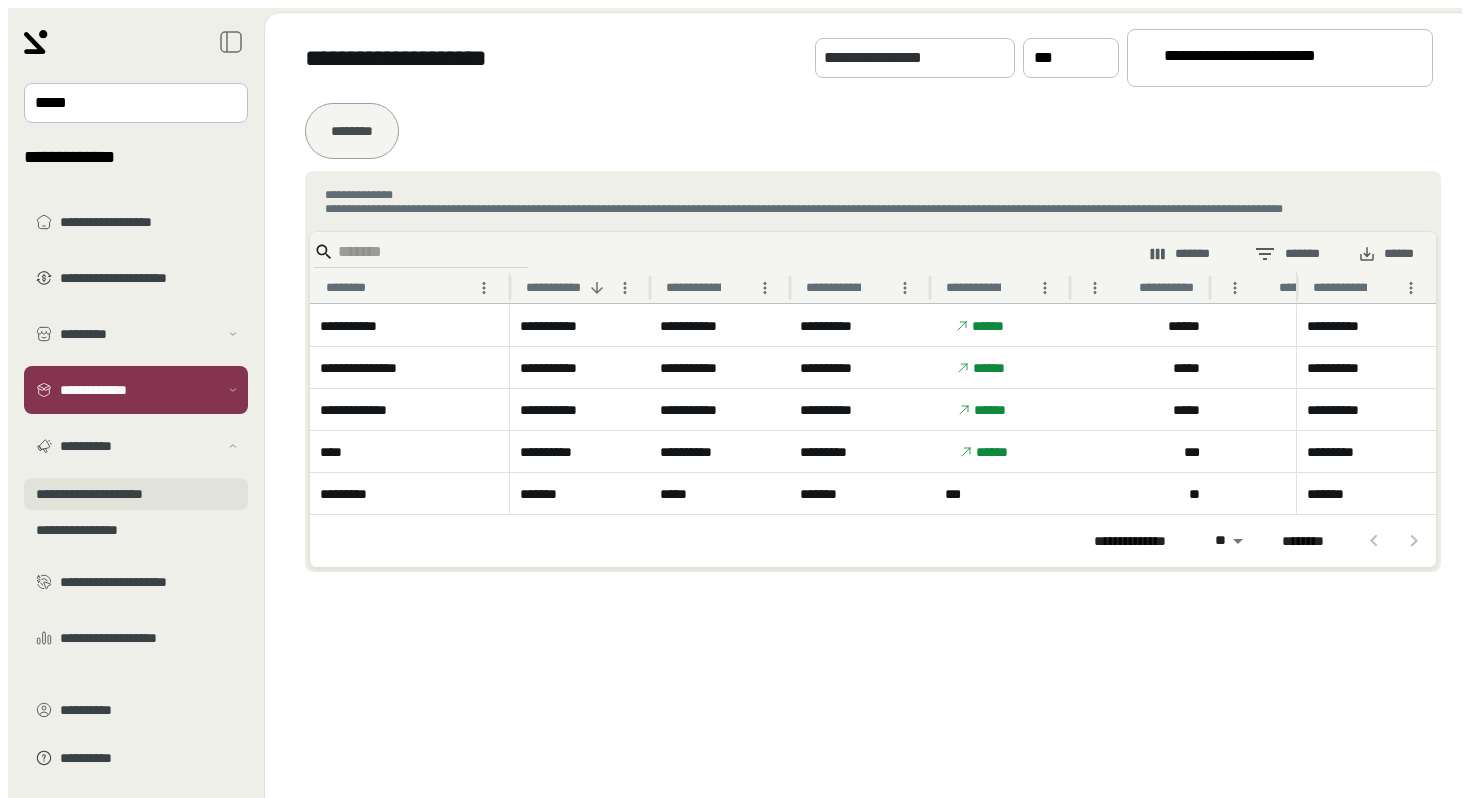 click on "**********" at bounding box center (136, 494) 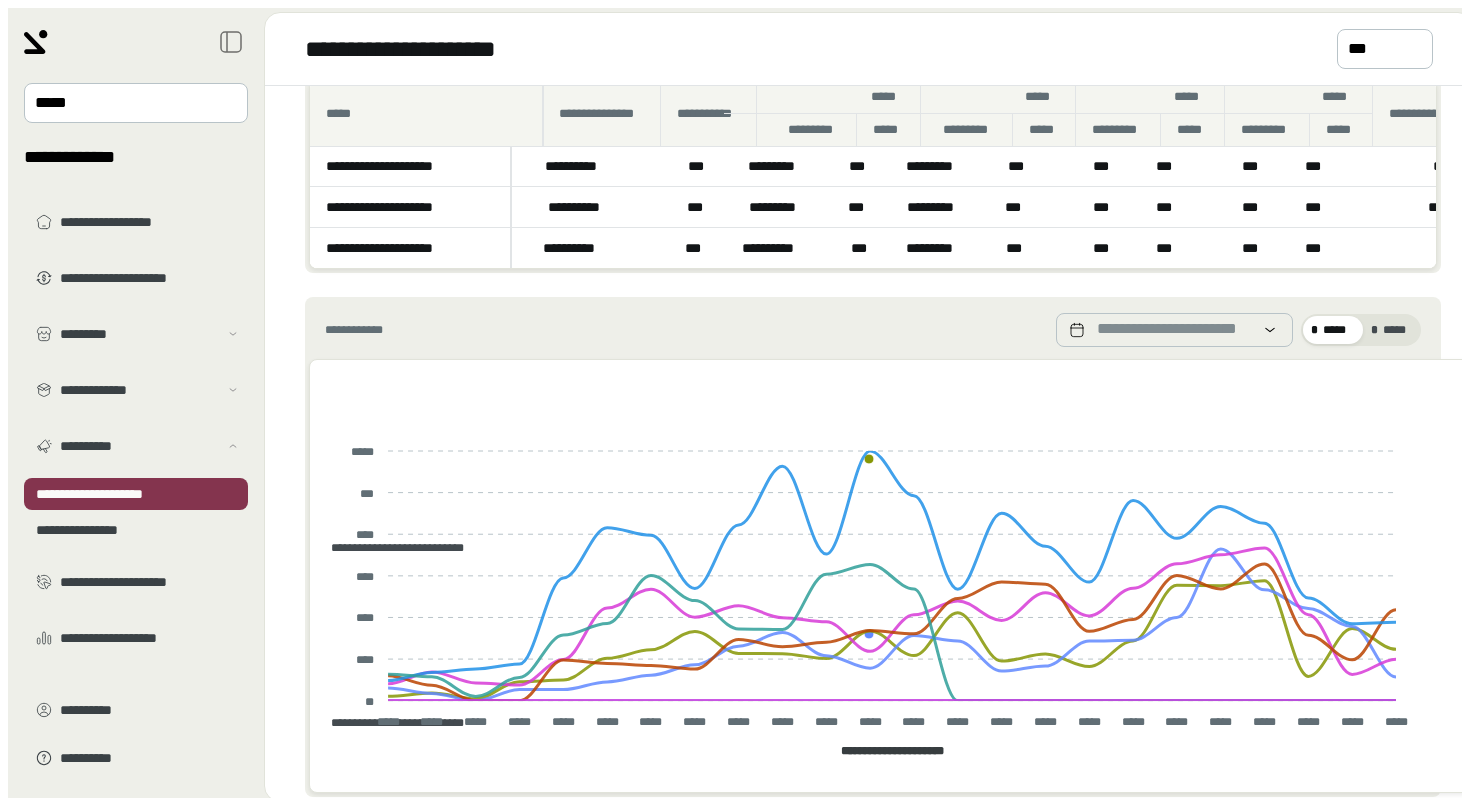 scroll, scrollTop: 132, scrollLeft: 0, axis: vertical 